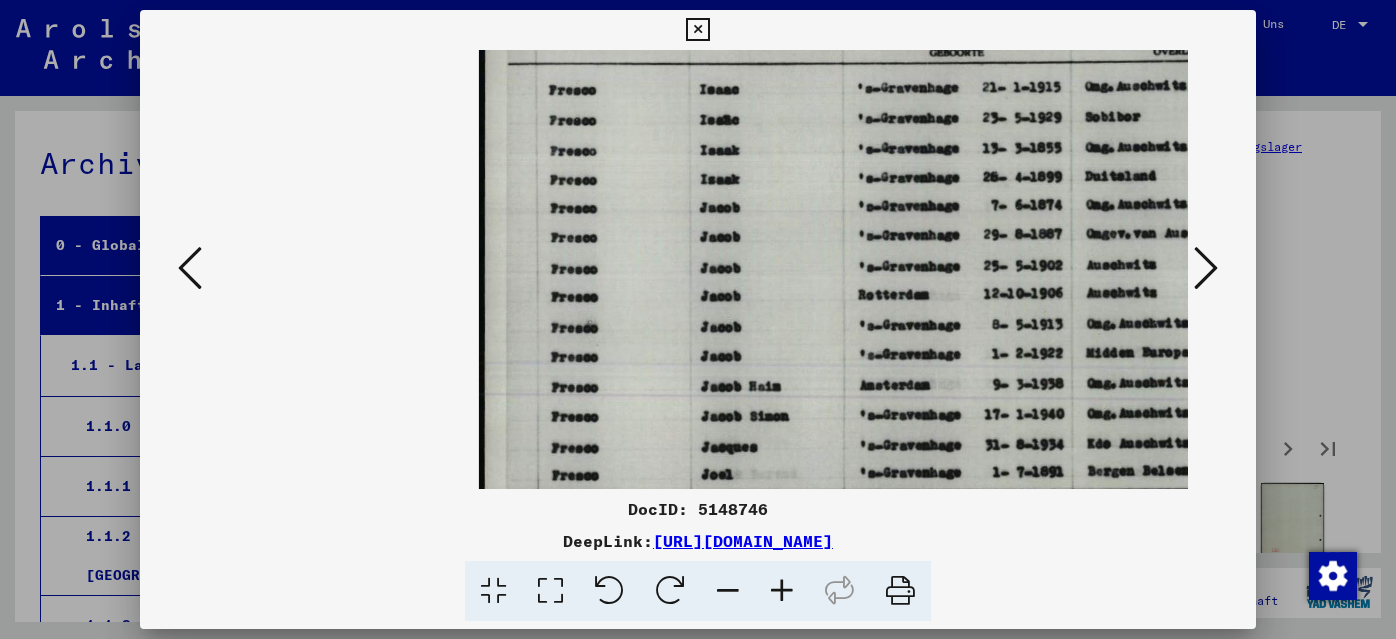 scroll, scrollTop: 0, scrollLeft: 0, axis: both 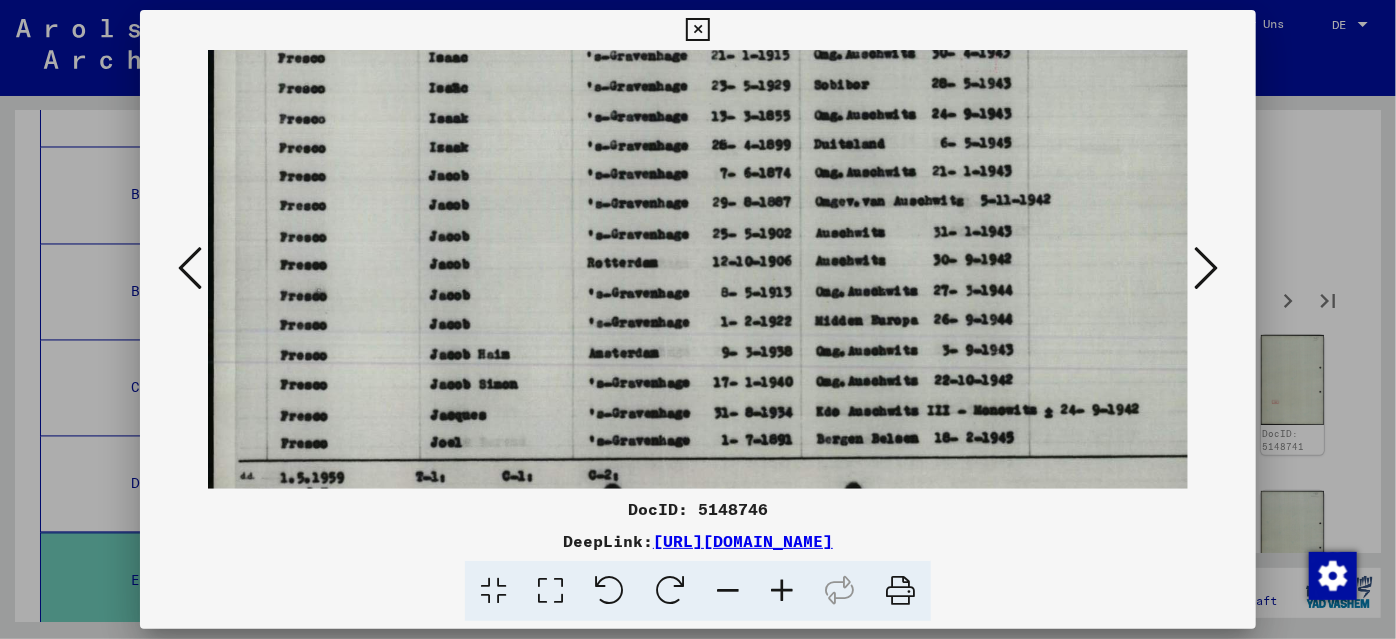 drag, startPoint x: 871, startPoint y: 309, endPoint x: 602, endPoint y: 276, distance: 271.0166 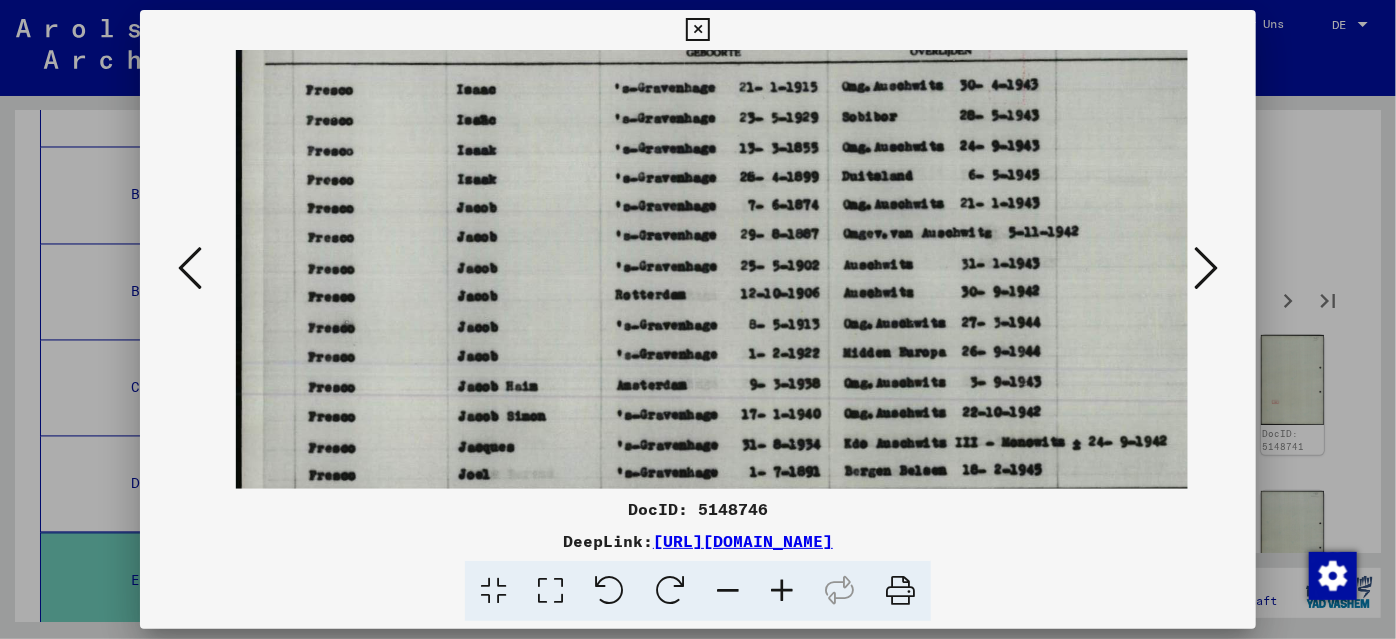 scroll, scrollTop: 28, scrollLeft: 239, axis: both 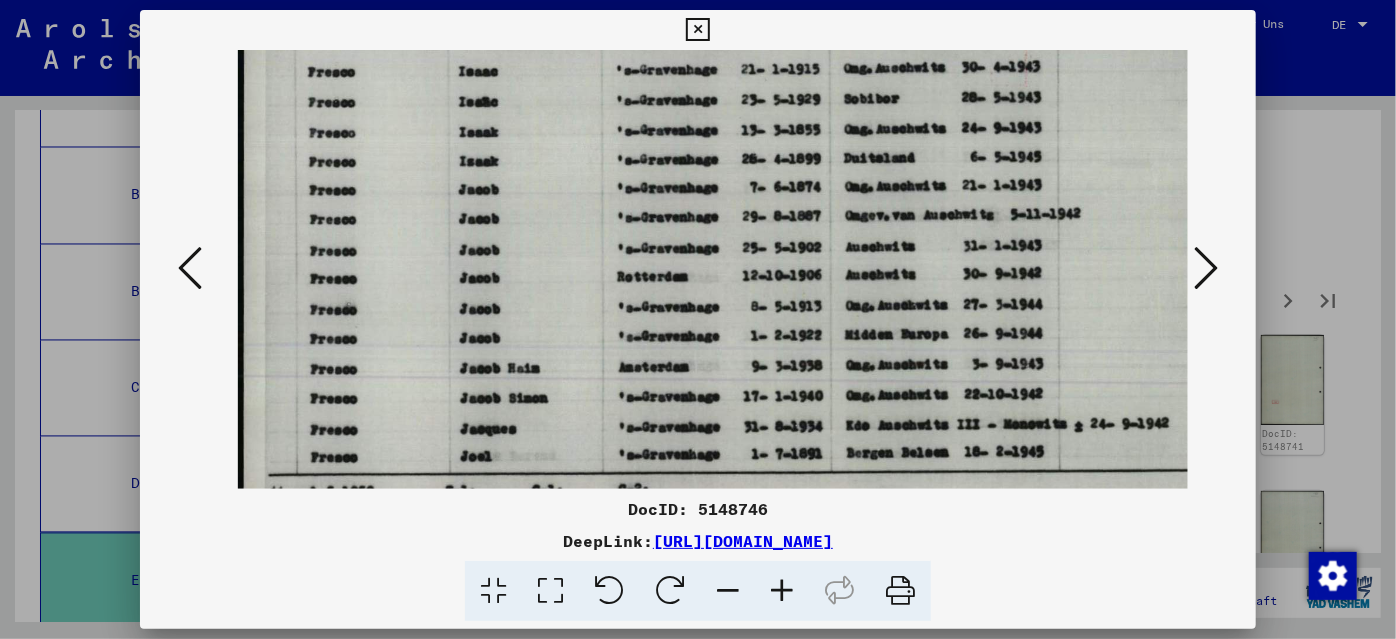 drag, startPoint x: 704, startPoint y: 265, endPoint x: 746, endPoint y: 434, distance: 174.14075 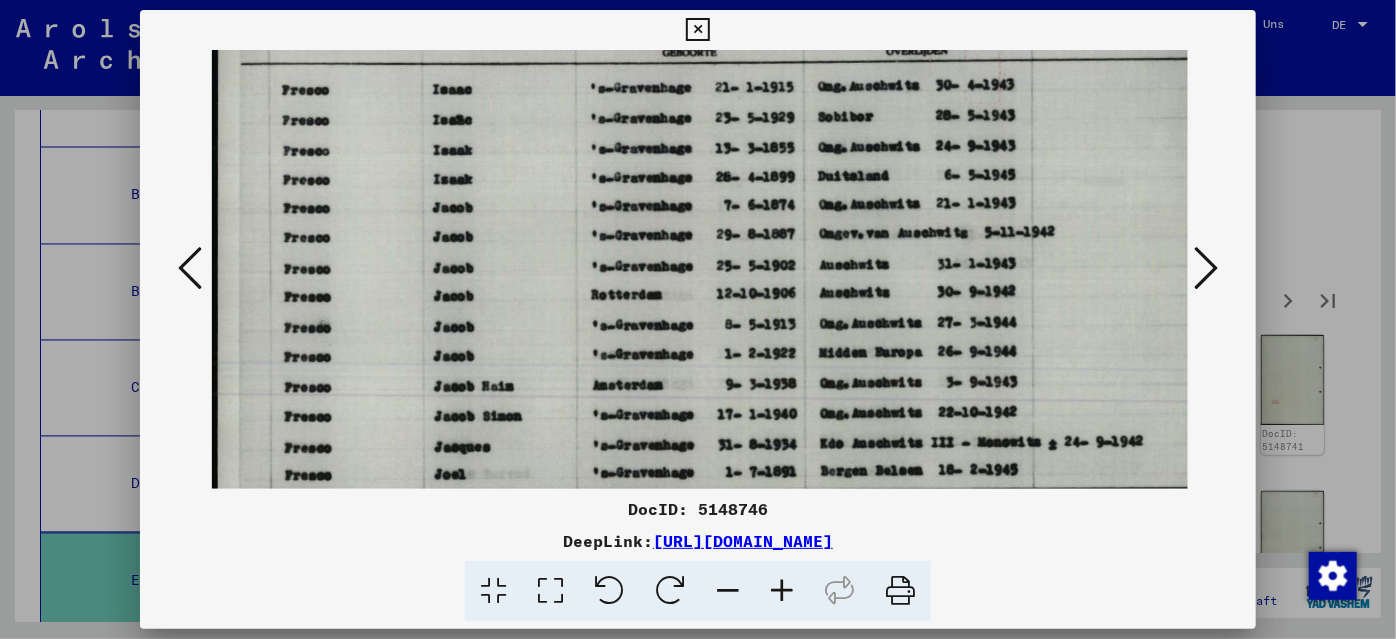 scroll, scrollTop: 0, scrollLeft: 268, axis: horizontal 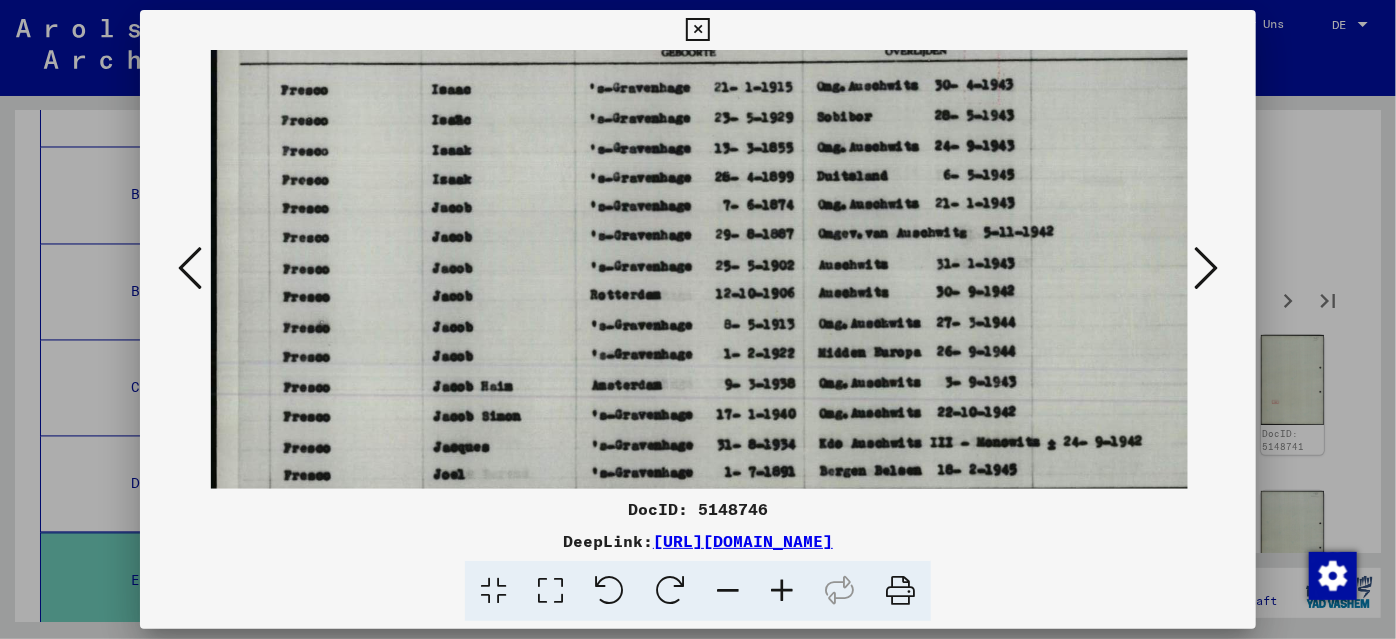 drag, startPoint x: 722, startPoint y: 154, endPoint x: 729, endPoint y: 442, distance: 288.08505 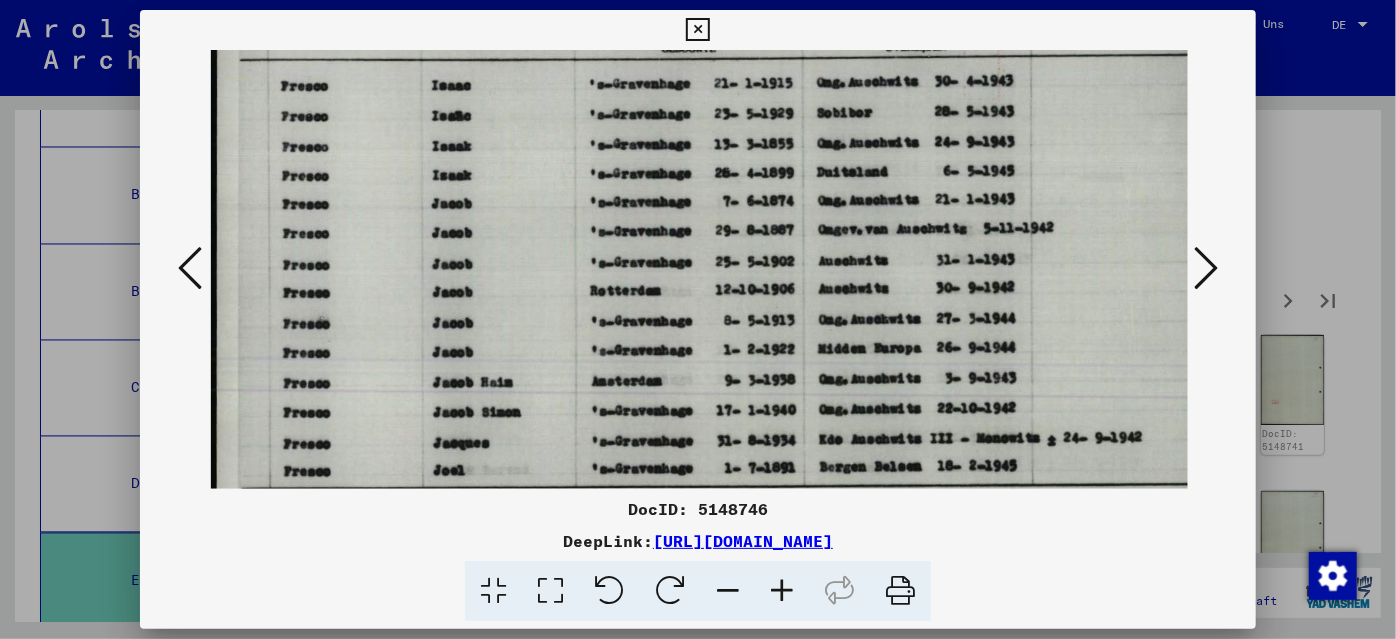 scroll, scrollTop: 0, scrollLeft: 267, axis: horizontal 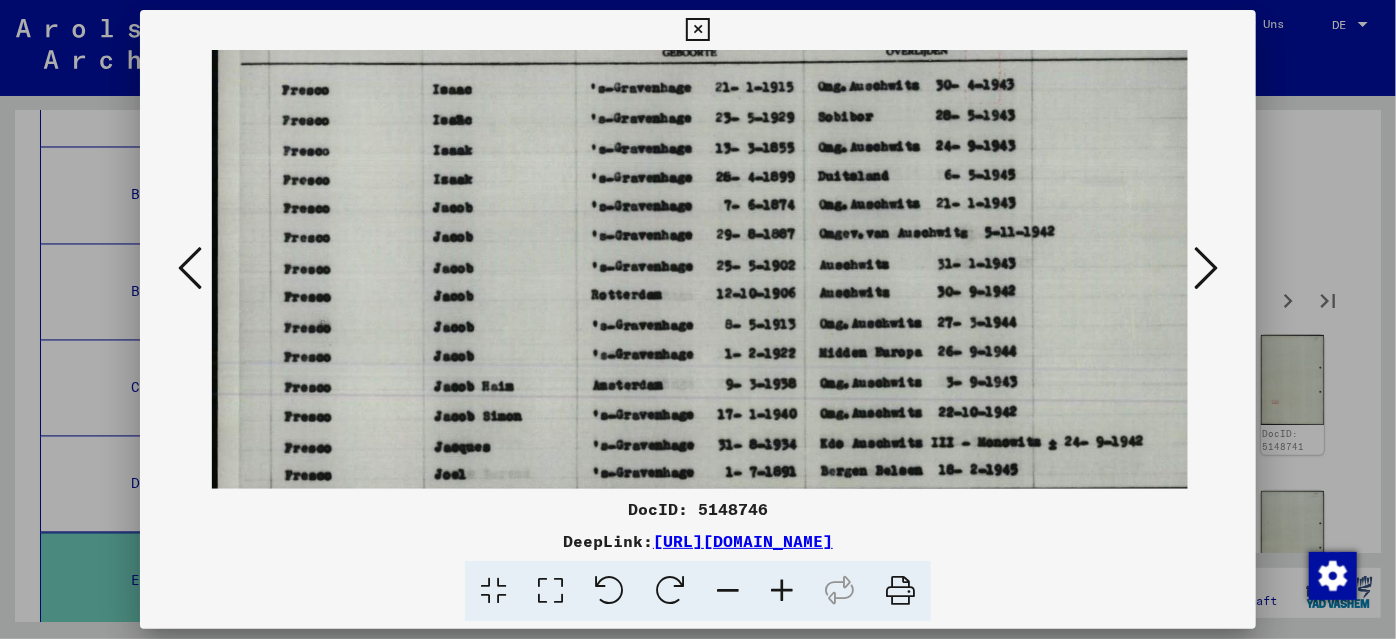 drag, startPoint x: 745, startPoint y: 303, endPoint x: 746, endPoint y: 439, distance: 136.00368 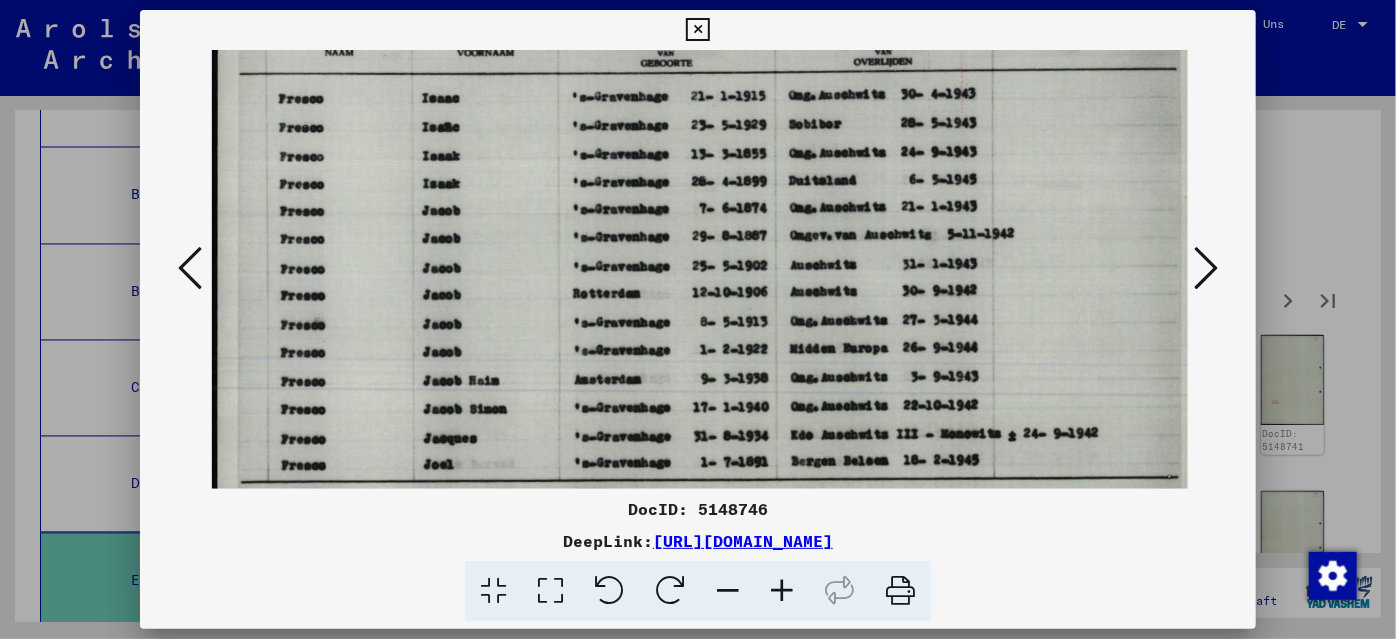 click at bounding box center [728, 591] 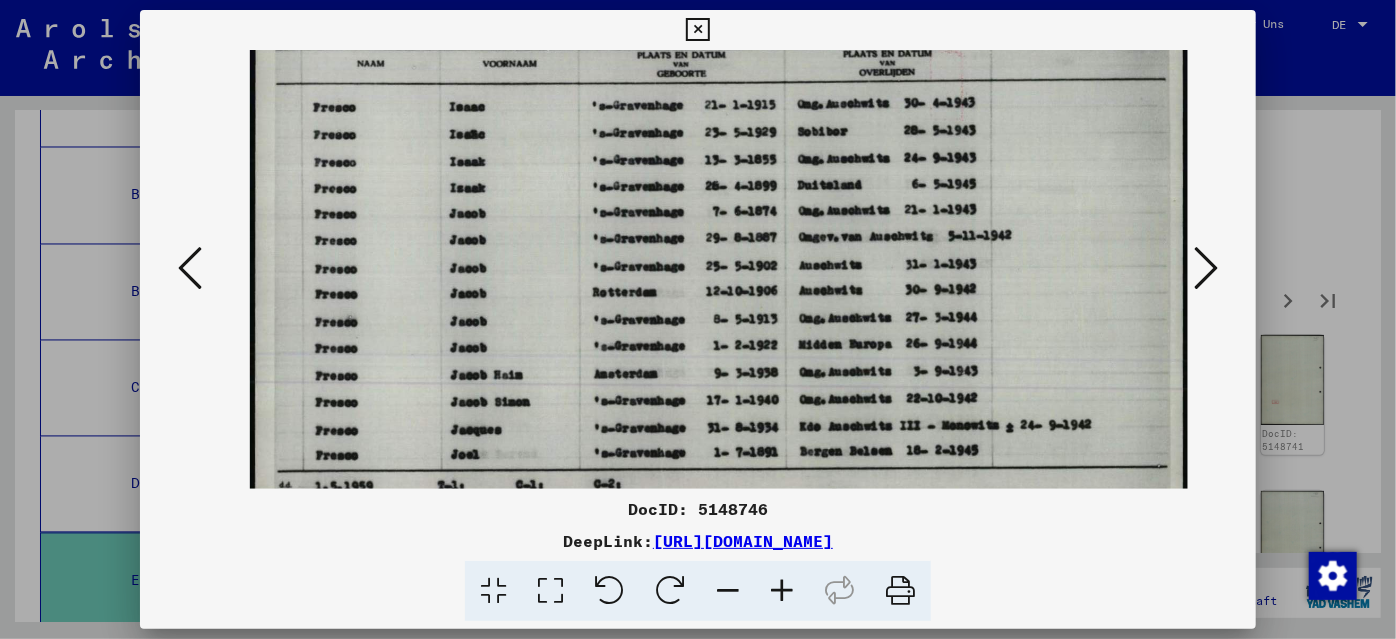 click at bounding box center [728, 591] 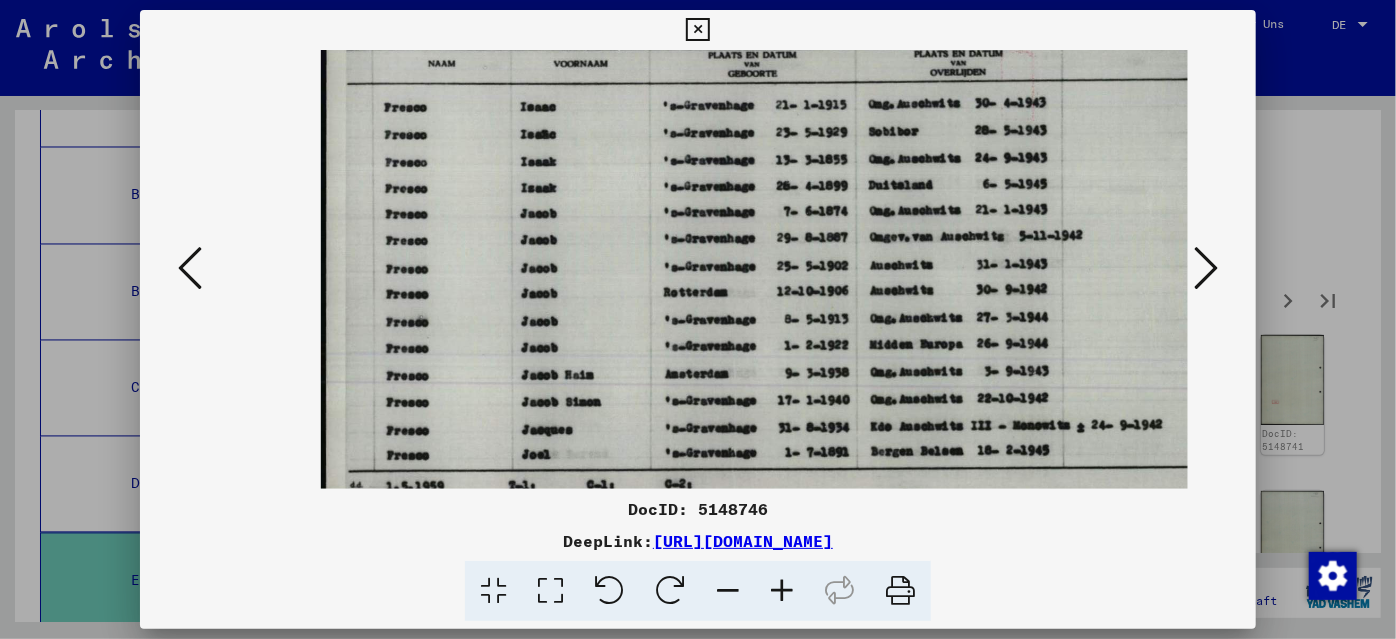 click at bounding box center [728, 591] 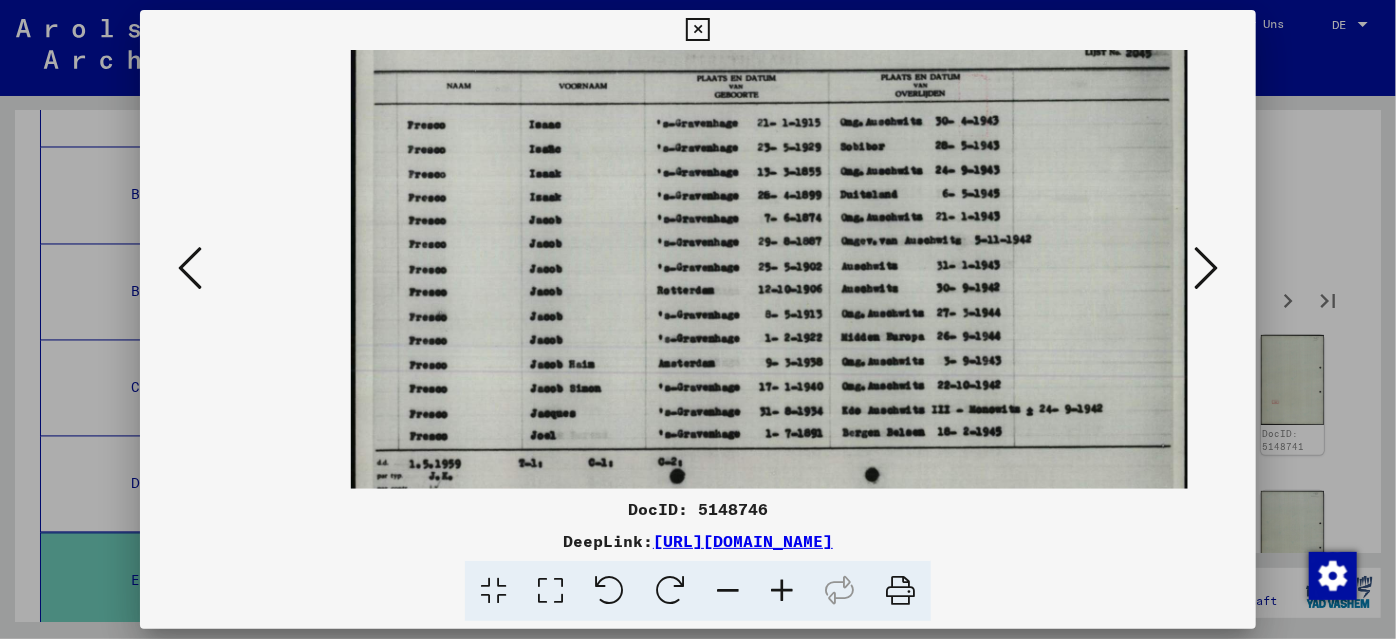 click at bounding box center (728, 591) 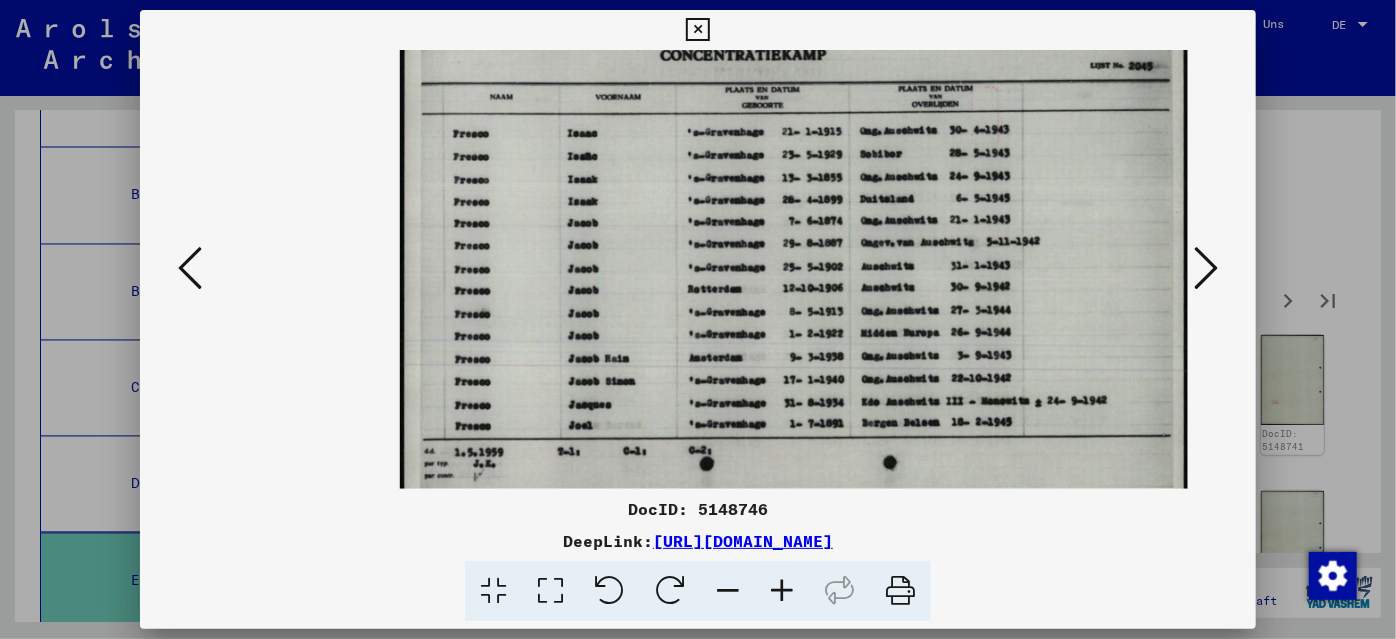 click at bounding box center [728, 591] 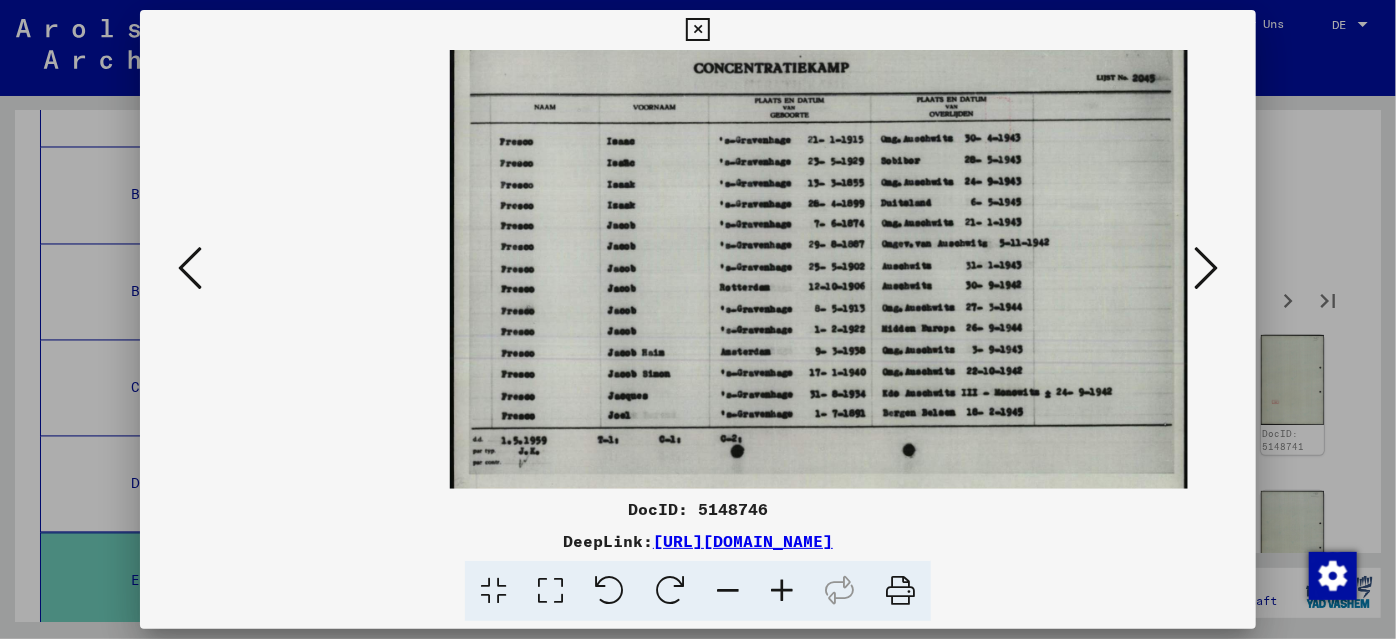 click at bounding box center (728, 591) 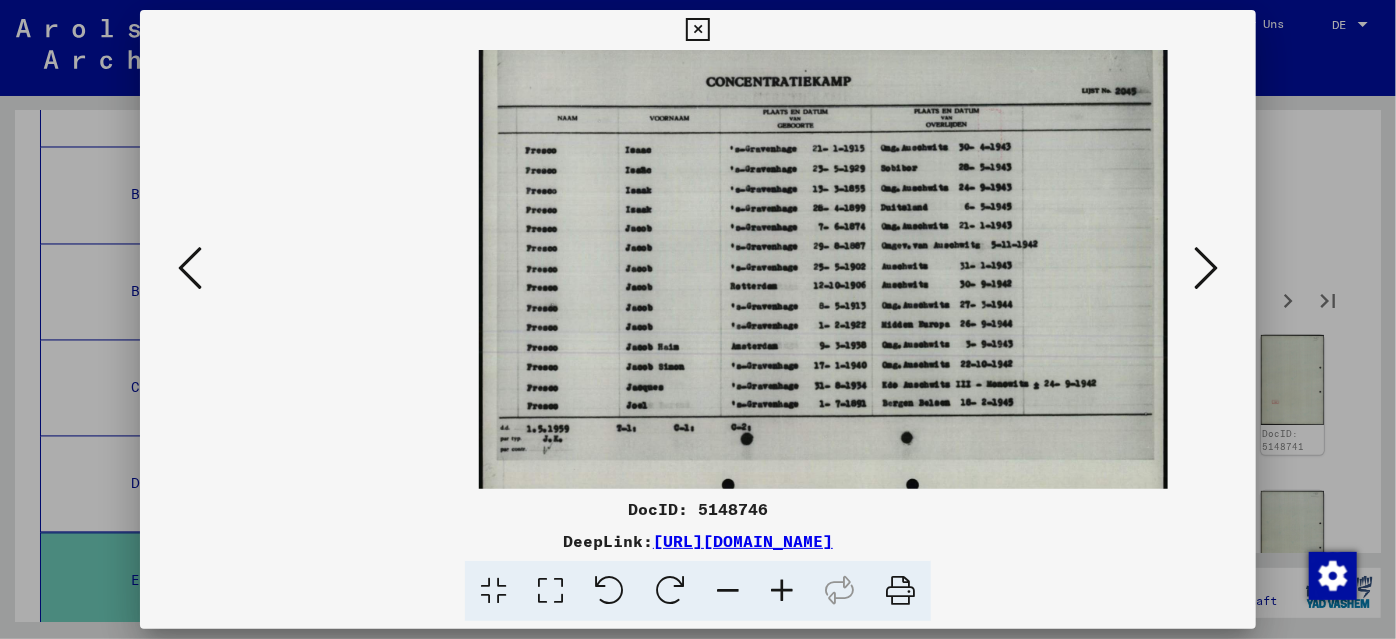scroll, scrollTop: 0, scrollLeft: 0, axis: both 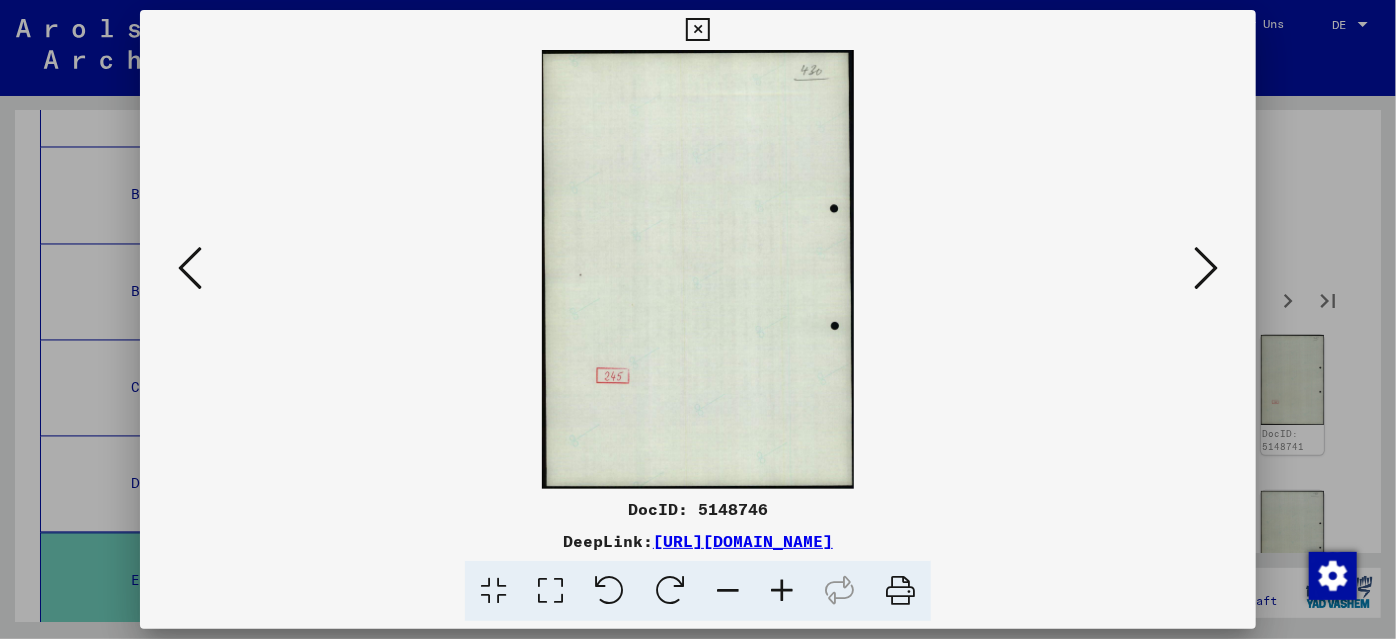click at bounding box center [1206, 268] 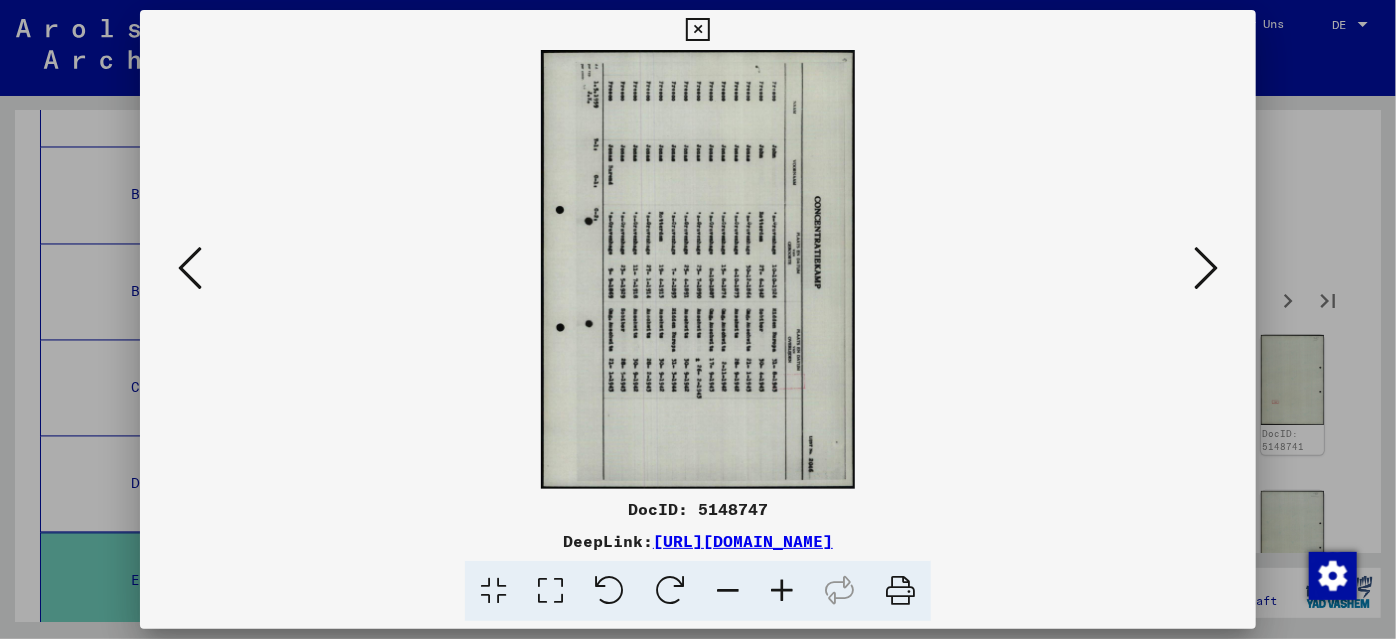 click at bounding box center (609, 591) 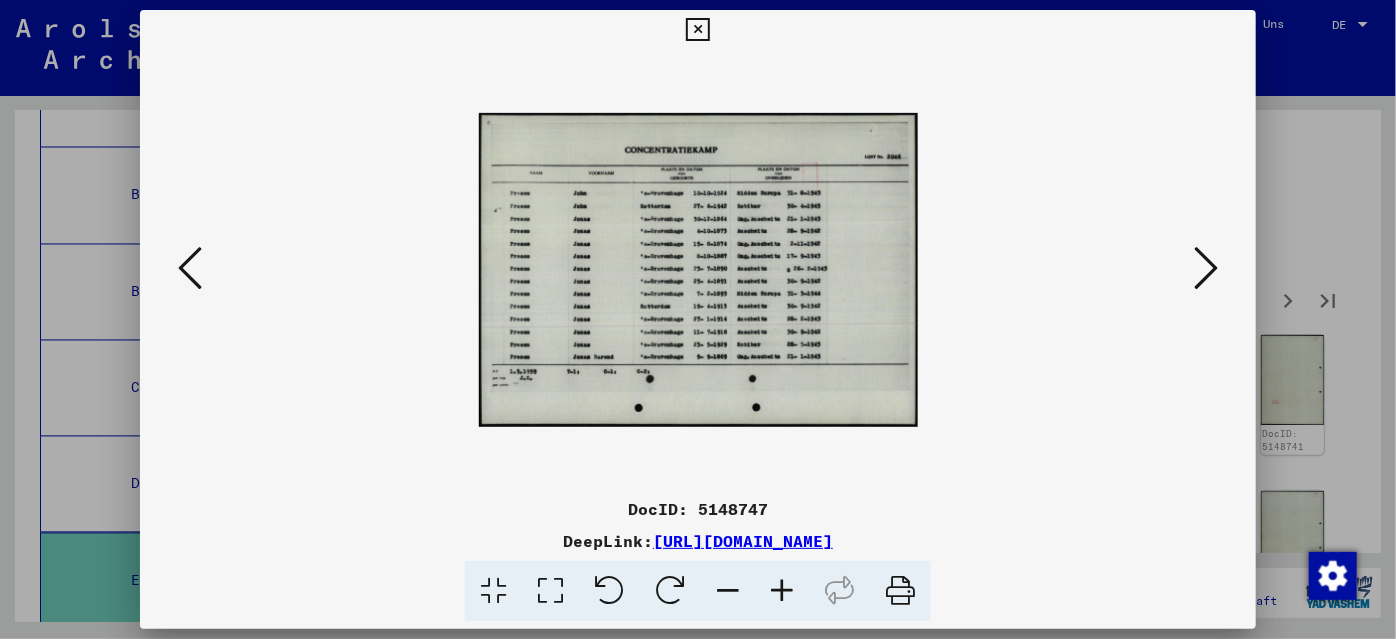 click at bounding box center (782, 591) 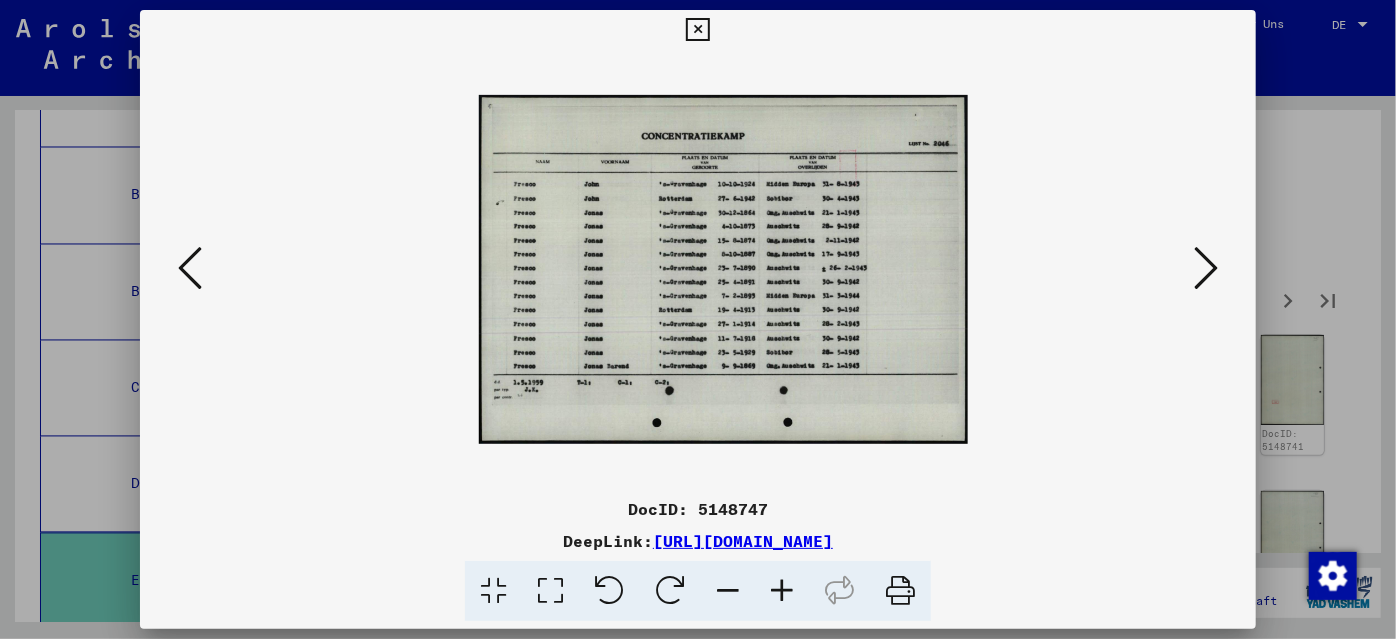 click at bounding box center [782, 591] 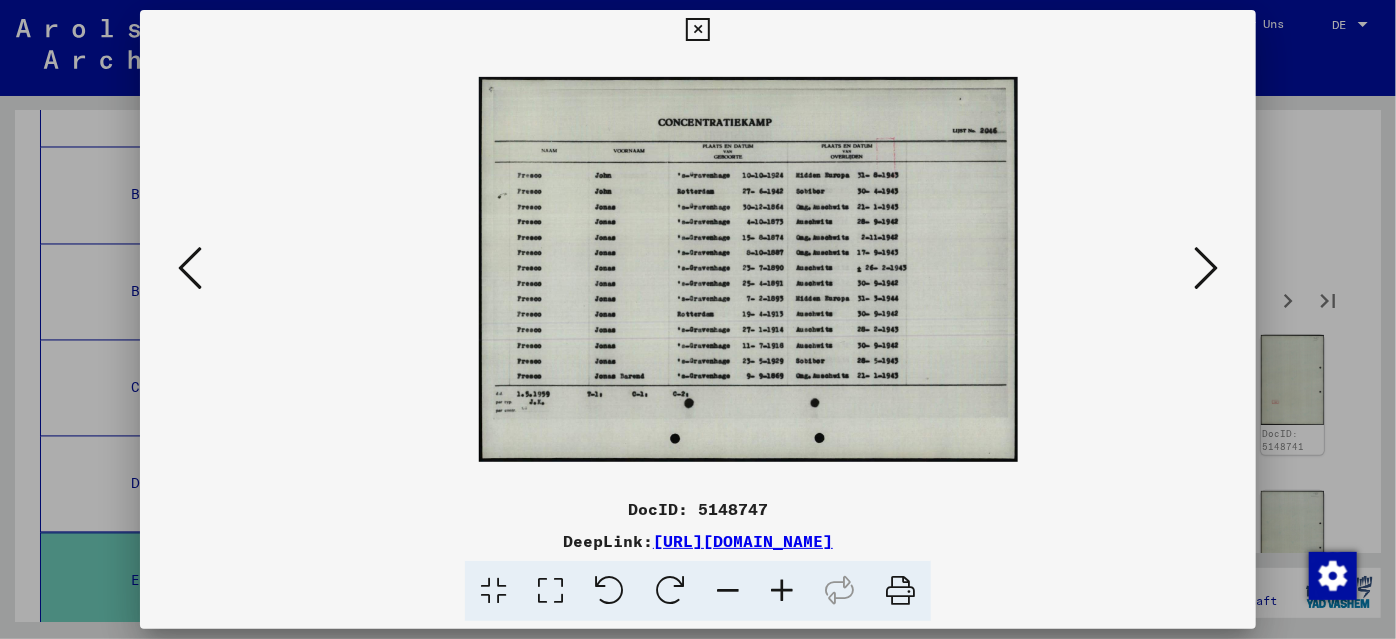 click at bounding box center [782, 591] 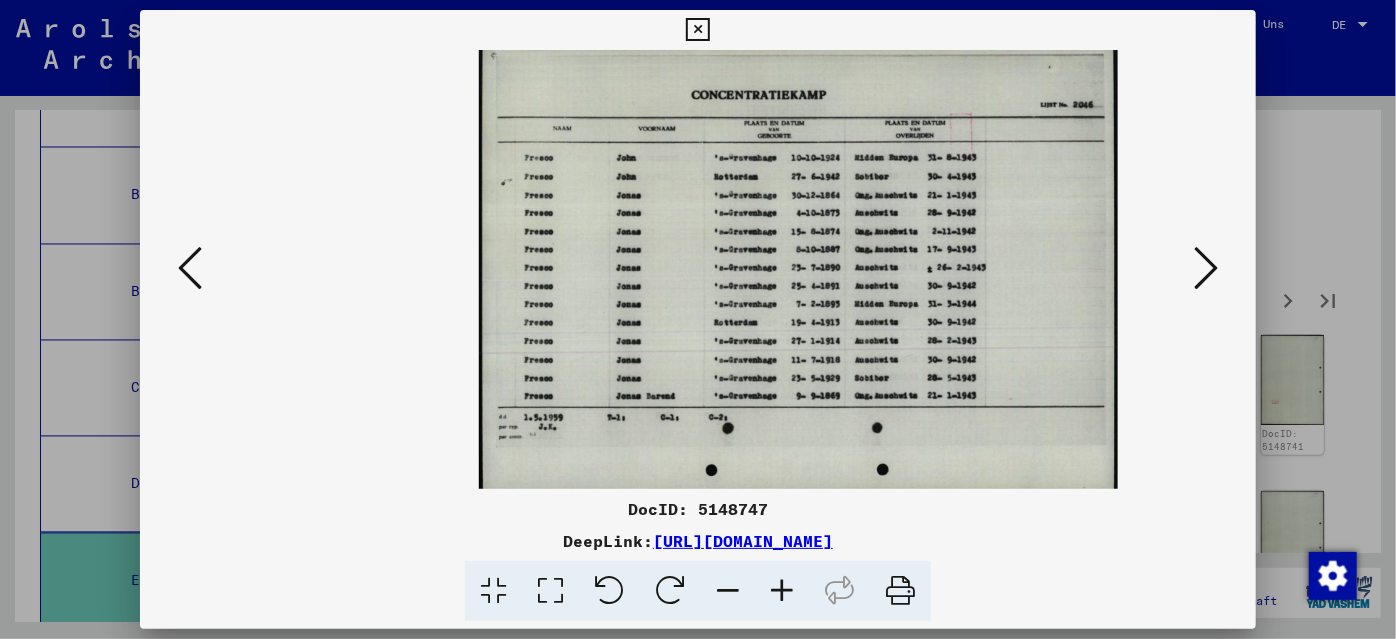 click at bounding box center [782, 591] 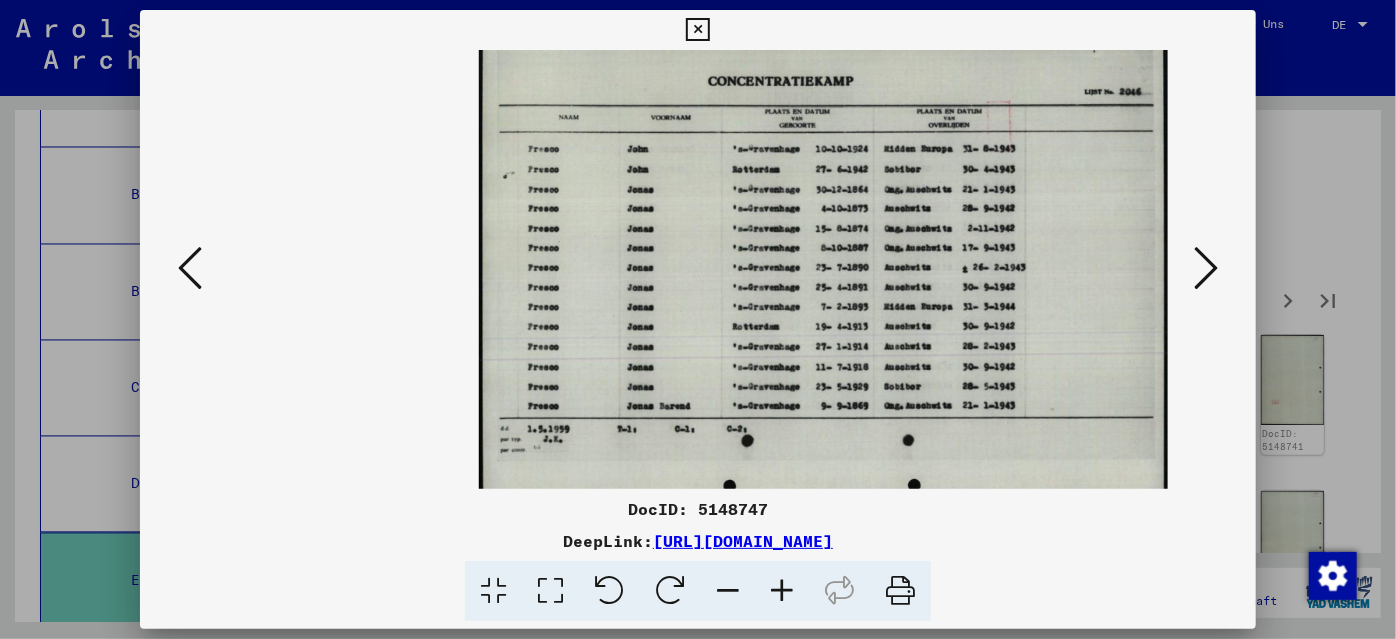 click at bounding box center [782, 591] 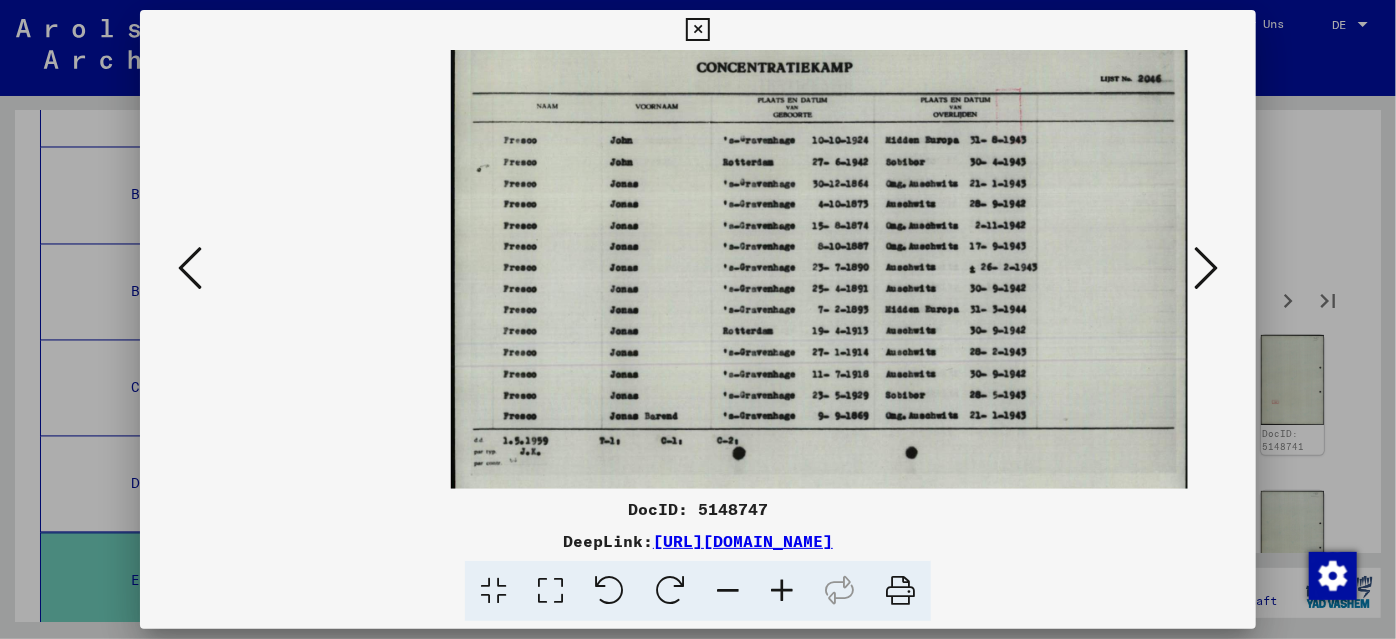 scroll, scrollTop: 0, scrollLeft: 29, axis: horizontal 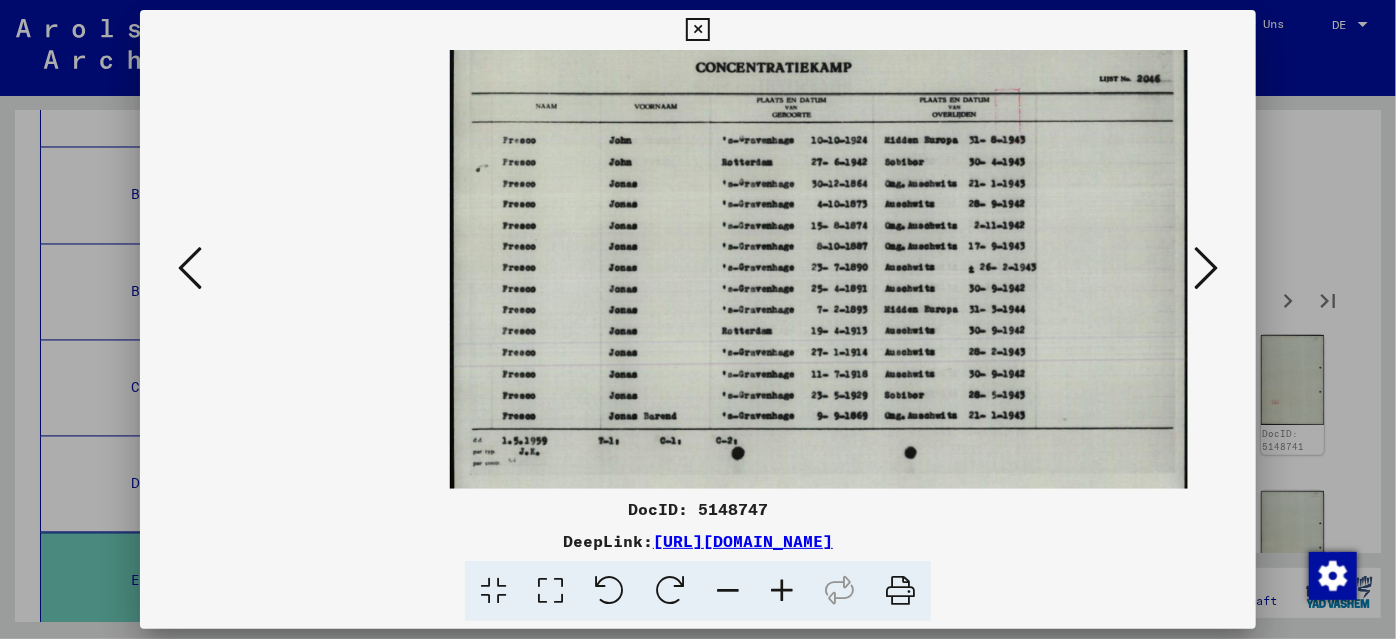 click at bounding box center (818, 269) 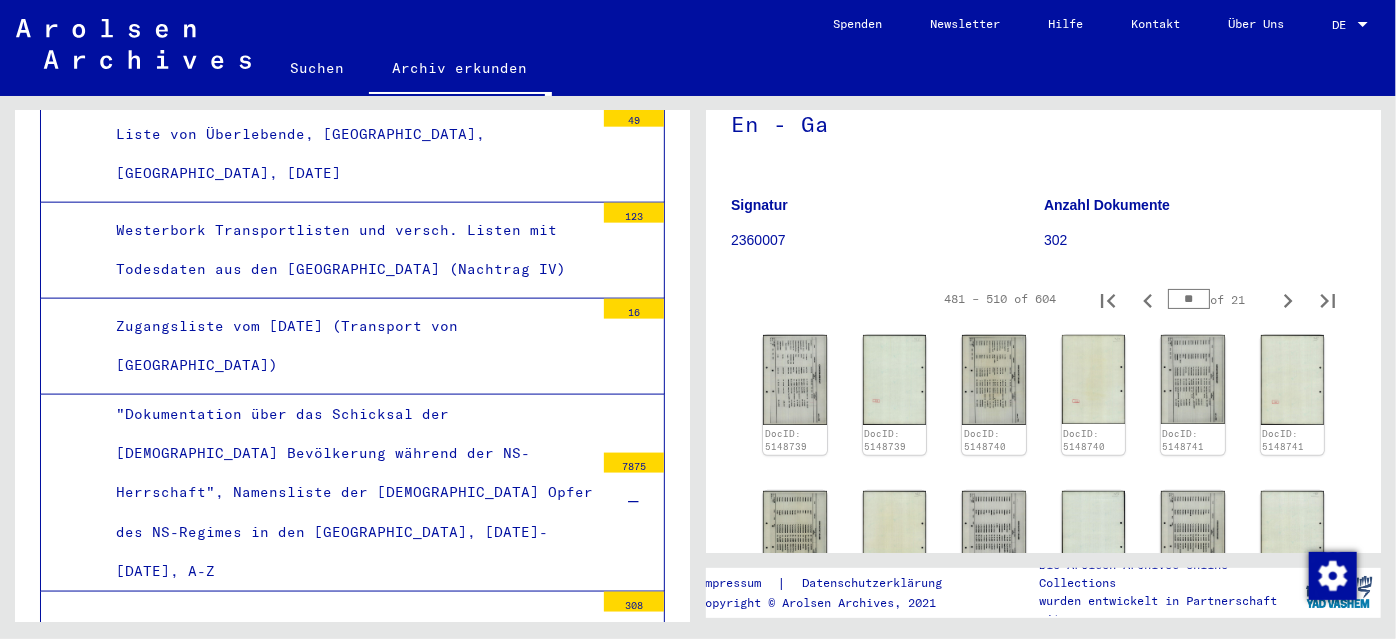 scroll, scrollTop: 5097, scrollLeft: 0, axis: vertical 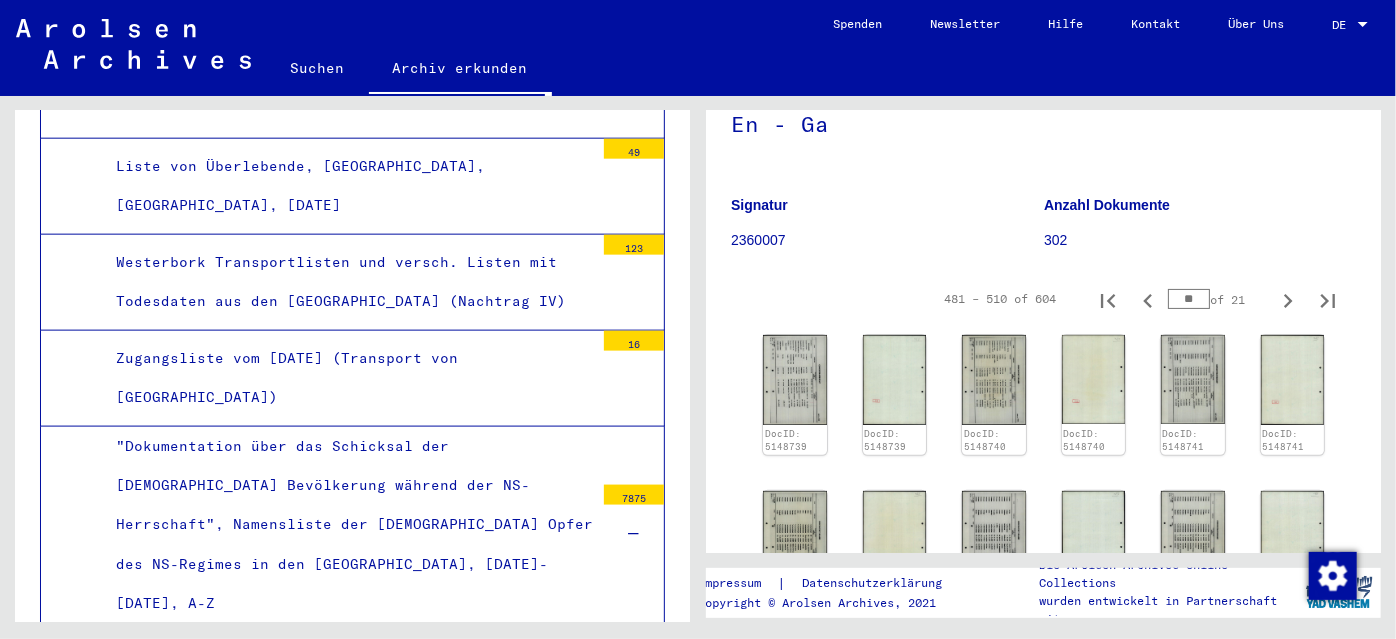 click at bounding box center [634, 534] 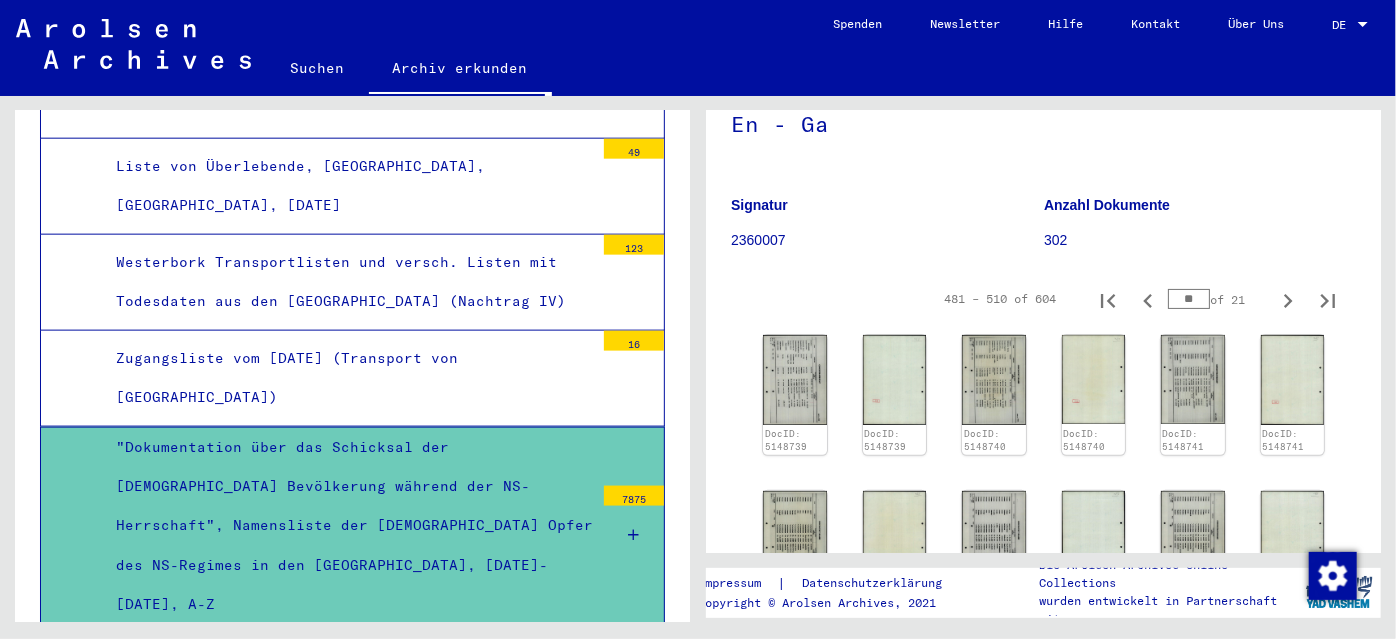 click on "Deportationslisten von [DEMOGRAPHIC_DATA] aus den [GEOGRAPHIC_DATA]" at bounding box center [347, 672] 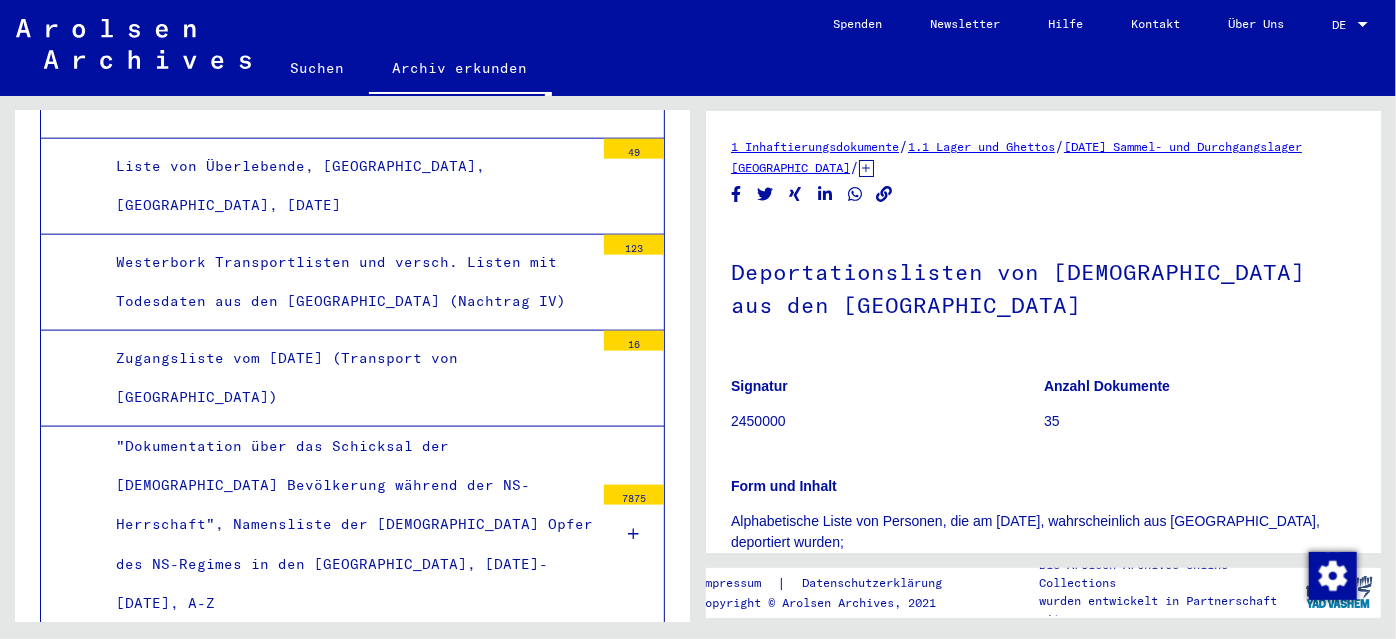 click on "Deportationslisten von [DEMOGRAPHIC_DATA] aus den [GEOGRAPHIC_DATA]" at bounding box center [347, 672] 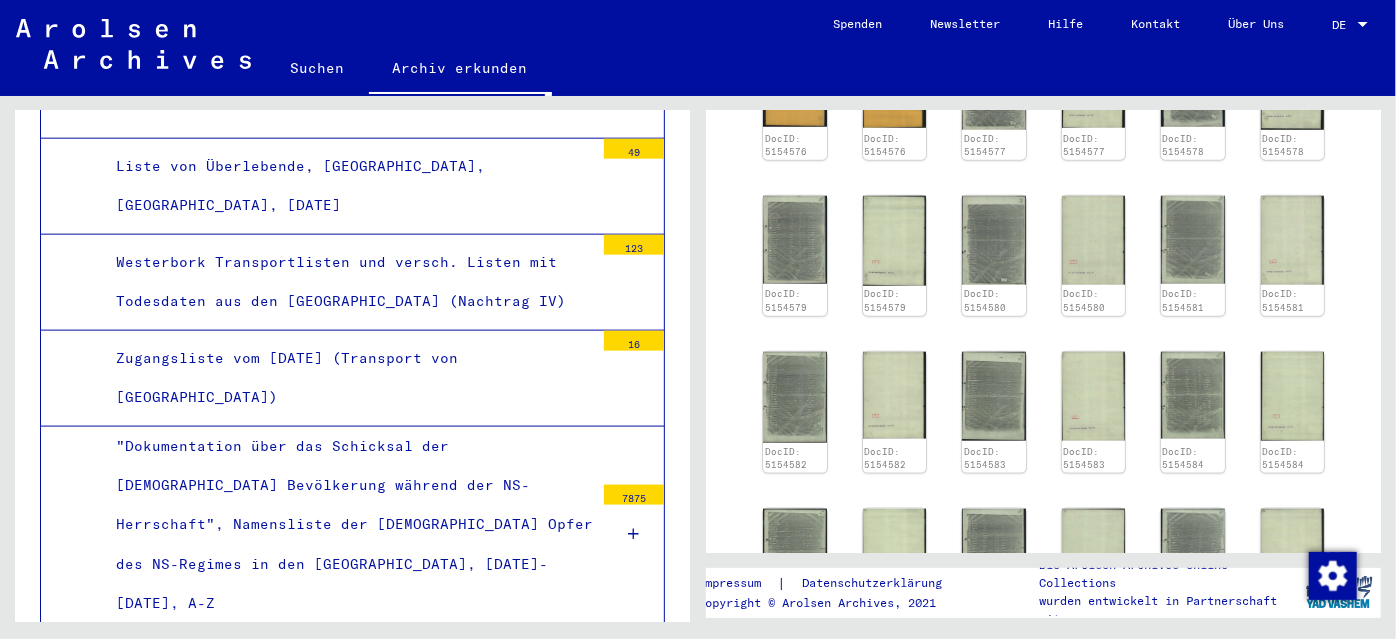 scroll, scrollTop: 1090, scrollLeft: 0, axis: vertical 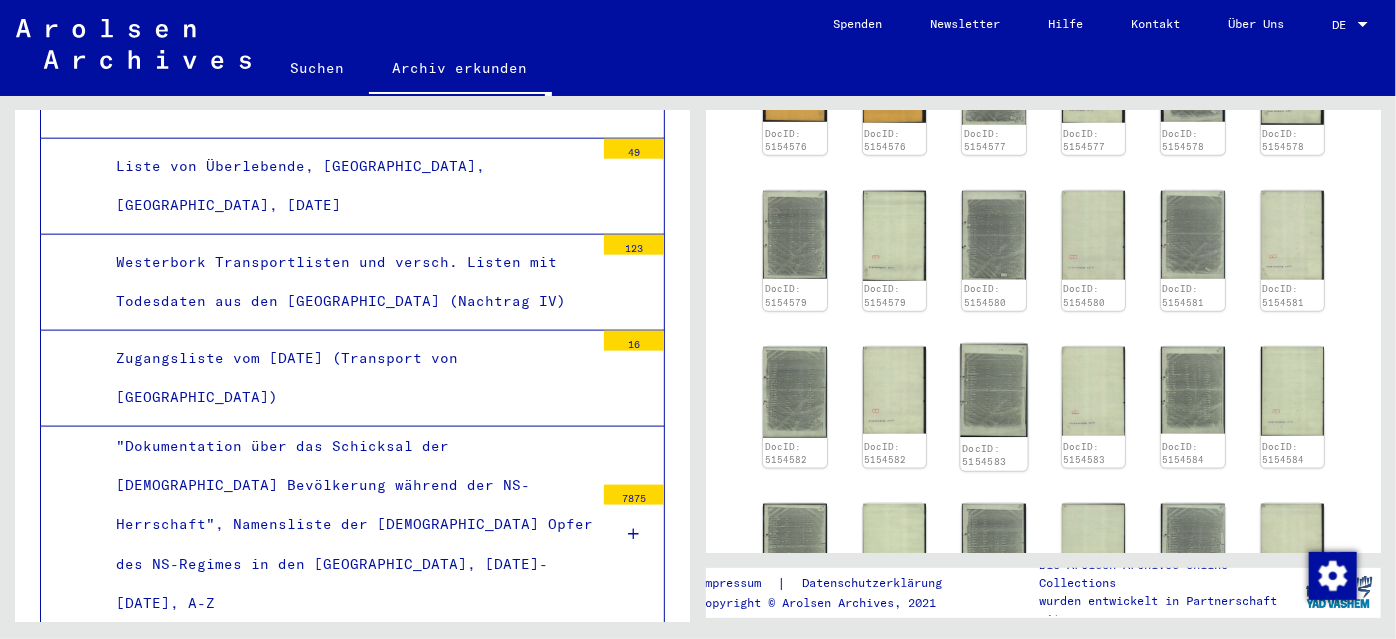 click 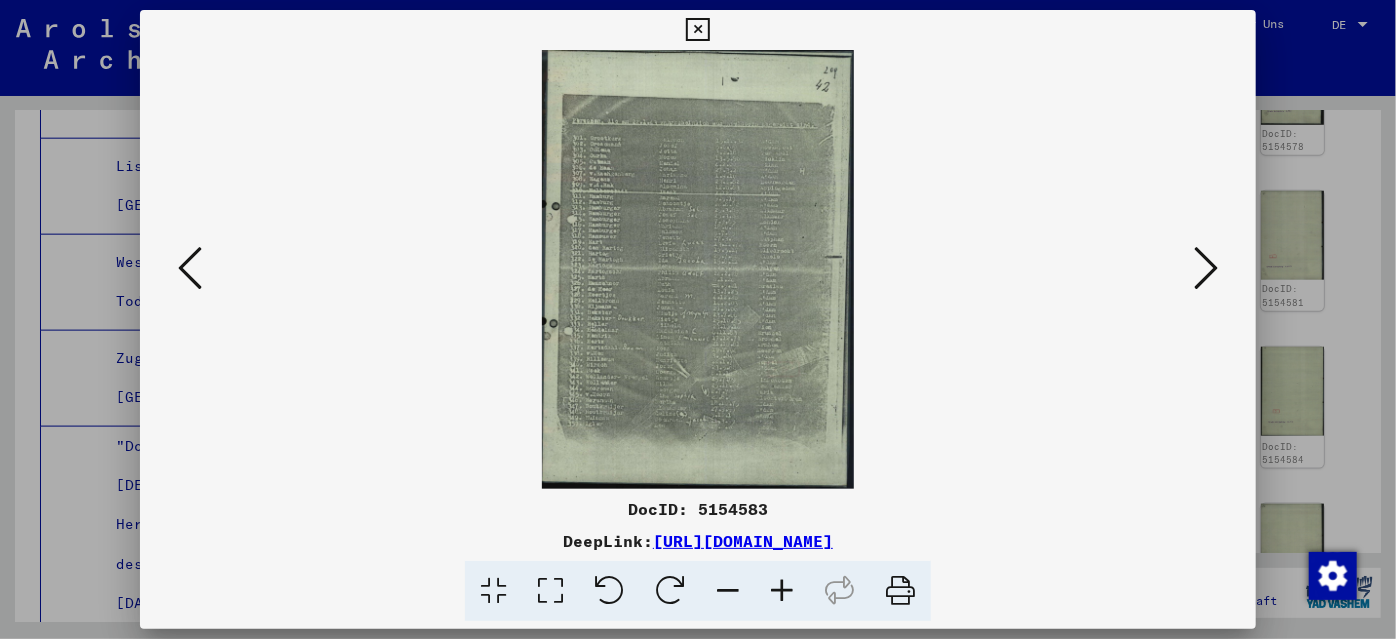 click at bounding box center (782, 591) 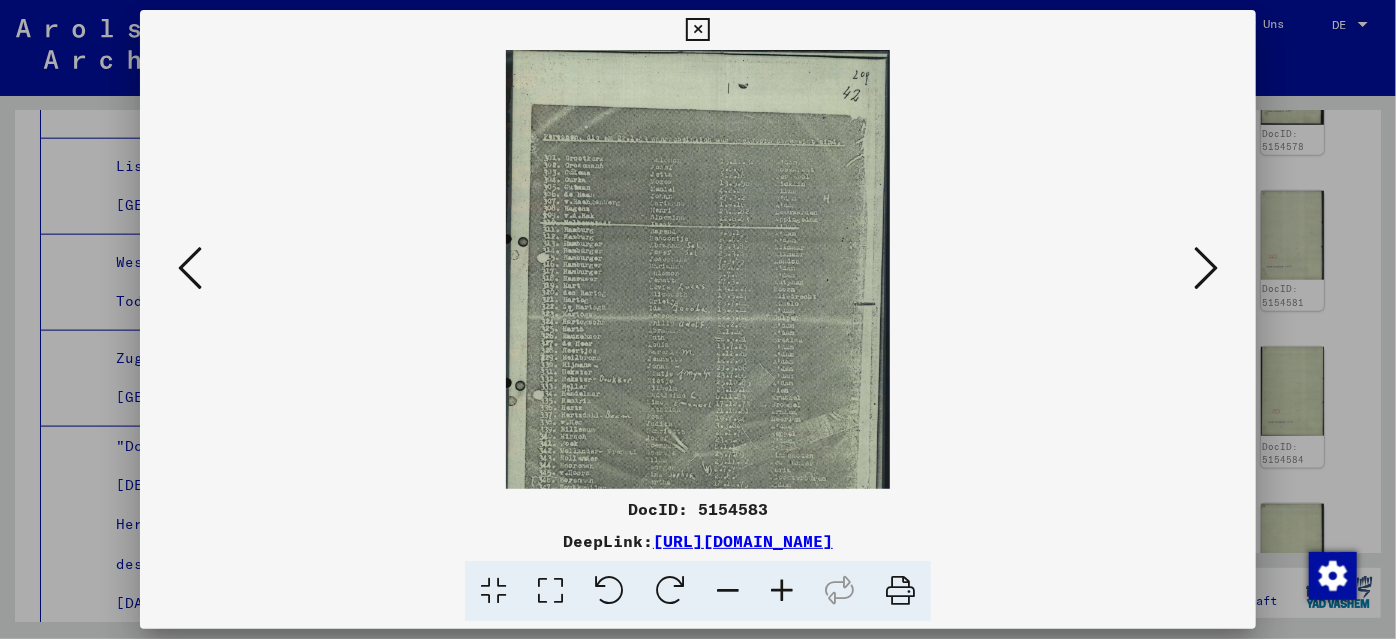 click at bounding box center [782, 591] 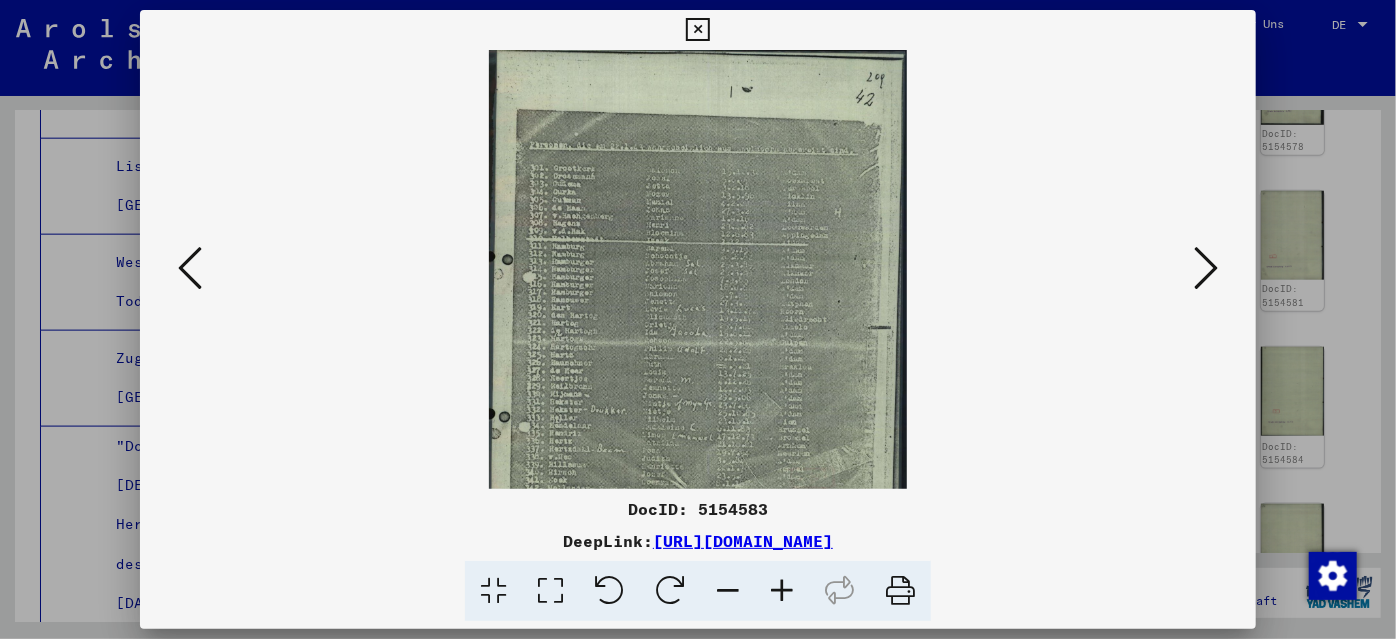 click at bounding box center [782, 591] 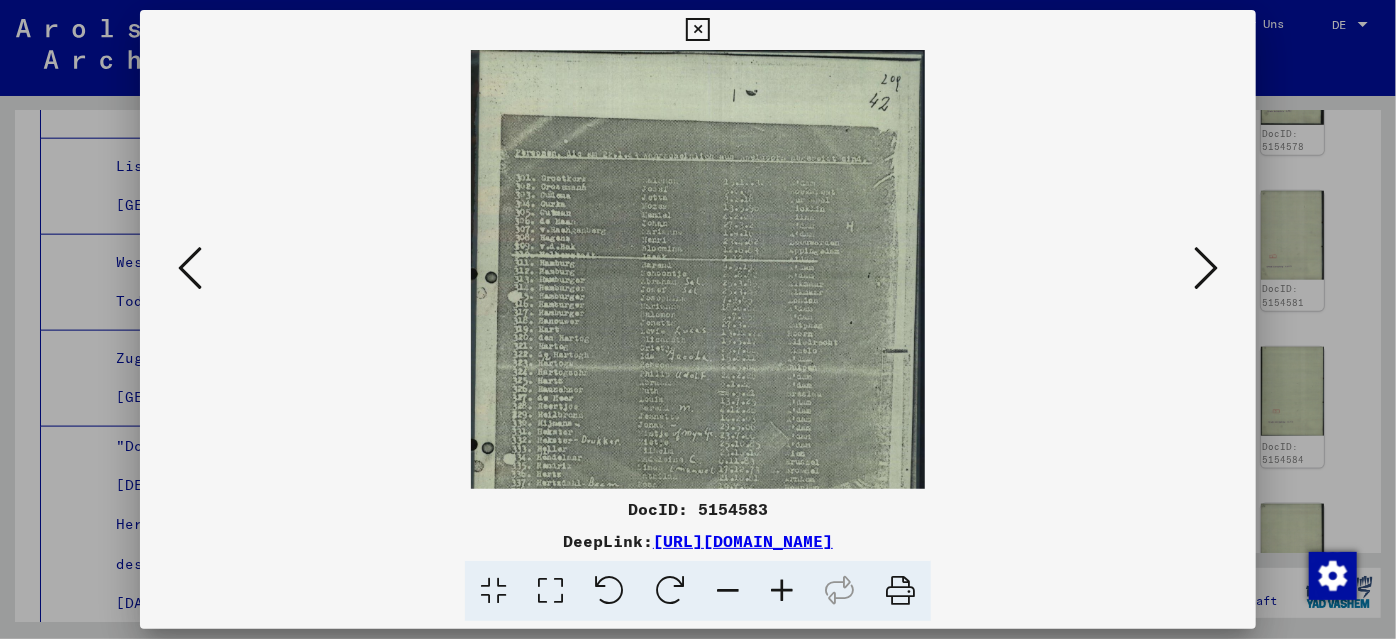 click at bounding box center [782, 591] 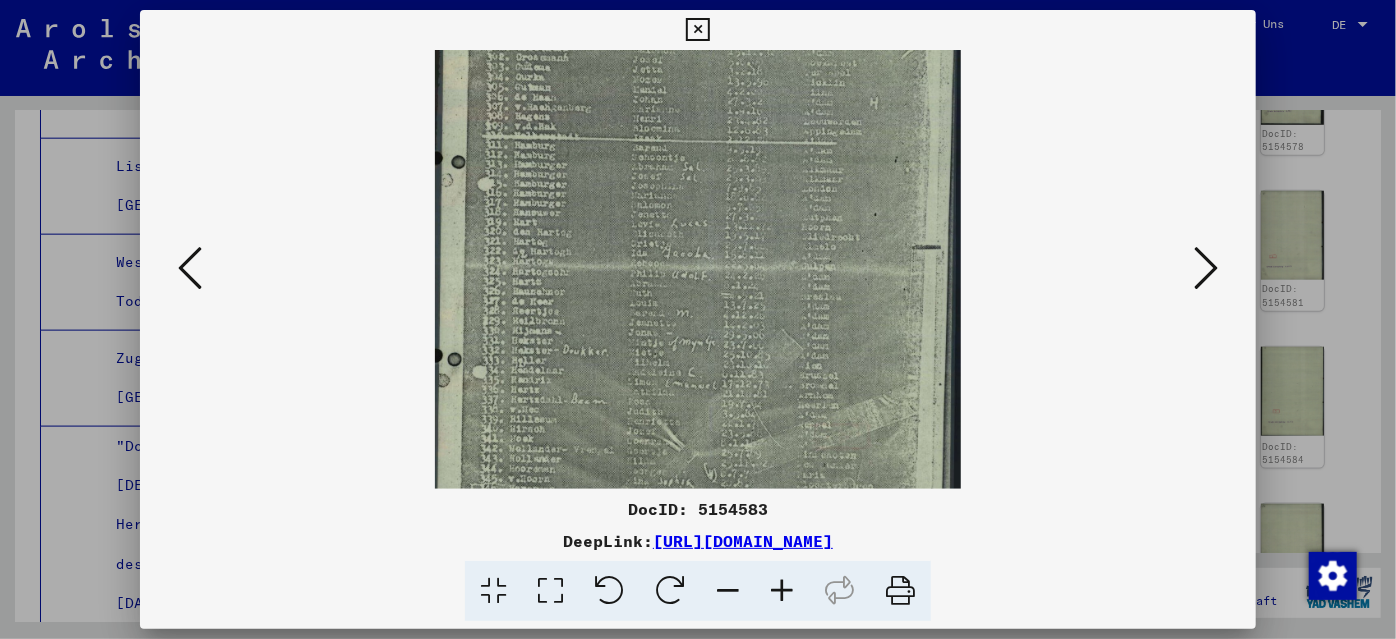 scroll, scrollTop: 152, scrollLeft: 0, axis: vertical 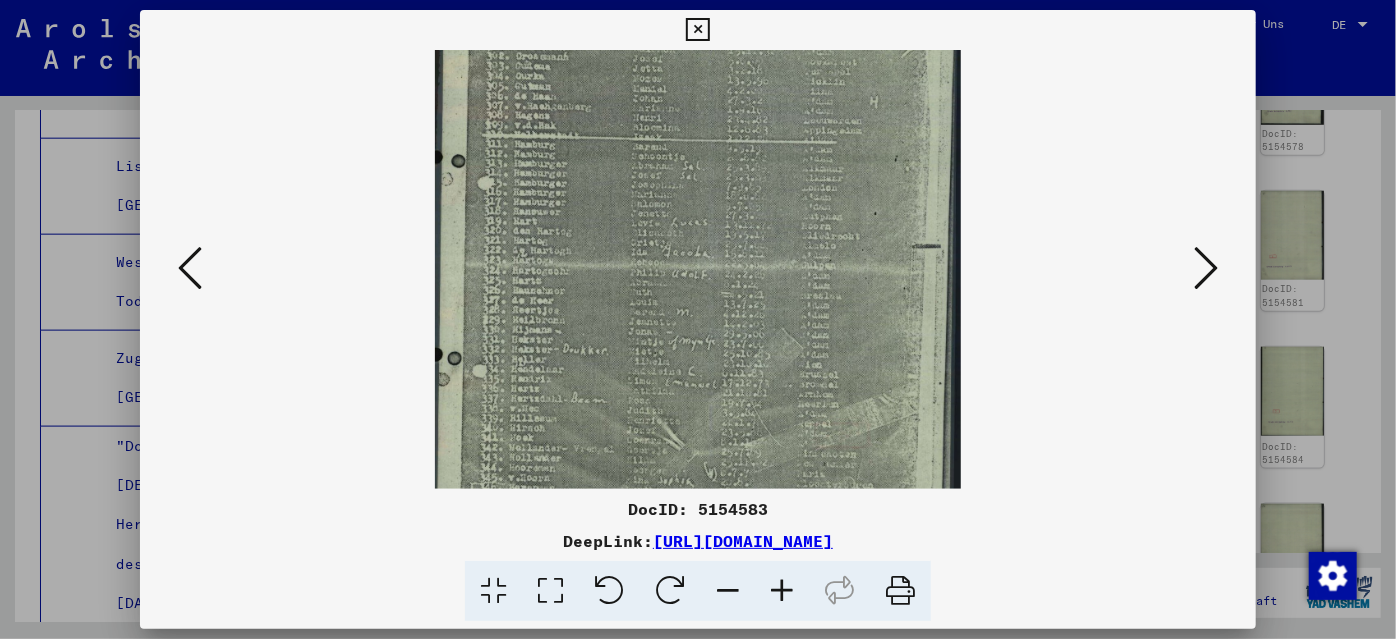 drag, startPoint x: 641, startPoint y: 280, endPoint x: 649, endPoint y: 129, distance: 151.21178 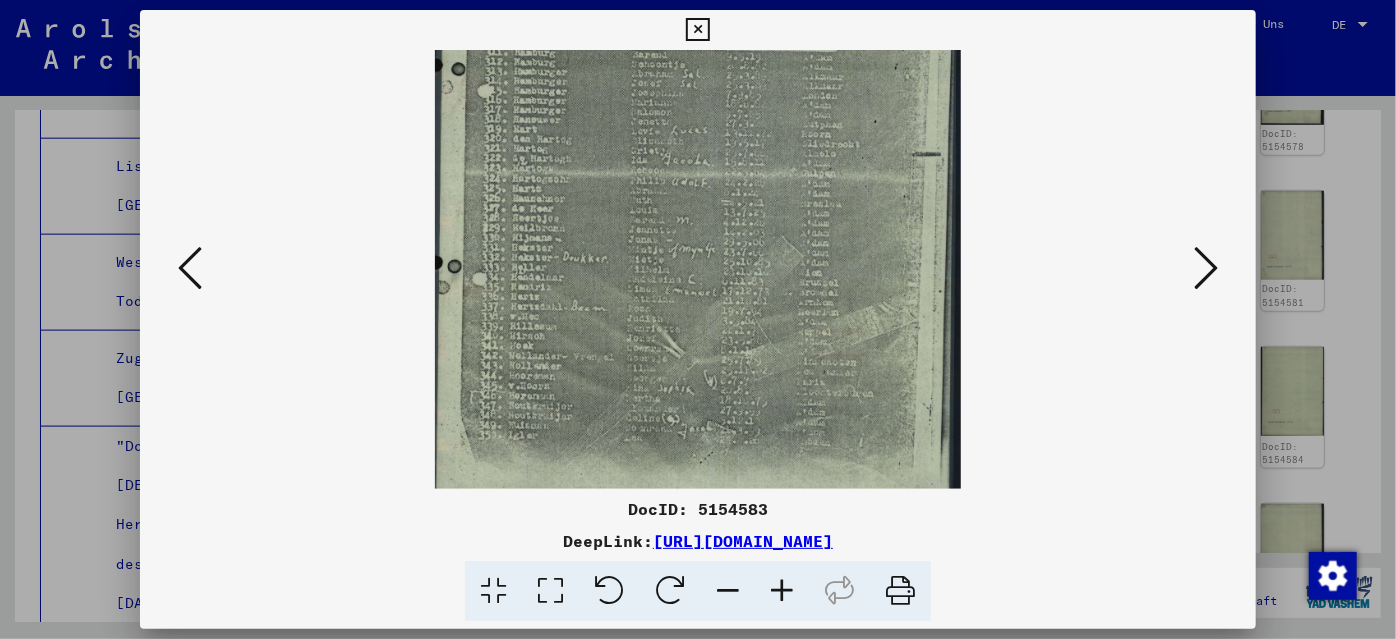scroll, scrollTop: 299, scrollLeft: 0, axis: vertical 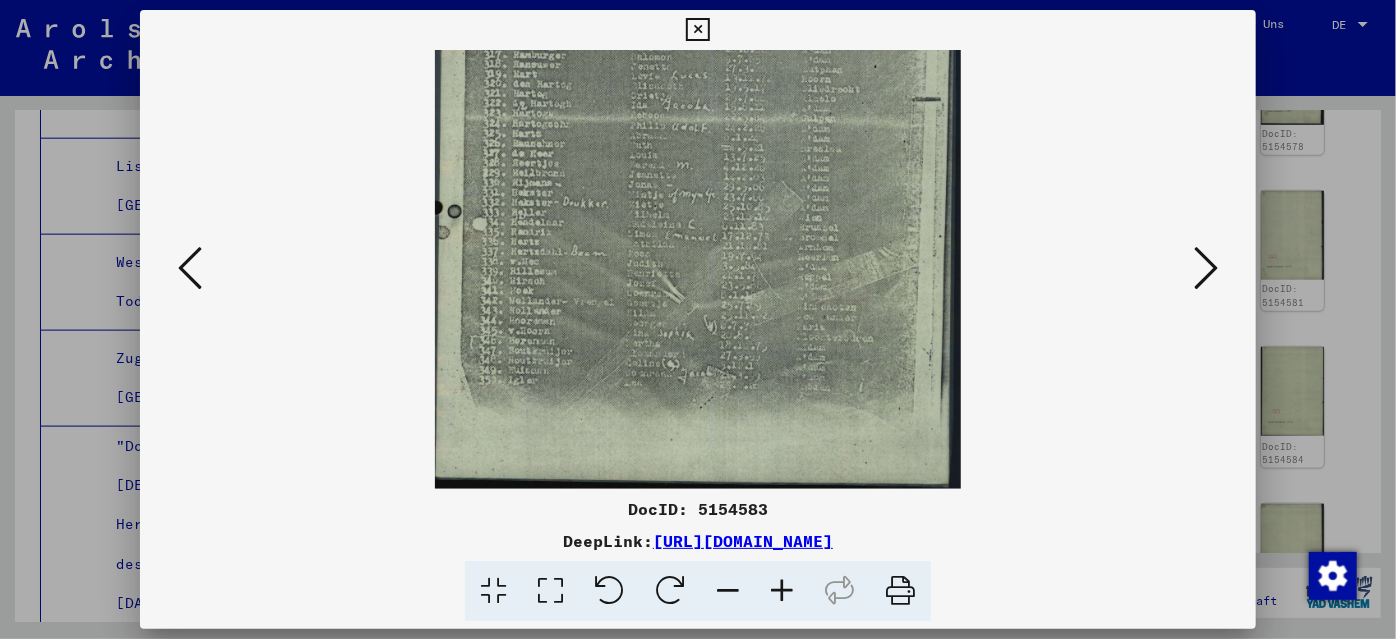 drag, startPoint x: 662, startPoint y: 239, endPoint x: 662, endPoint y: 124, distance: 115 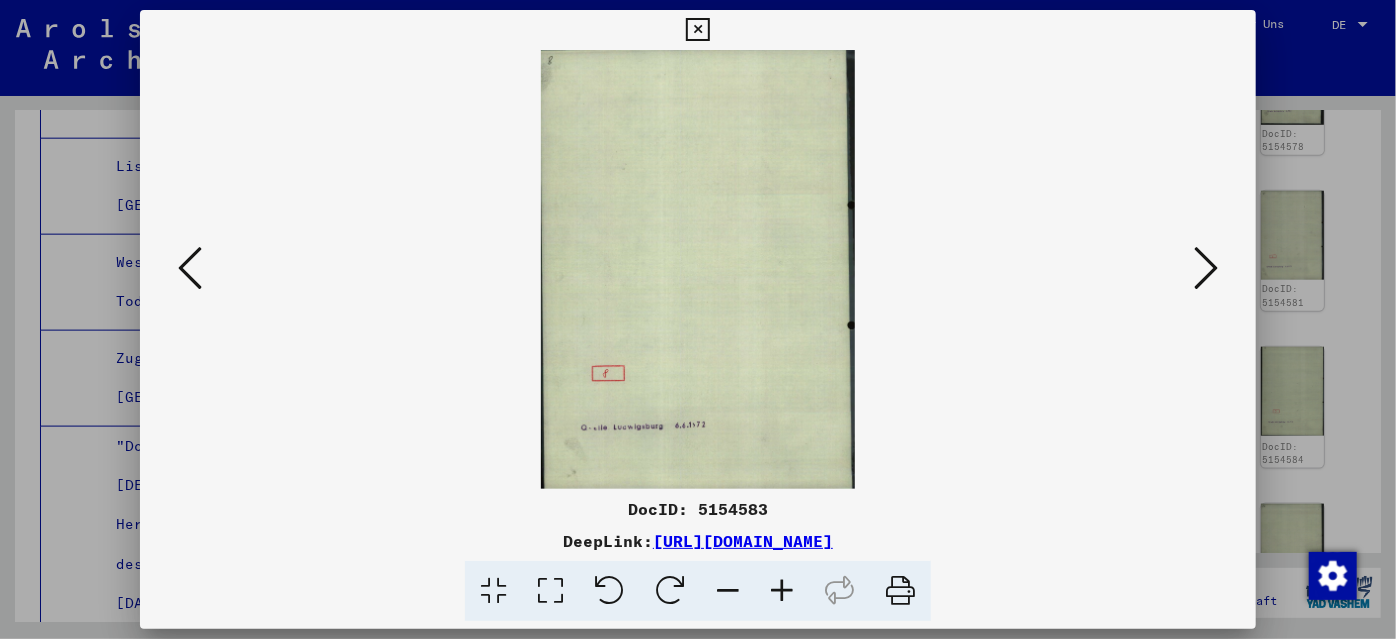 click at bounding box center [782, 591] 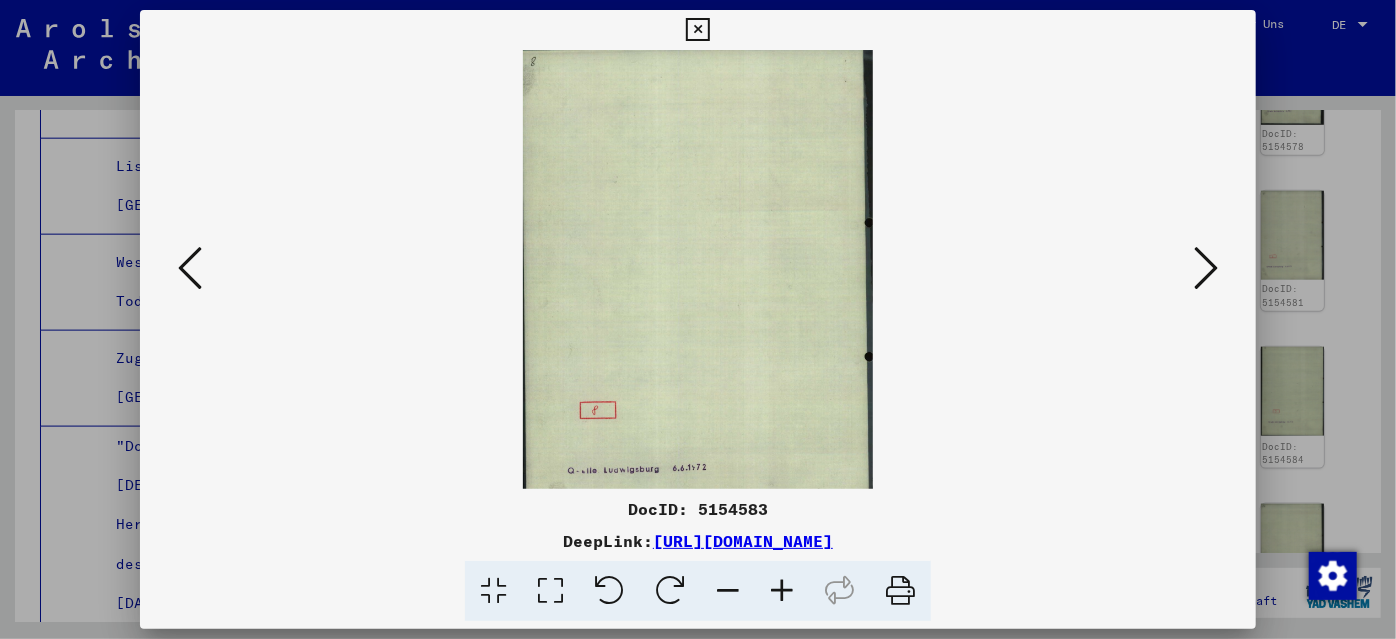 click at bounding box center [782, 591] 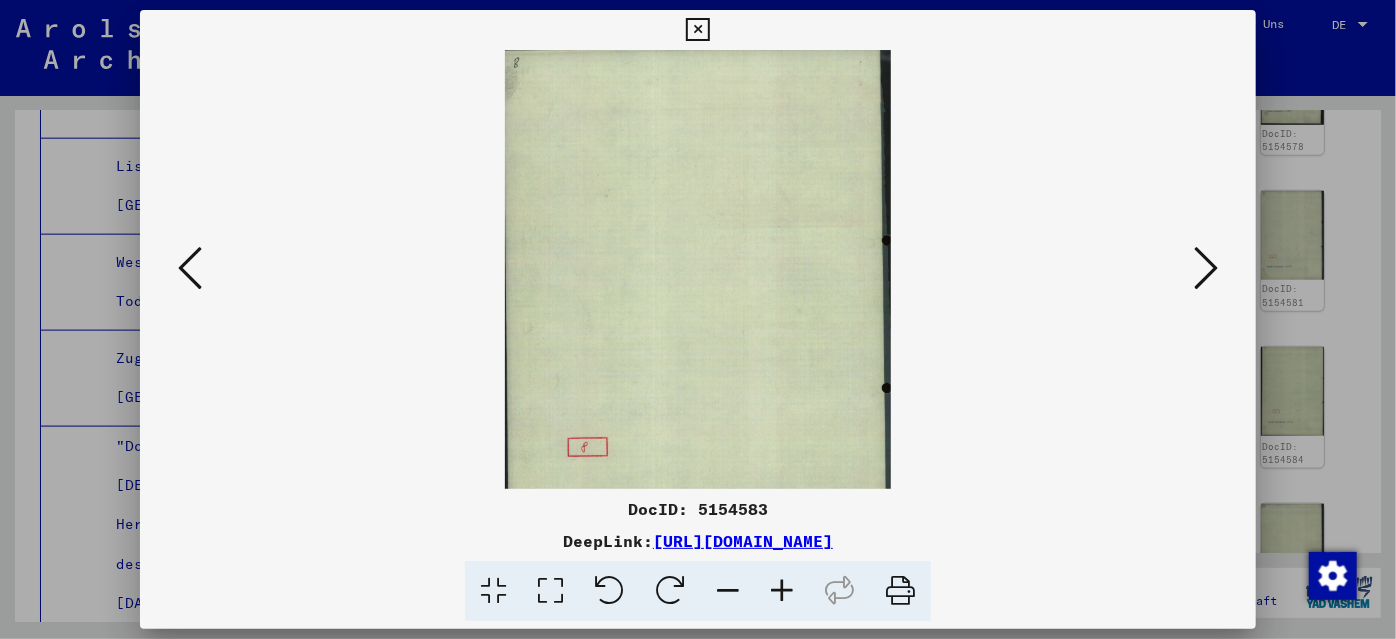 click at bounding box center [782, 591] 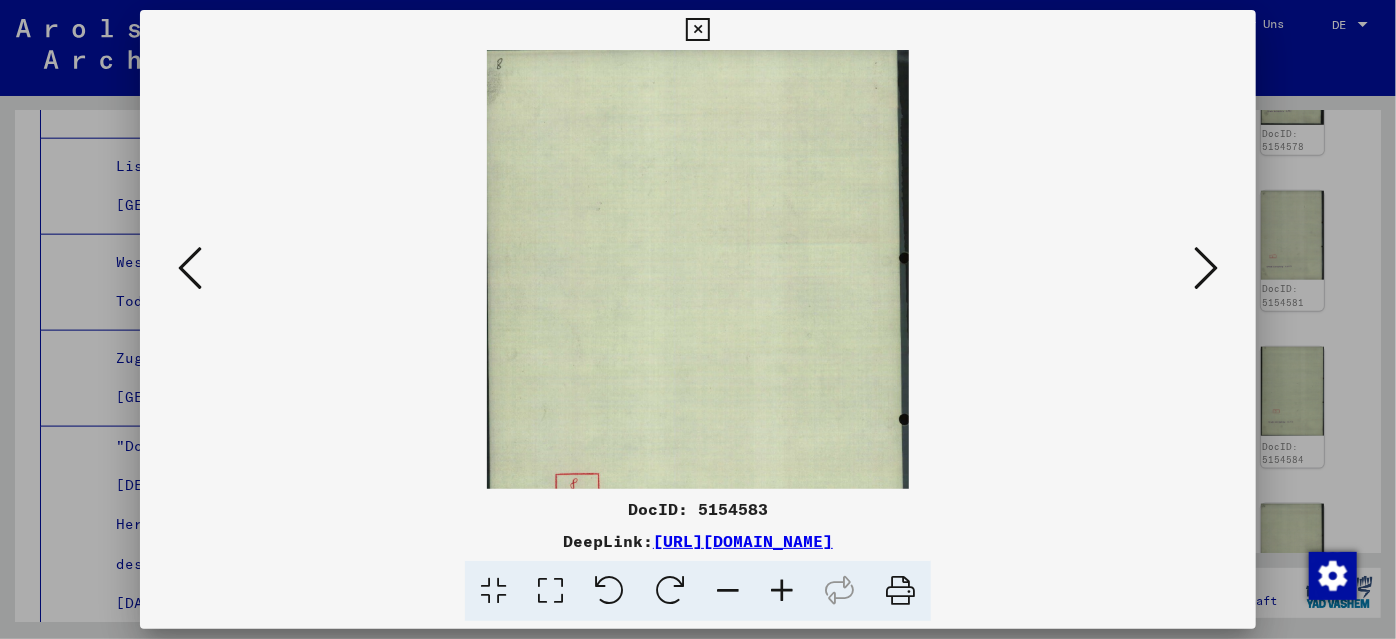 click at bounding box center (1206, 268) 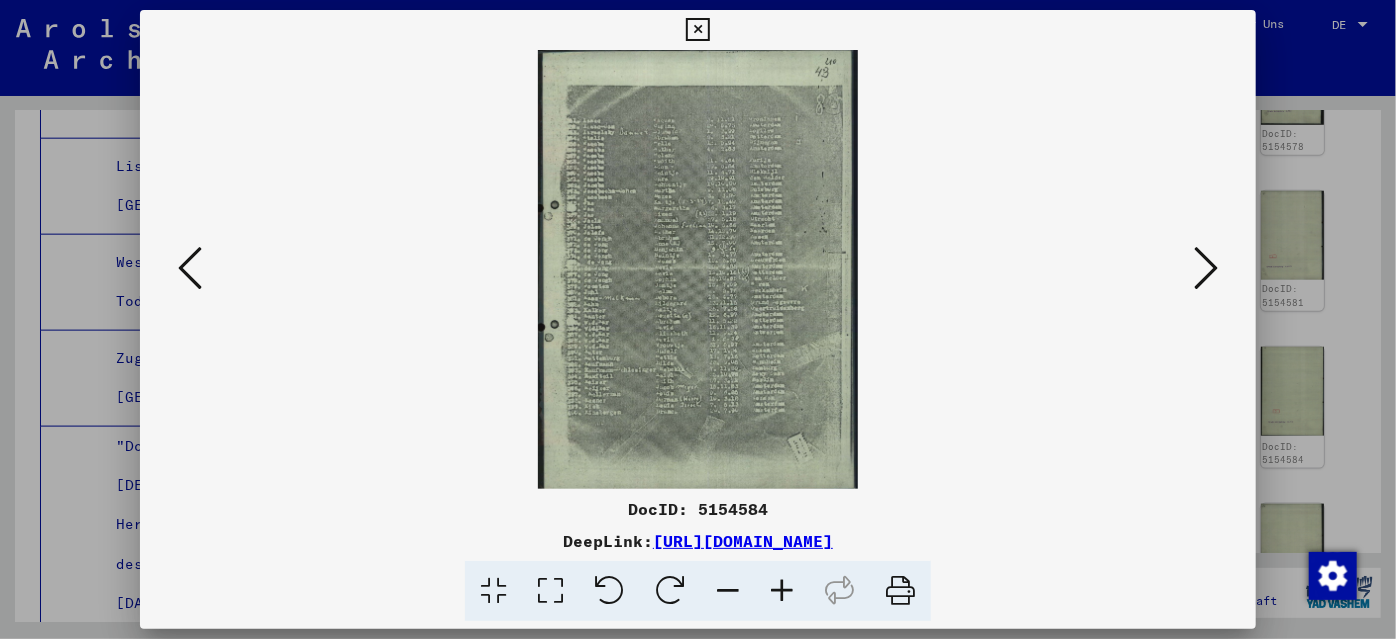 click at bounding box center (1206, 268) 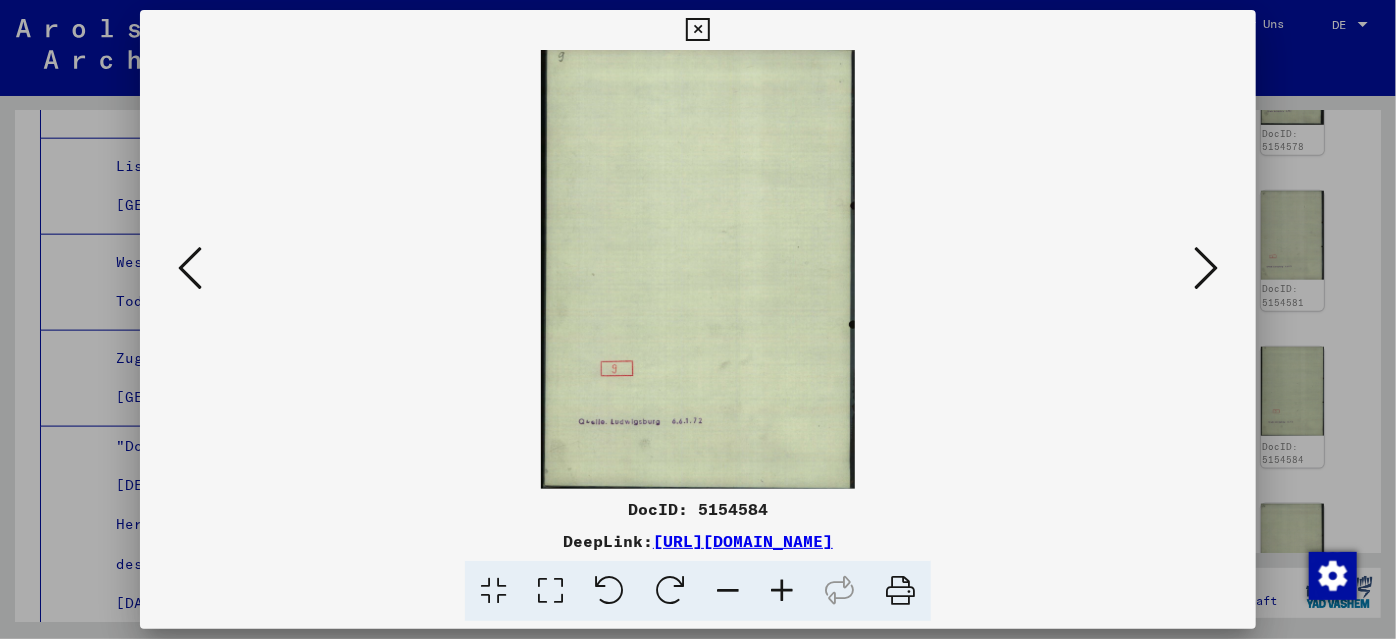 click at bounding box center [1206, 268] 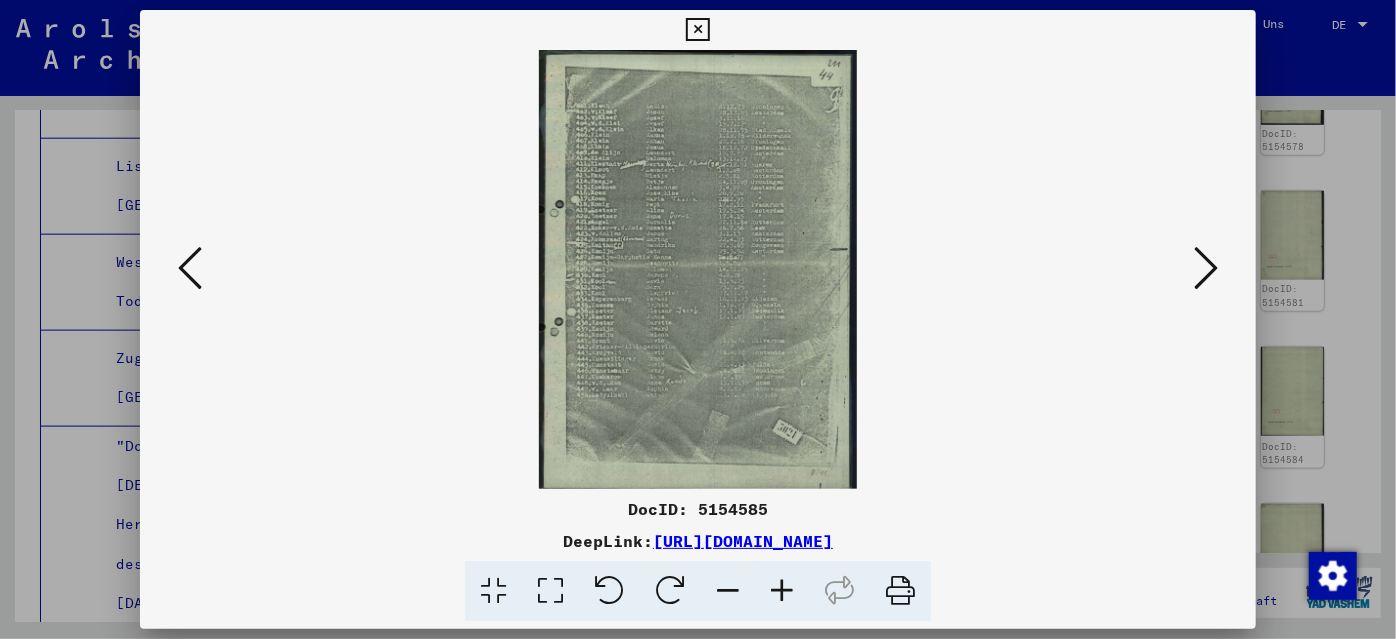 click at bounding box center [1206, 268] 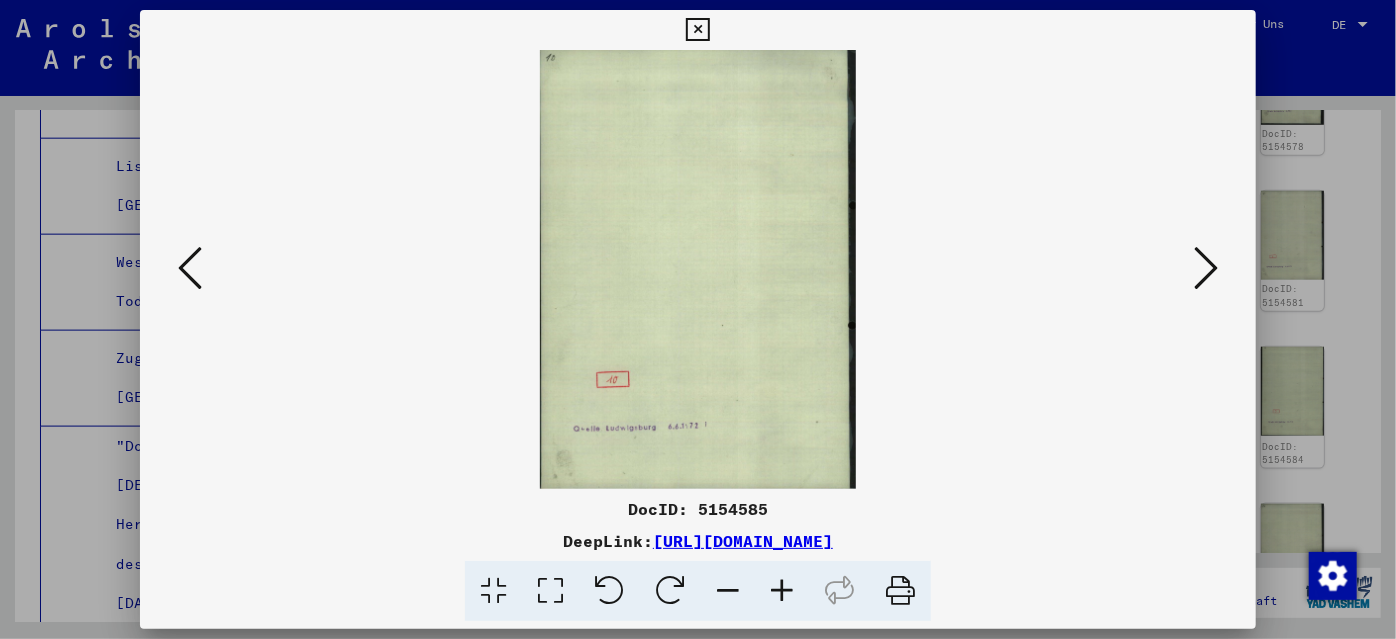 click at bounding box center [1206, 268] 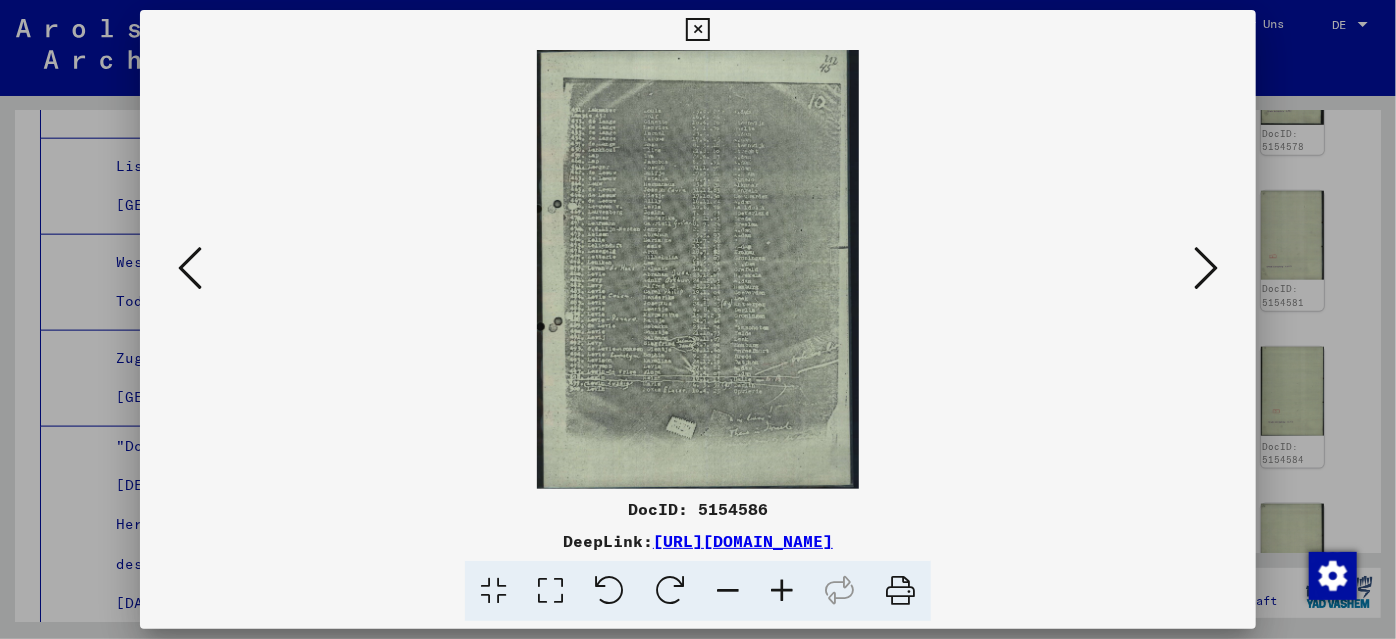 click at bounding box center [1206, 268] 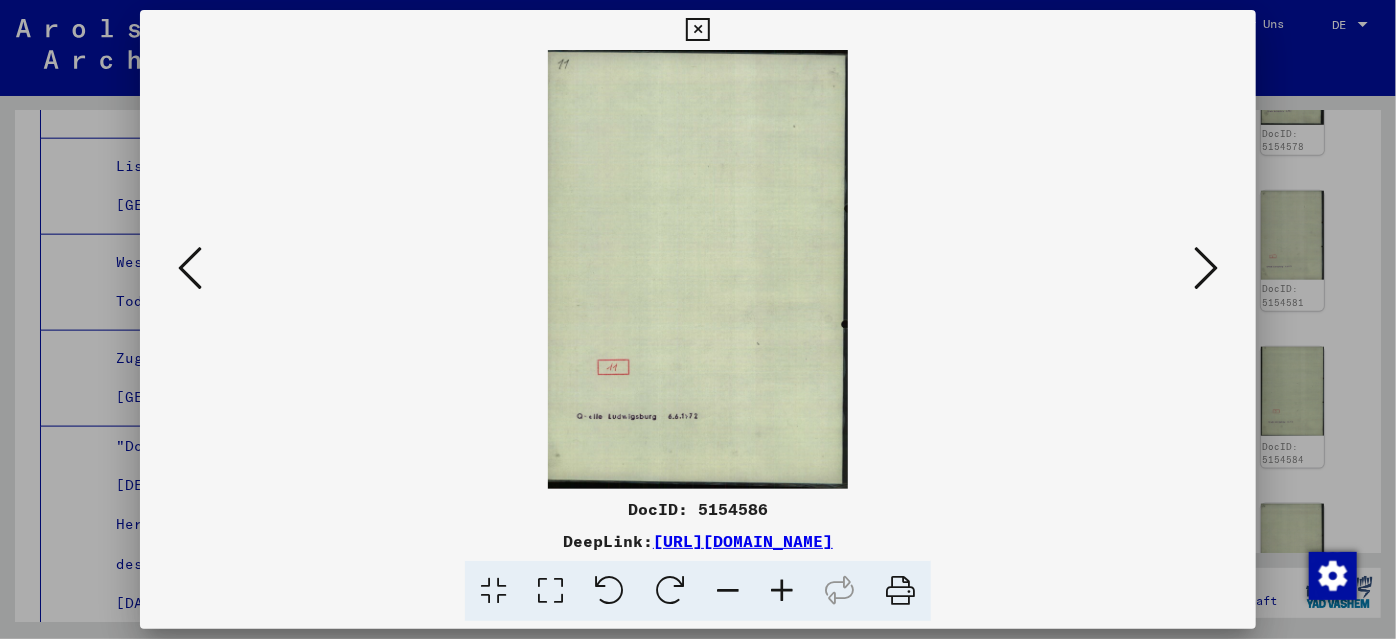 click at bounding box center [1206, 268] 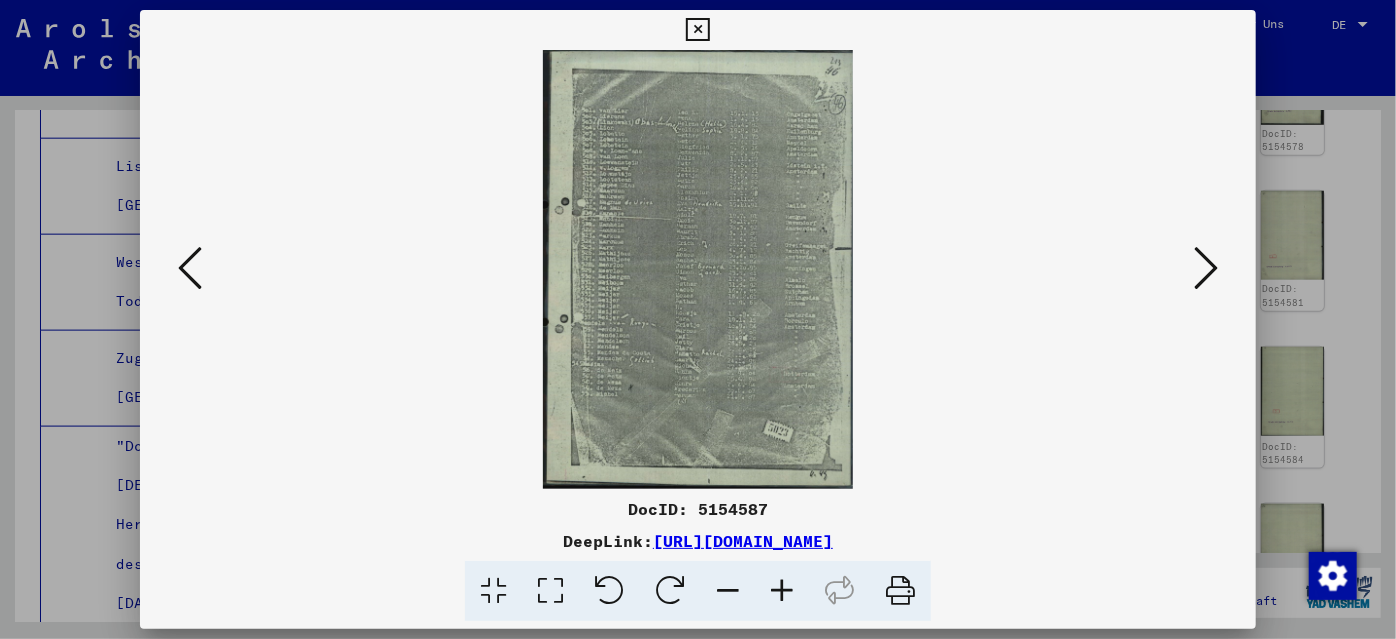 click at bounding box center [782, 591] 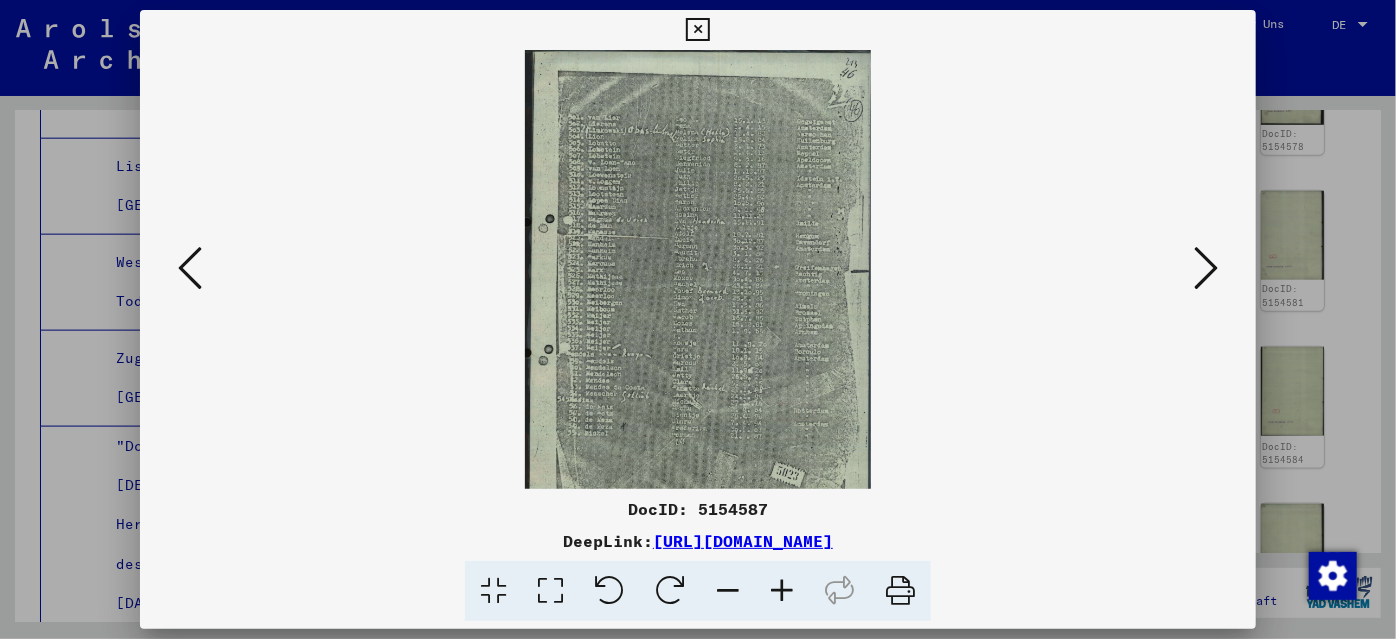 click at bounding box center [782, 591] 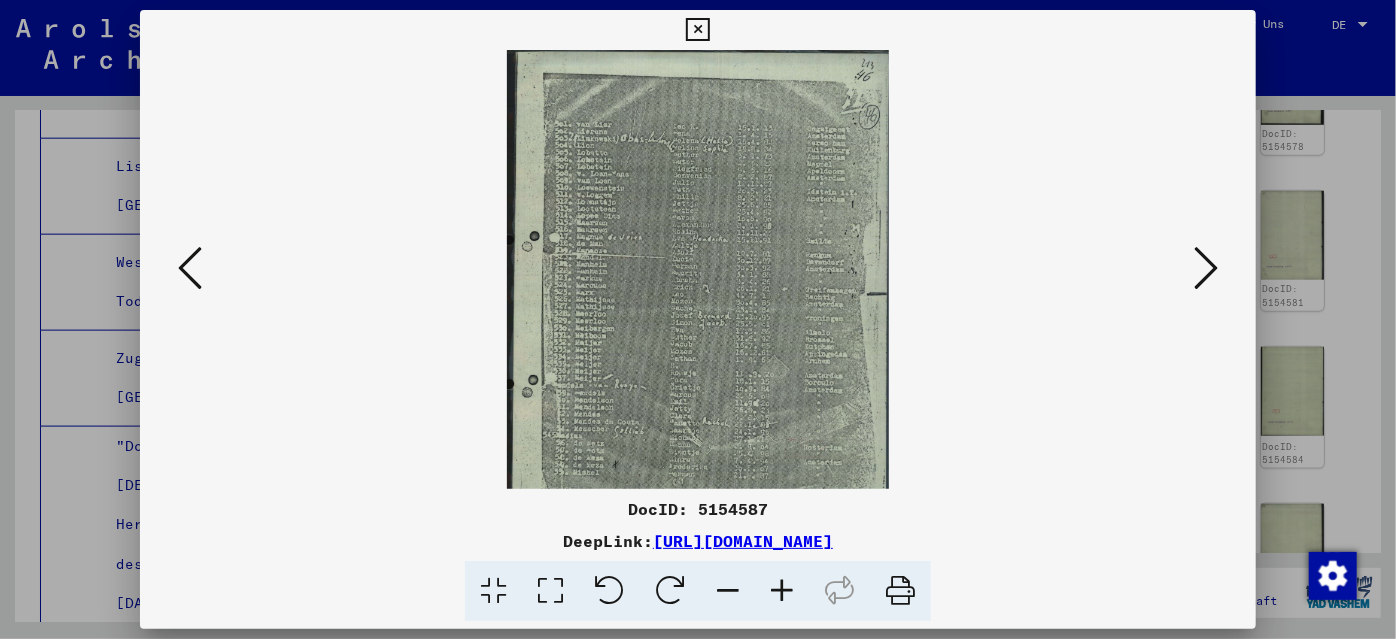 click at bounding box center [782, 591] 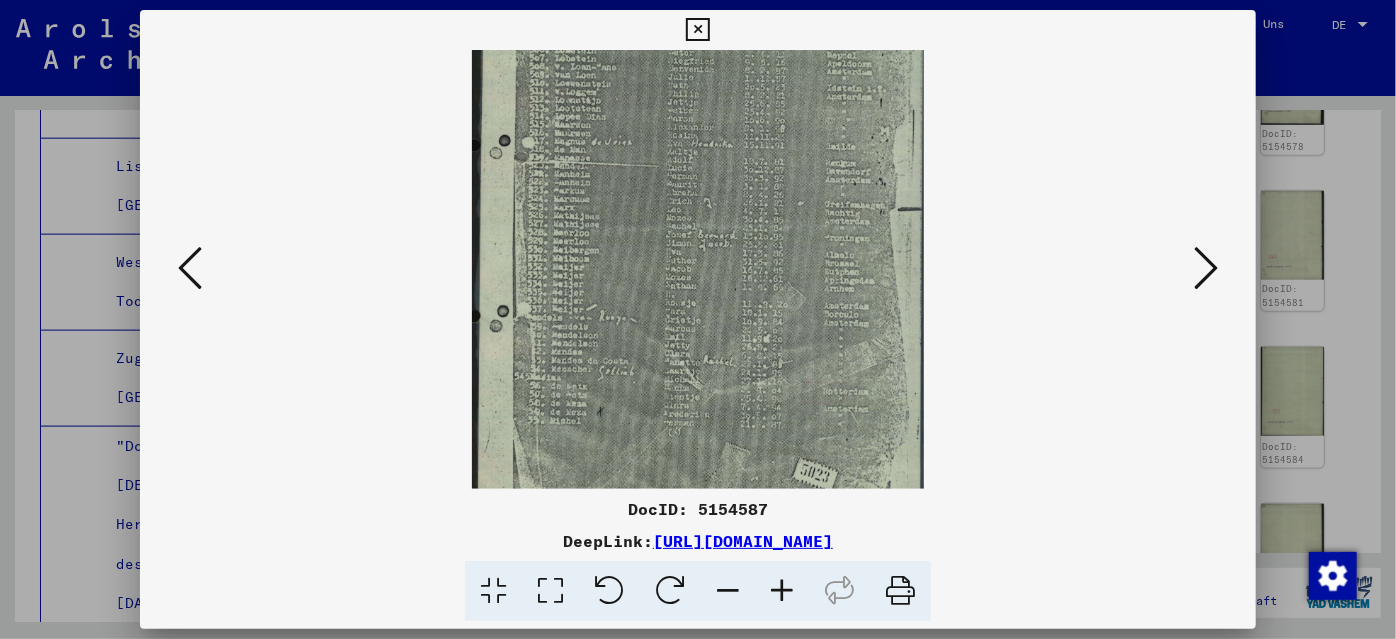 scroll, scrollTop: 200, scrollLeft: 0, axis: vertical 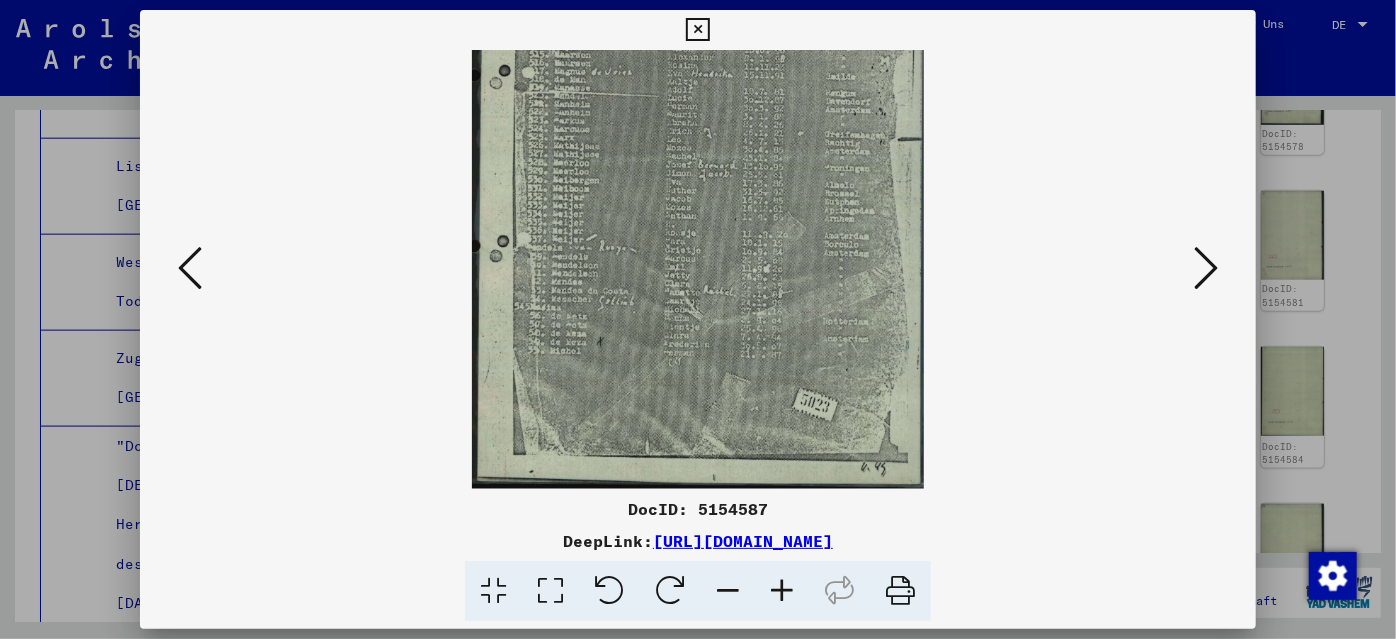 drag, startPoint x: 733, startPoint y: 349, endPoint x: 767, endPoint y: 79, distance: 272.13232 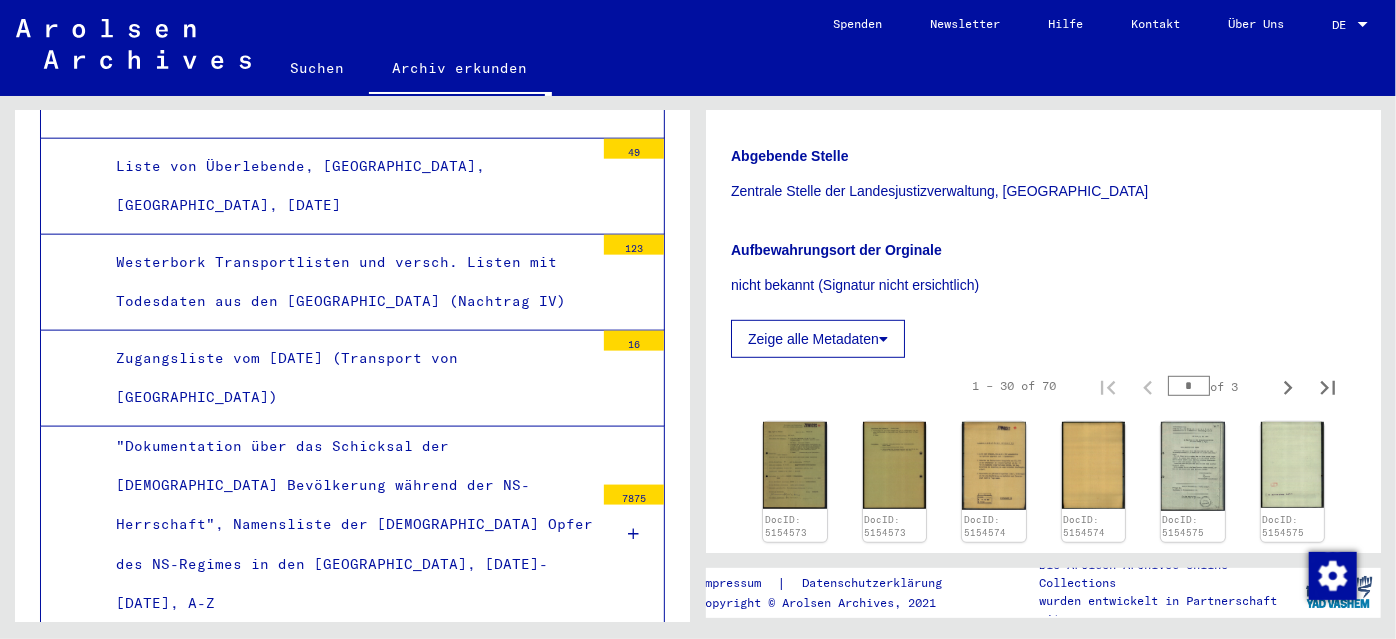 scroll, scrollTop: 545, scrollLeft: 0, axis: vertical 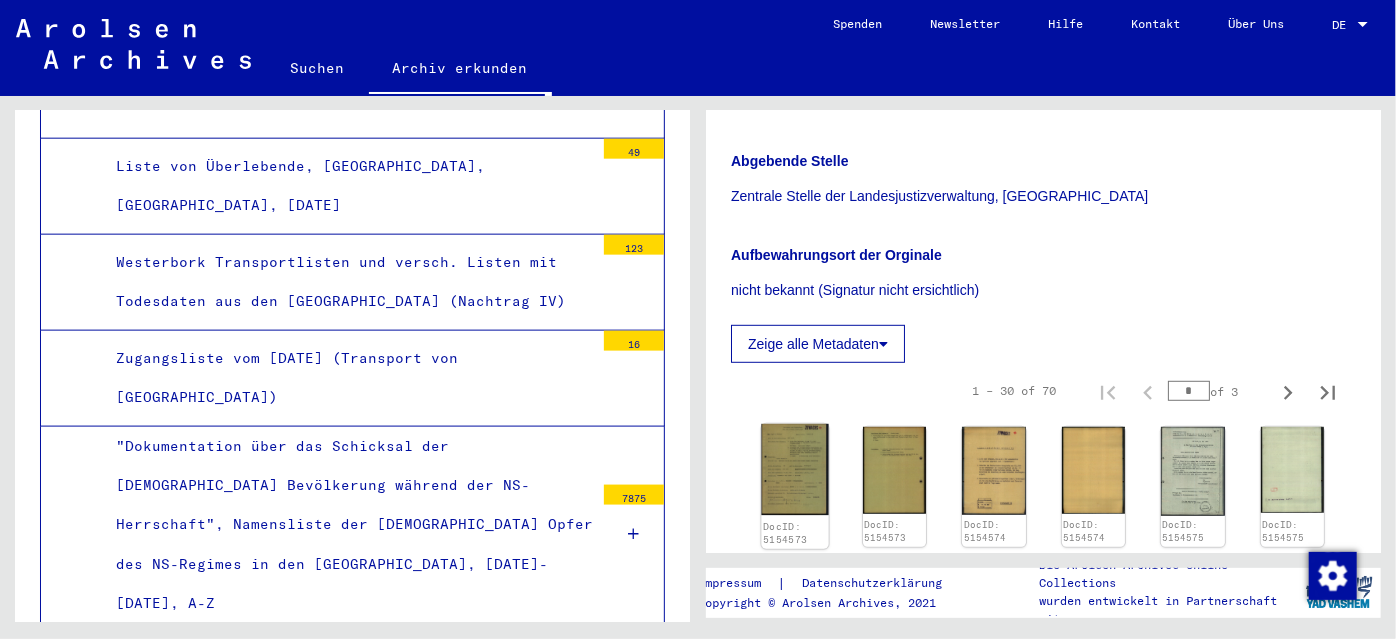 click 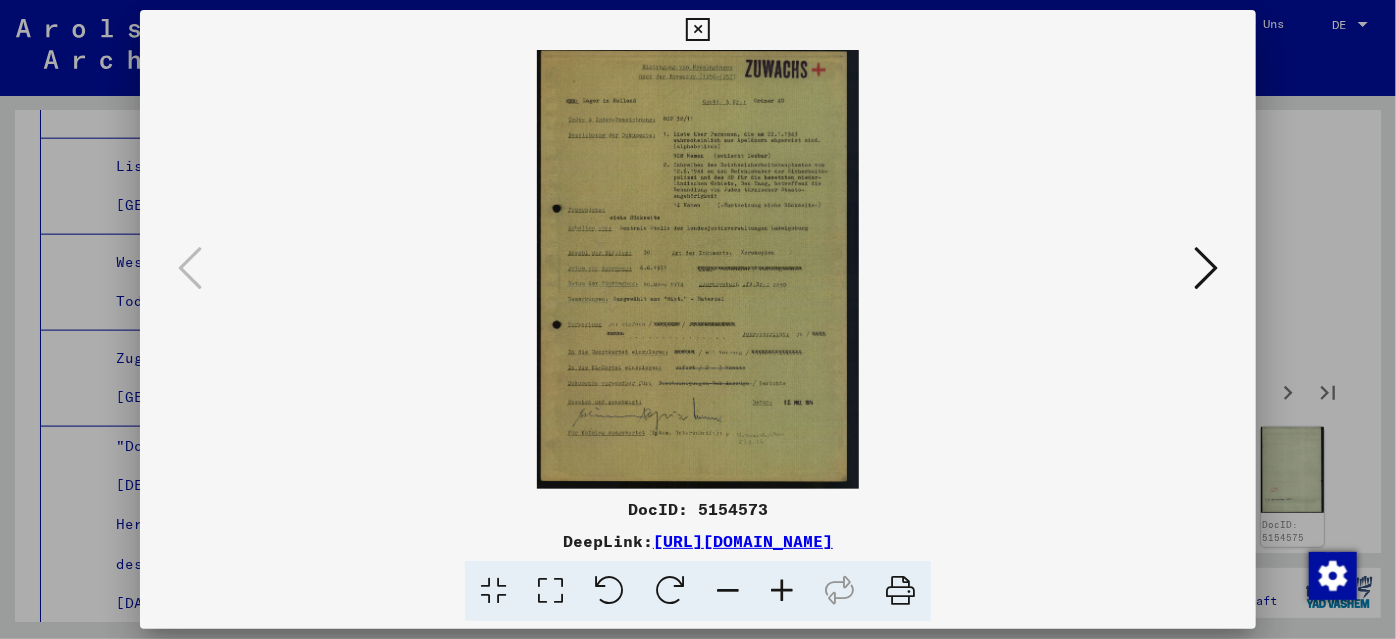click at bounding box center (1206, 268) 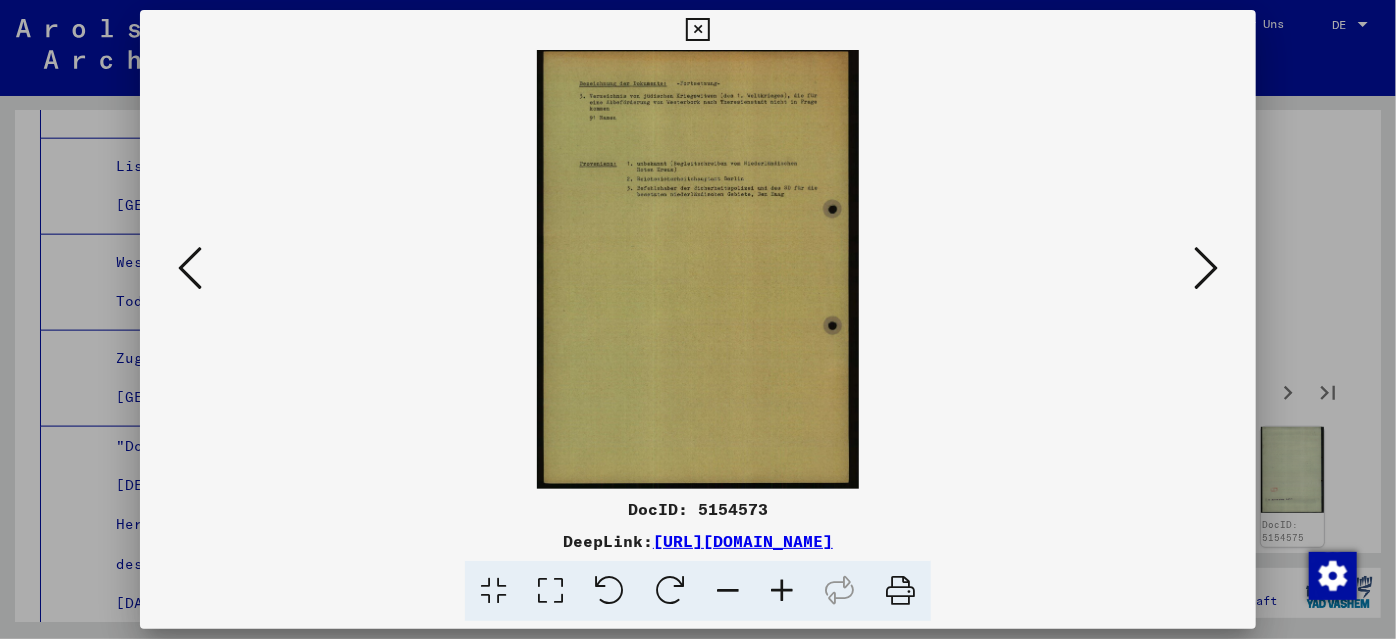 click at bounding box center (1206, 268) 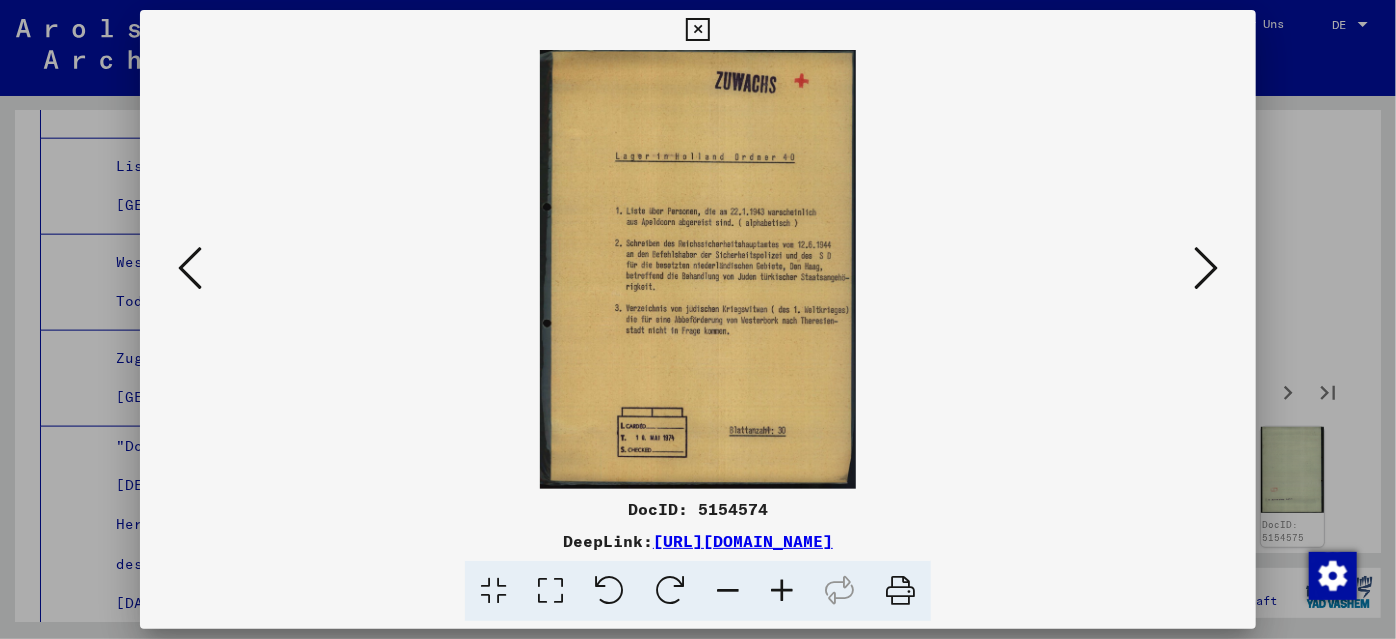 click at bounding box center (1206, 268) 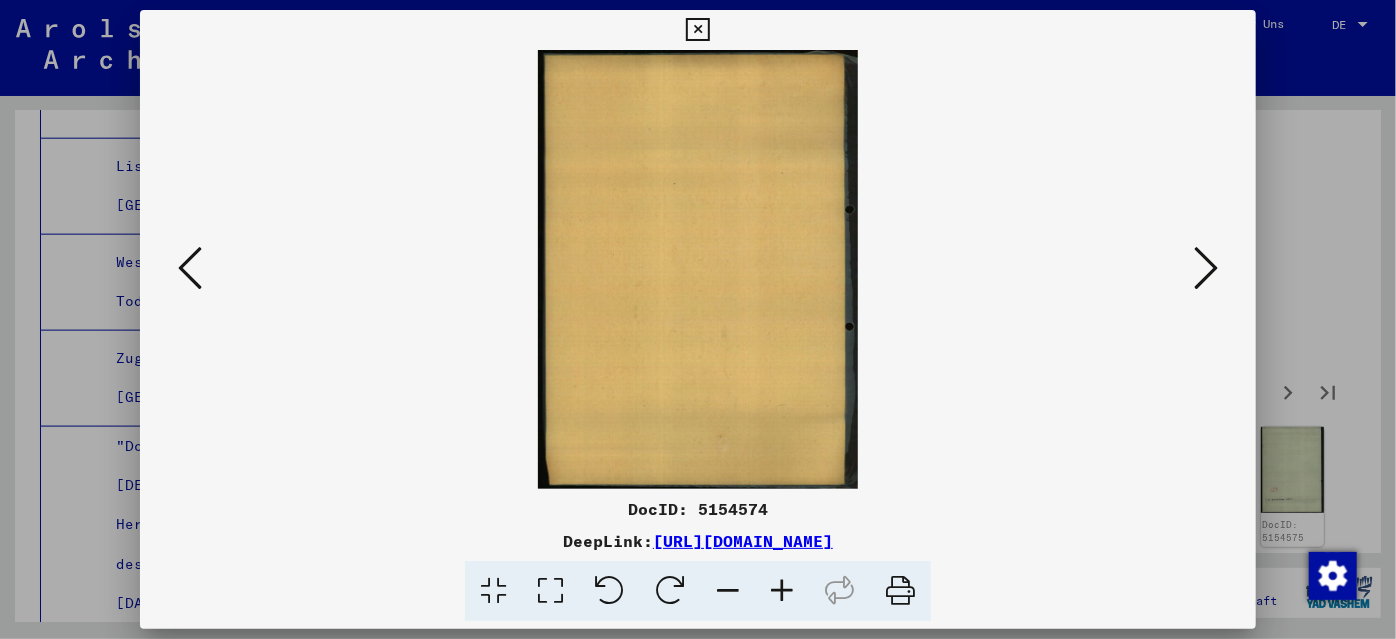 click at bounding box center [1206, 268] 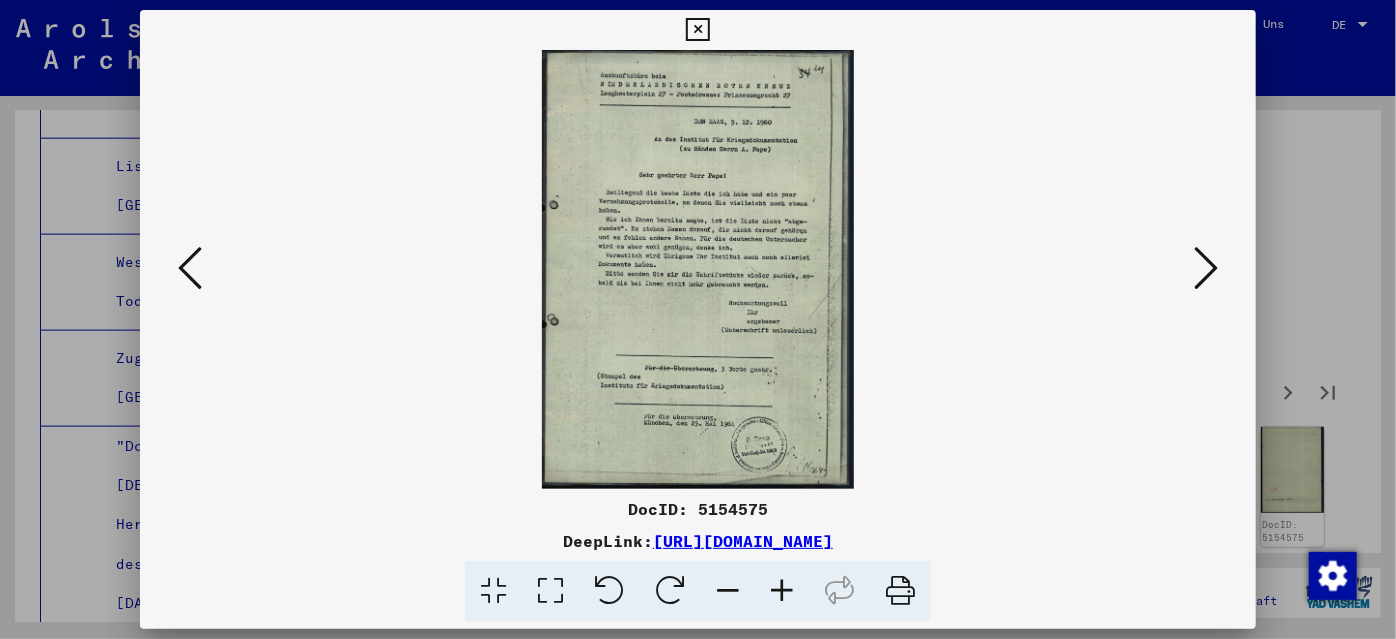 click at bounding box center (1206, 268) 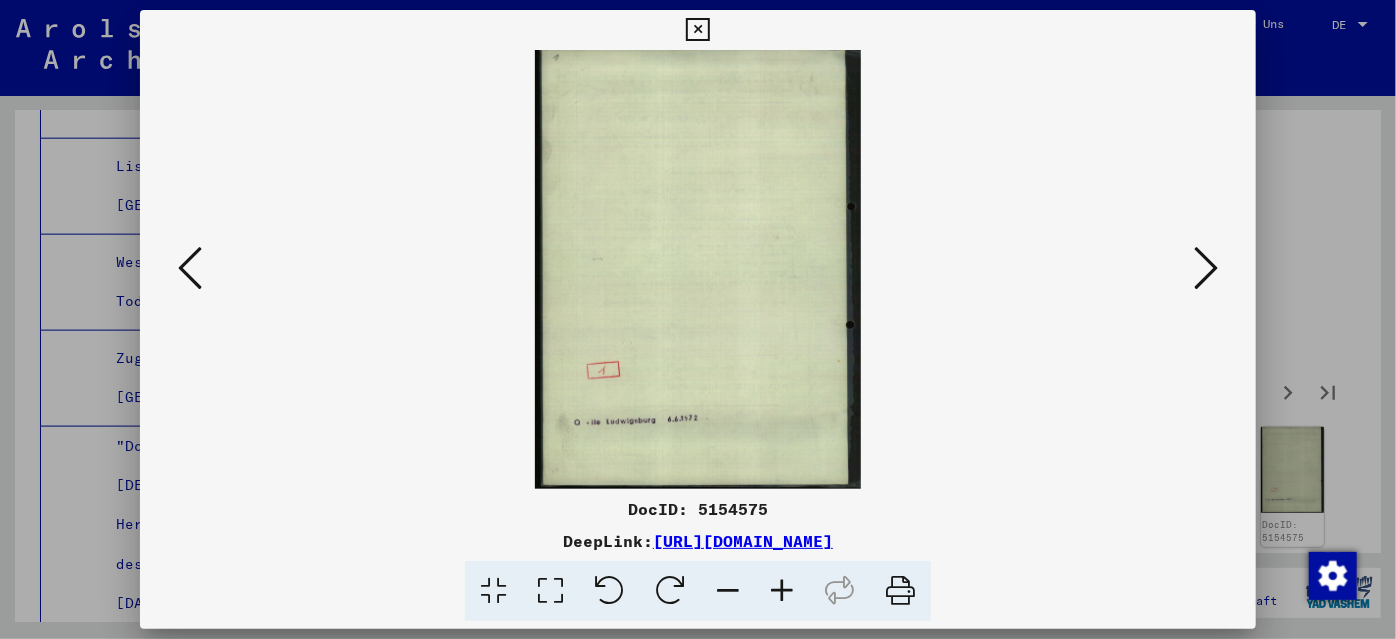 click at bounding box center [1206, 268] 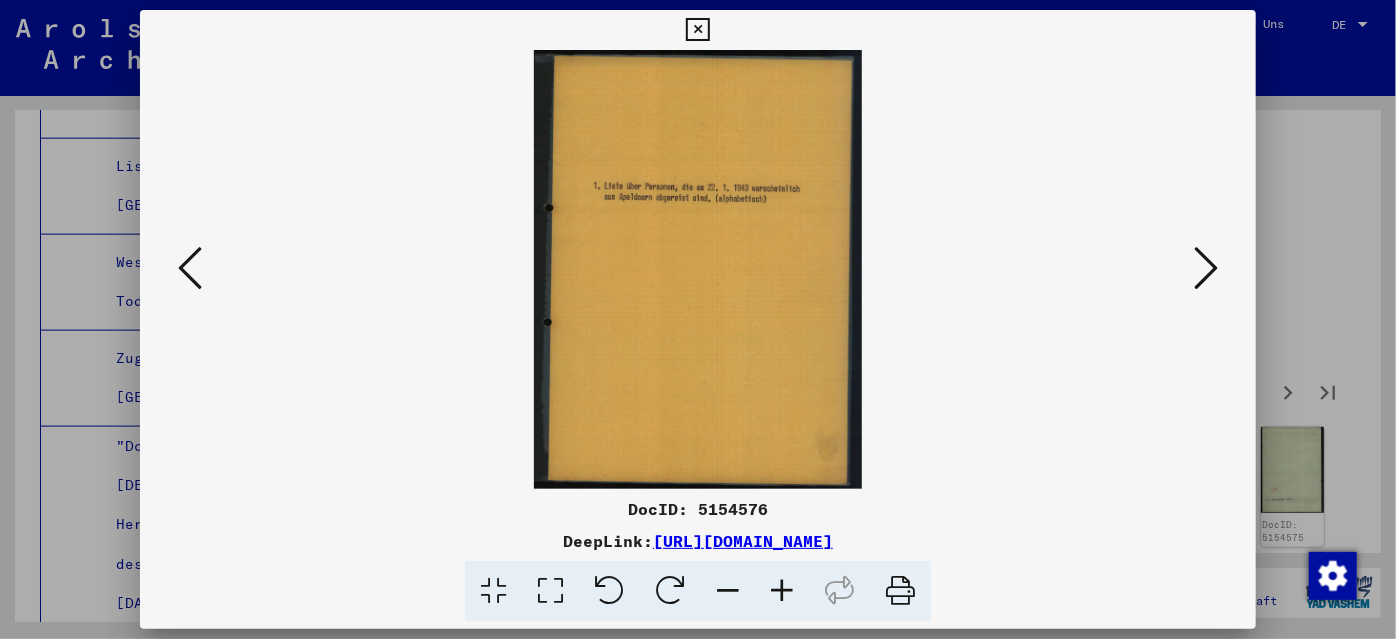 click at bounding box center [1206, 268] 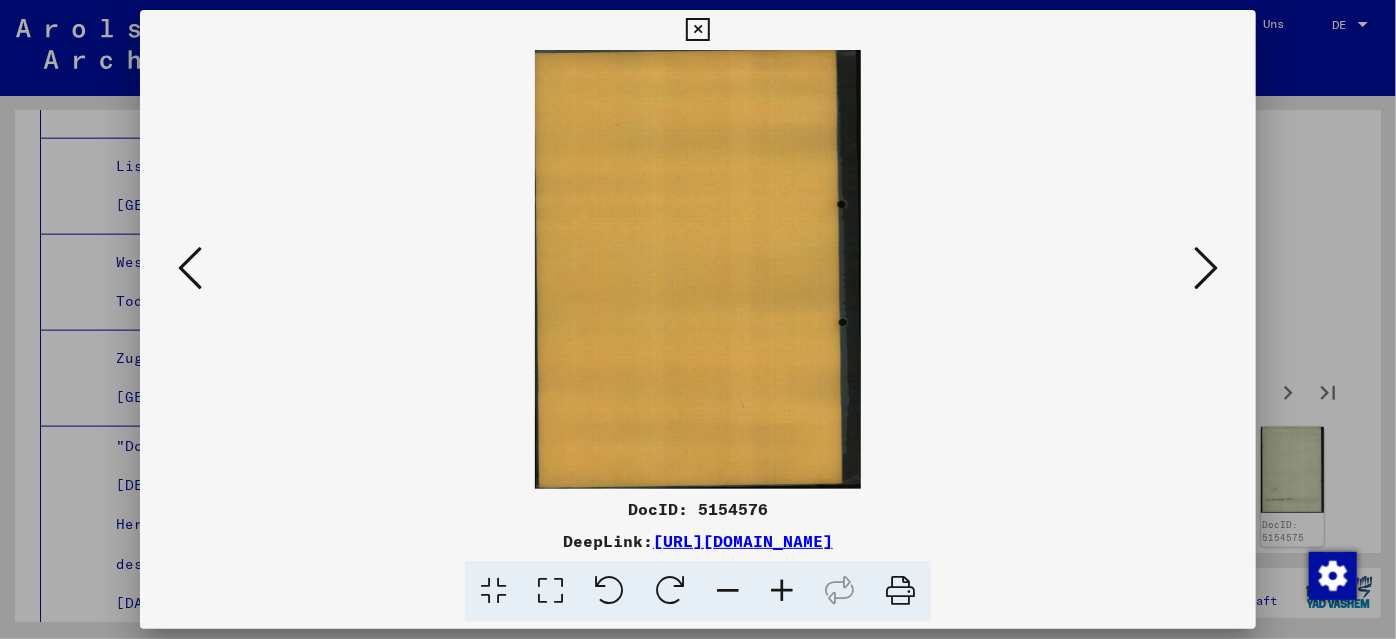 click at bounding box center (190, 268) 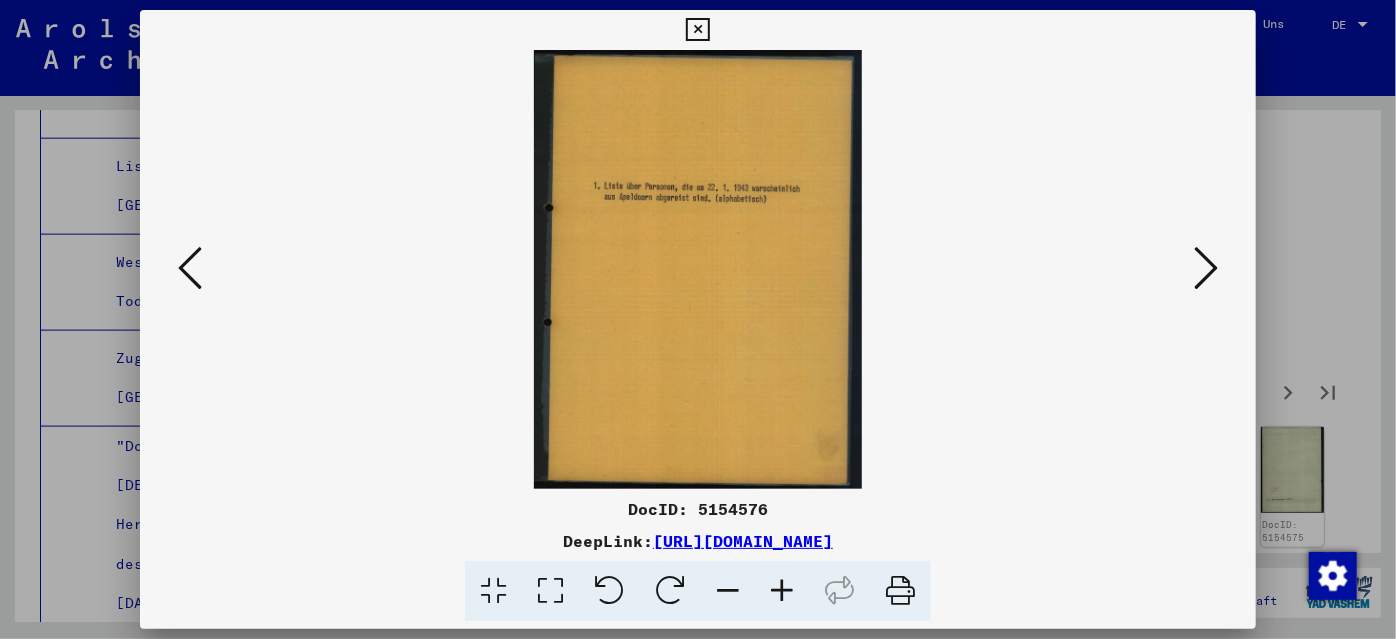 click at bounding box center (1206, 268) 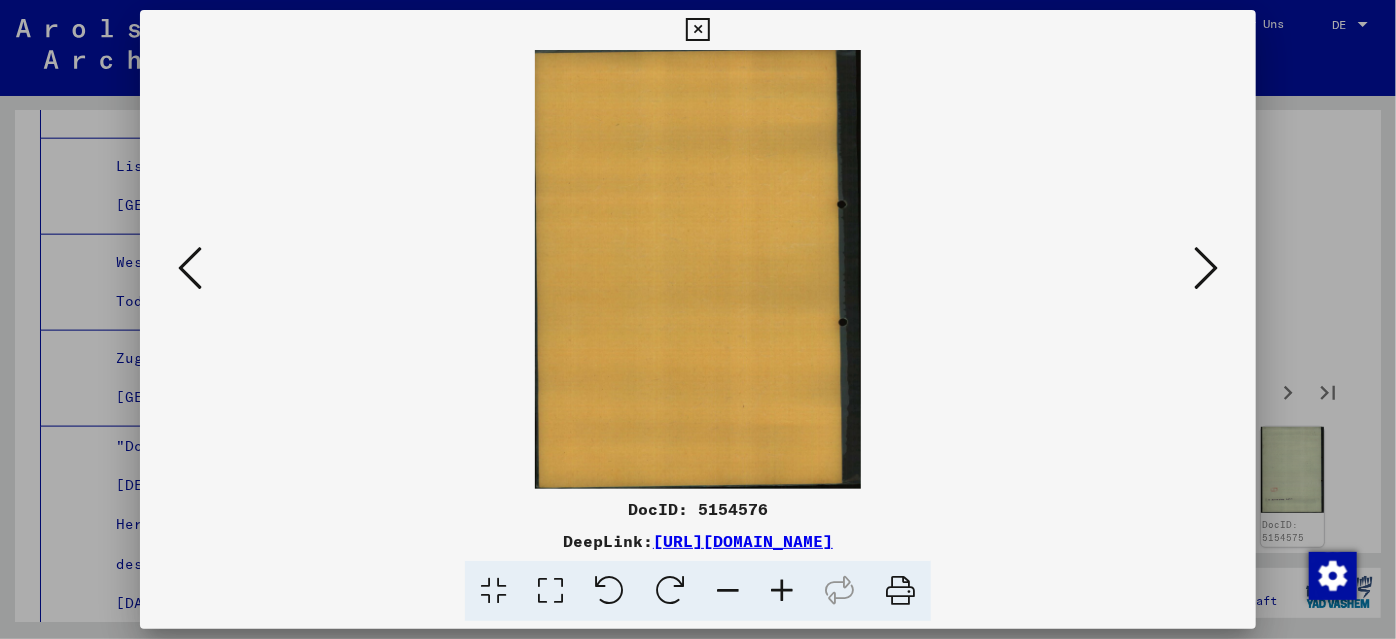 click at bounding box center (1206, 268) 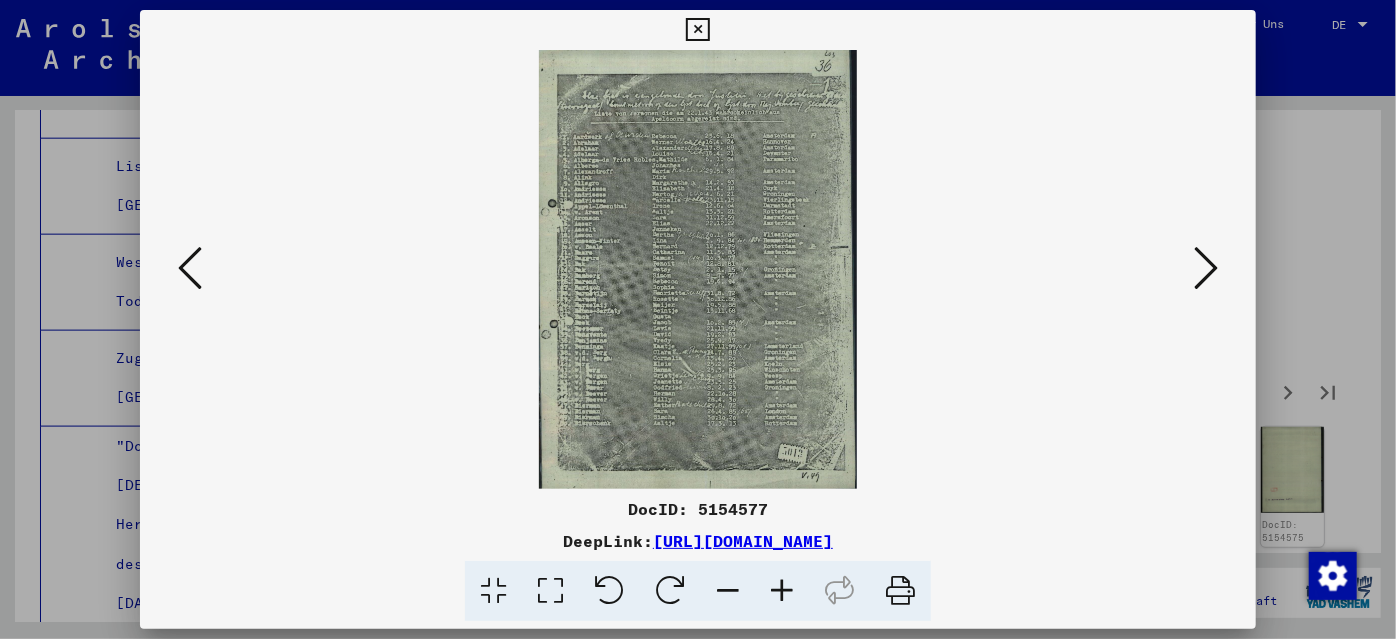 click at bounding box center [1206, 268] 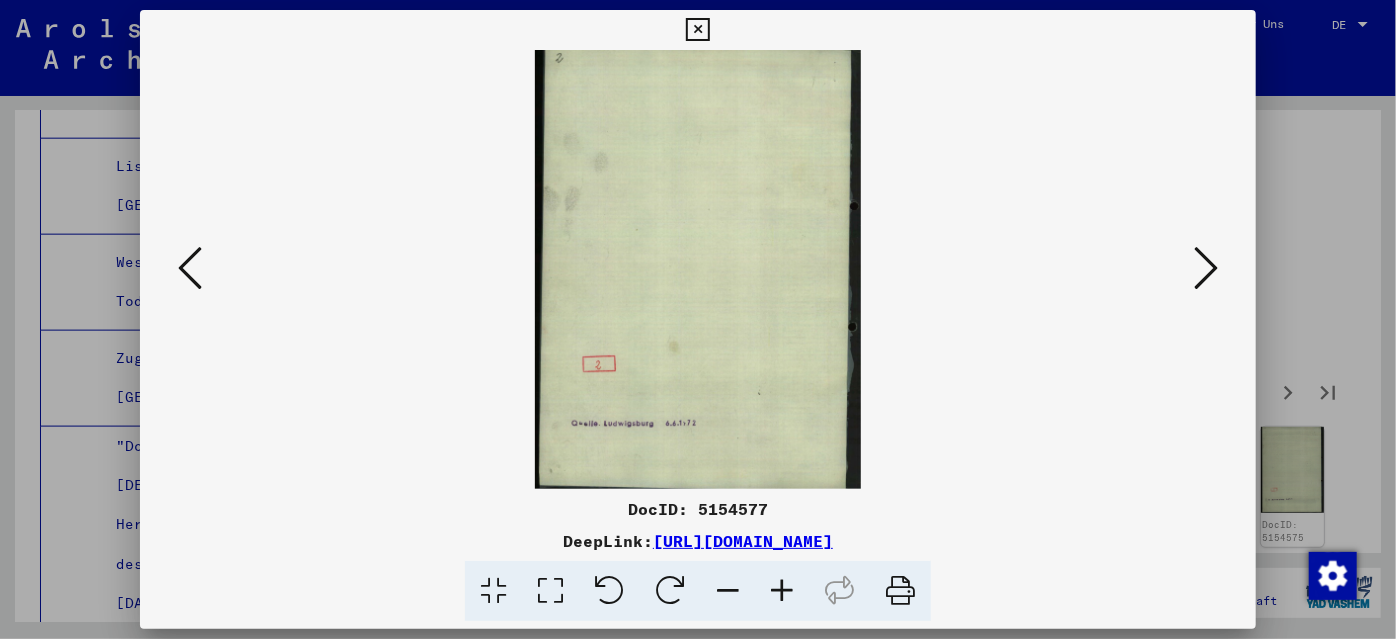 click at bounding box center [1206, 268] 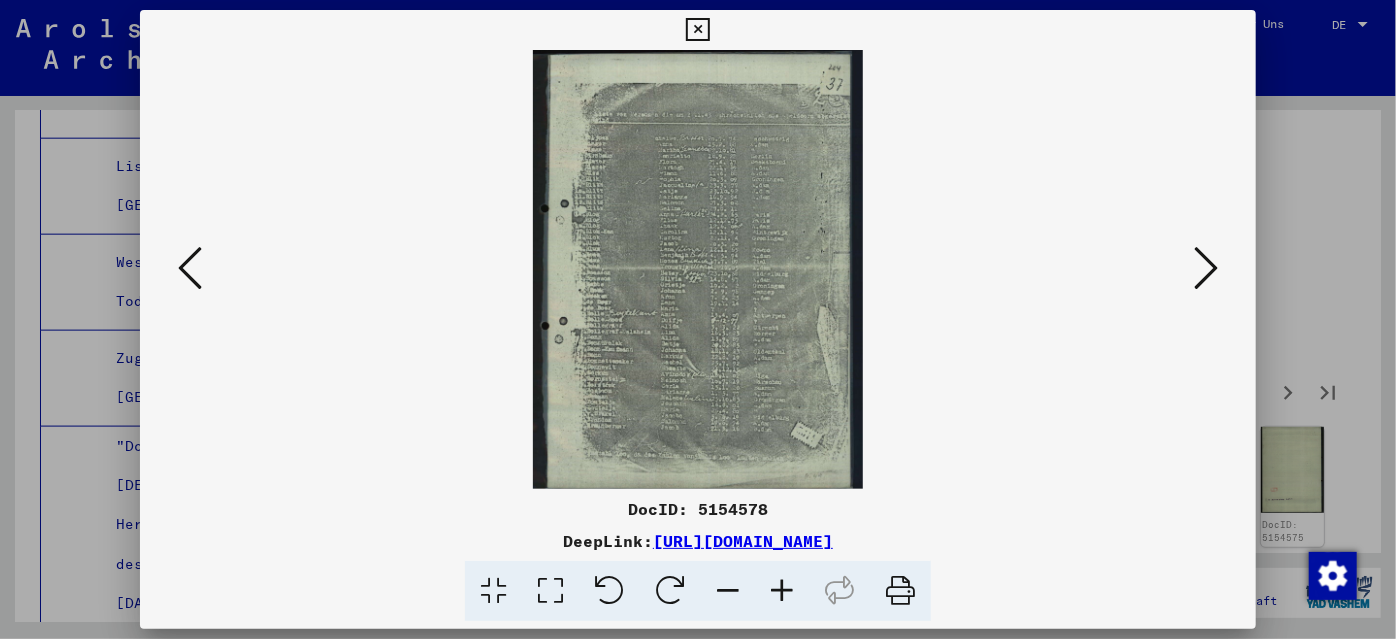 click at bounding box center (1206, 268) 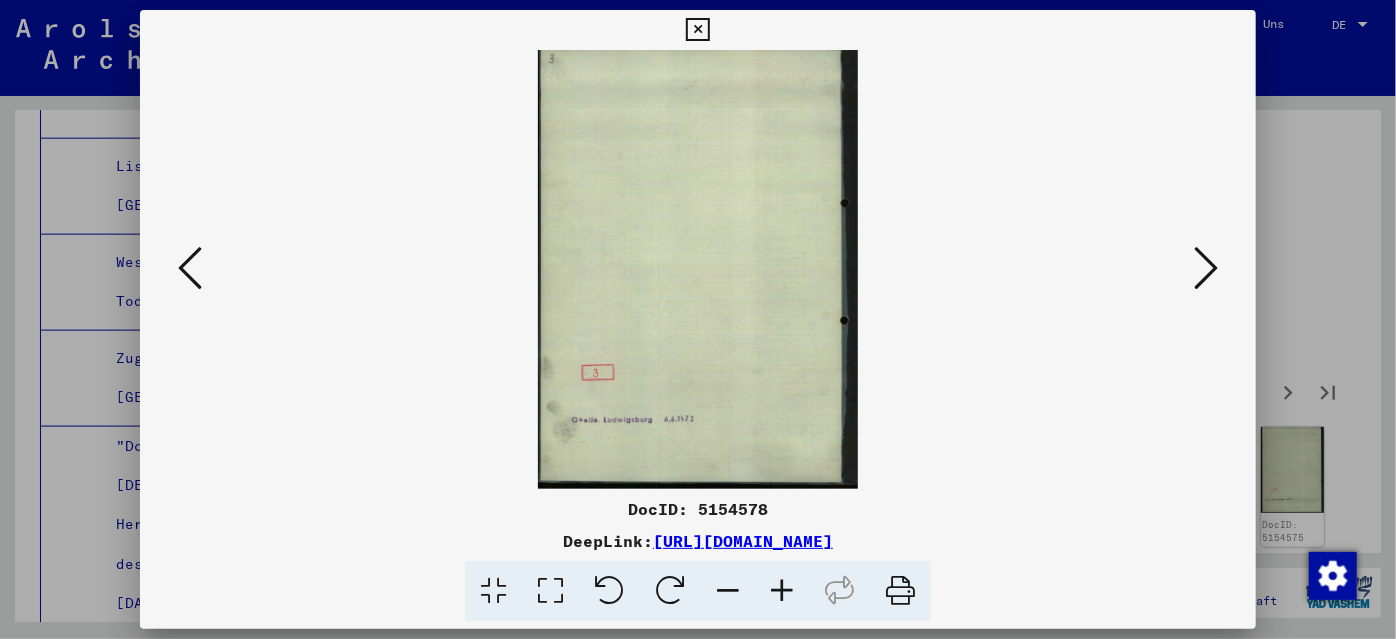 click at bounding box center (1206, 268) 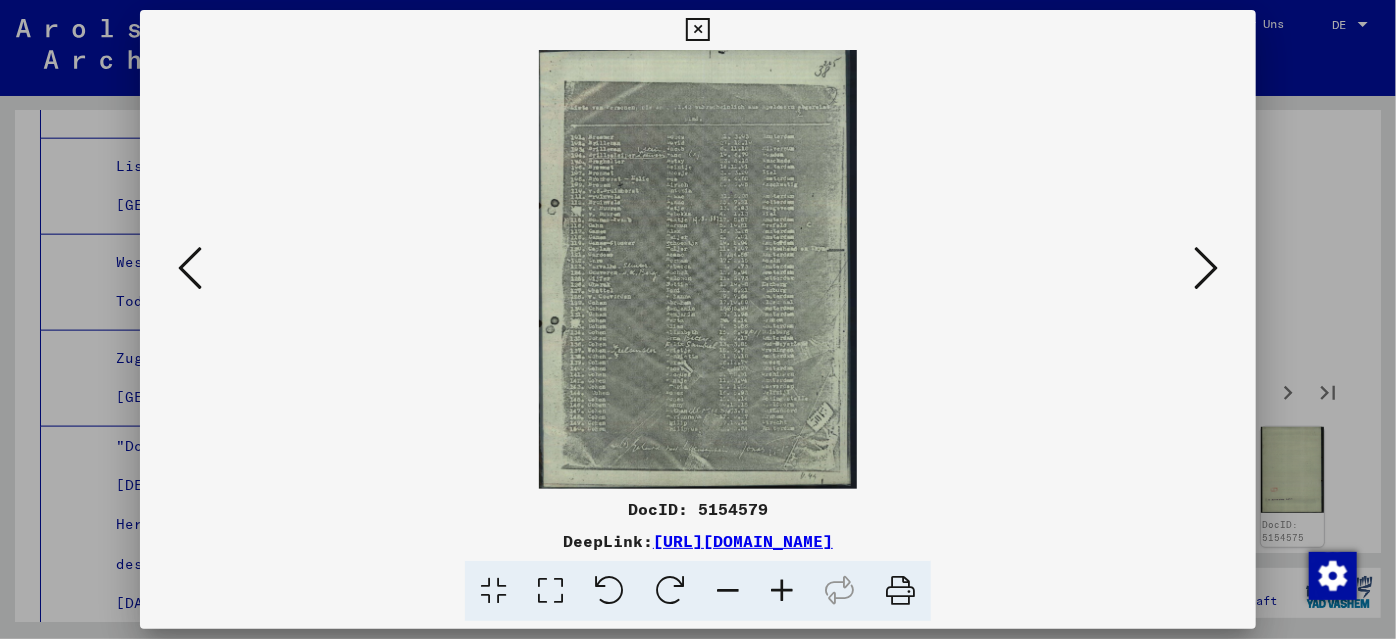 click at bounding box center (697, 30) 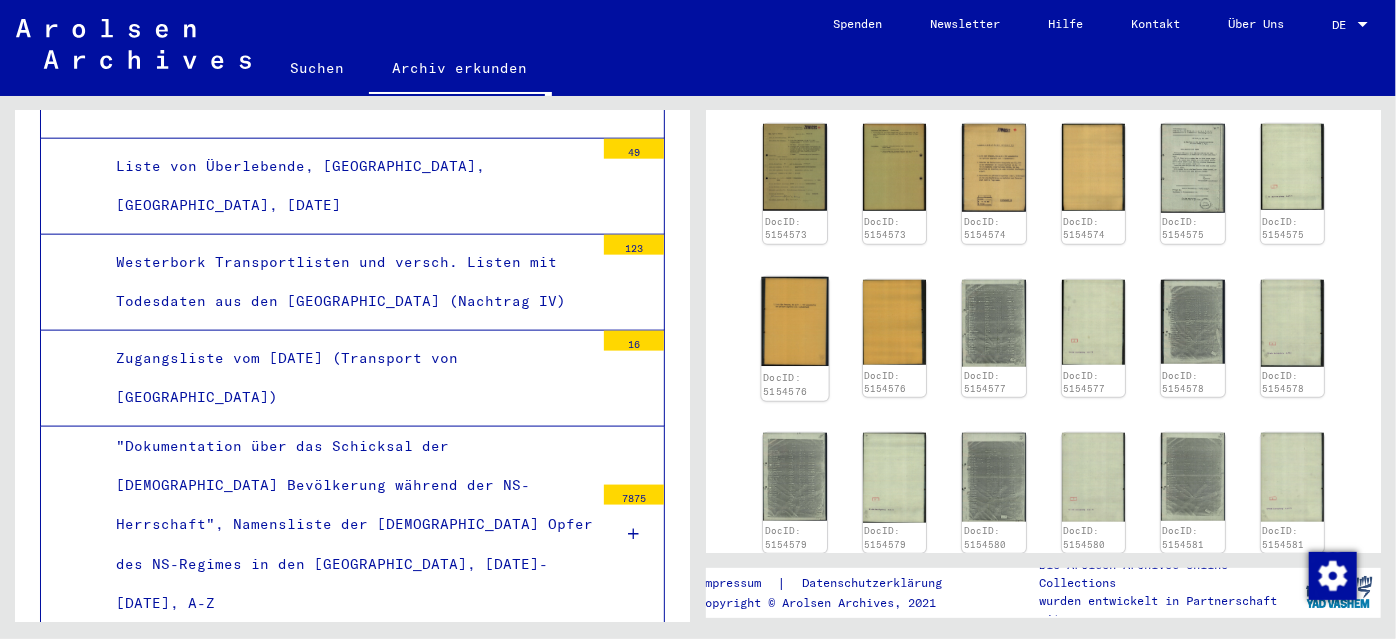 scroll, scrollTop: 818, scrollLeft: 0, axis: vertical 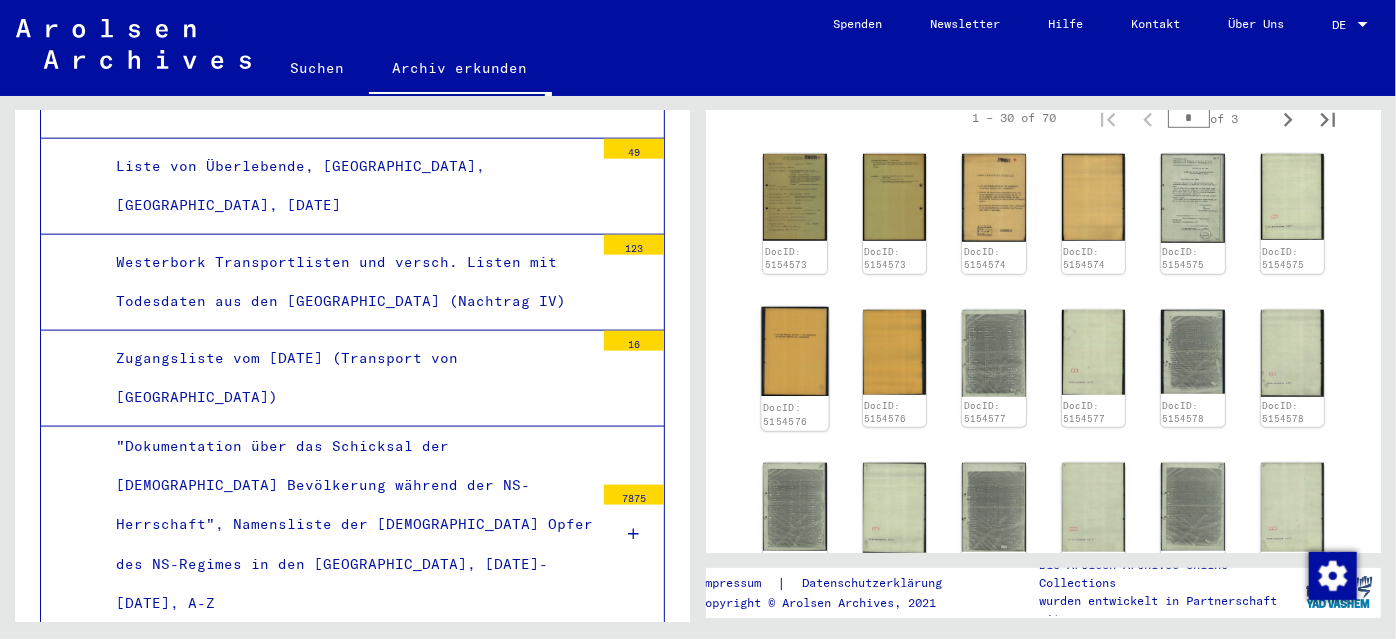 click 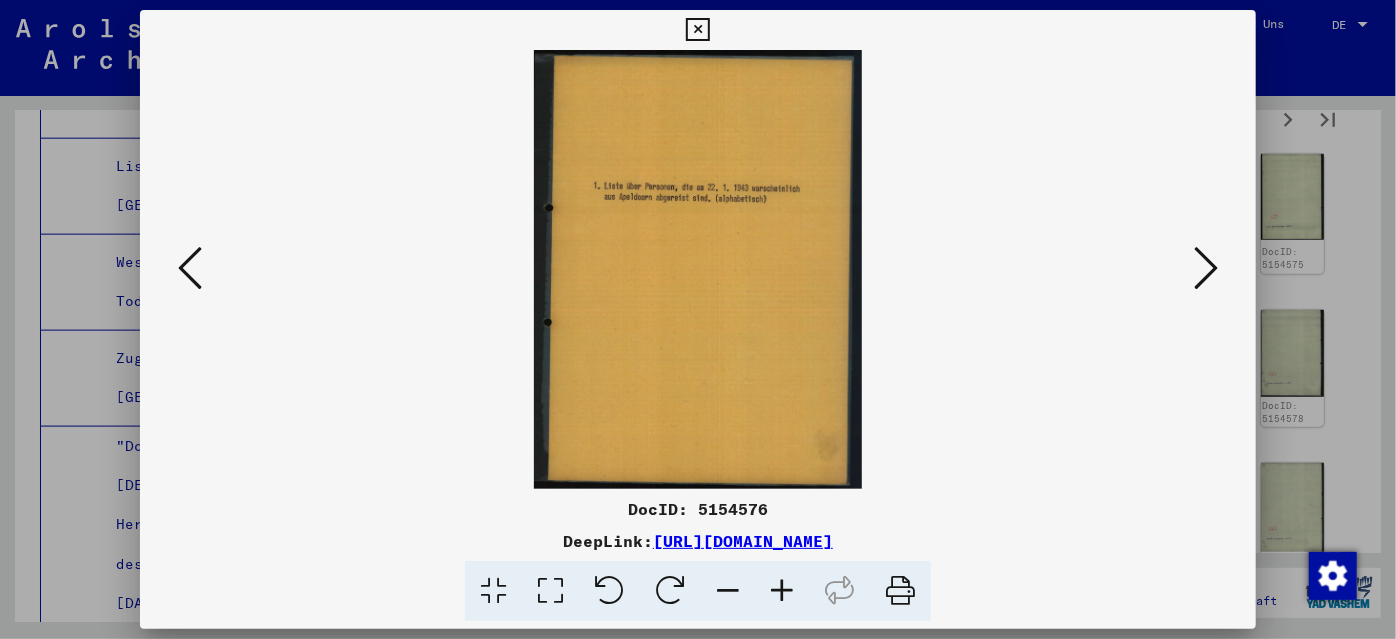 click at bounding box center [697, 30] 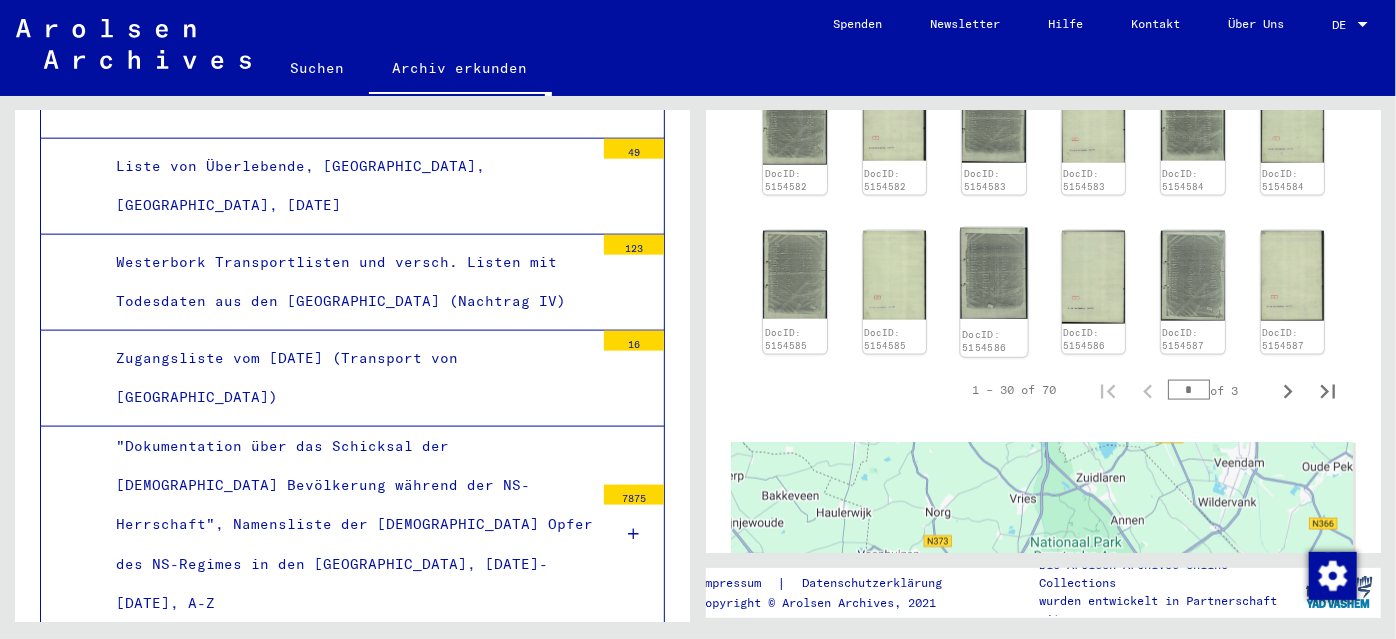 scroll, scrollTop: 1545, scrollLeft: 0, axis: vertical 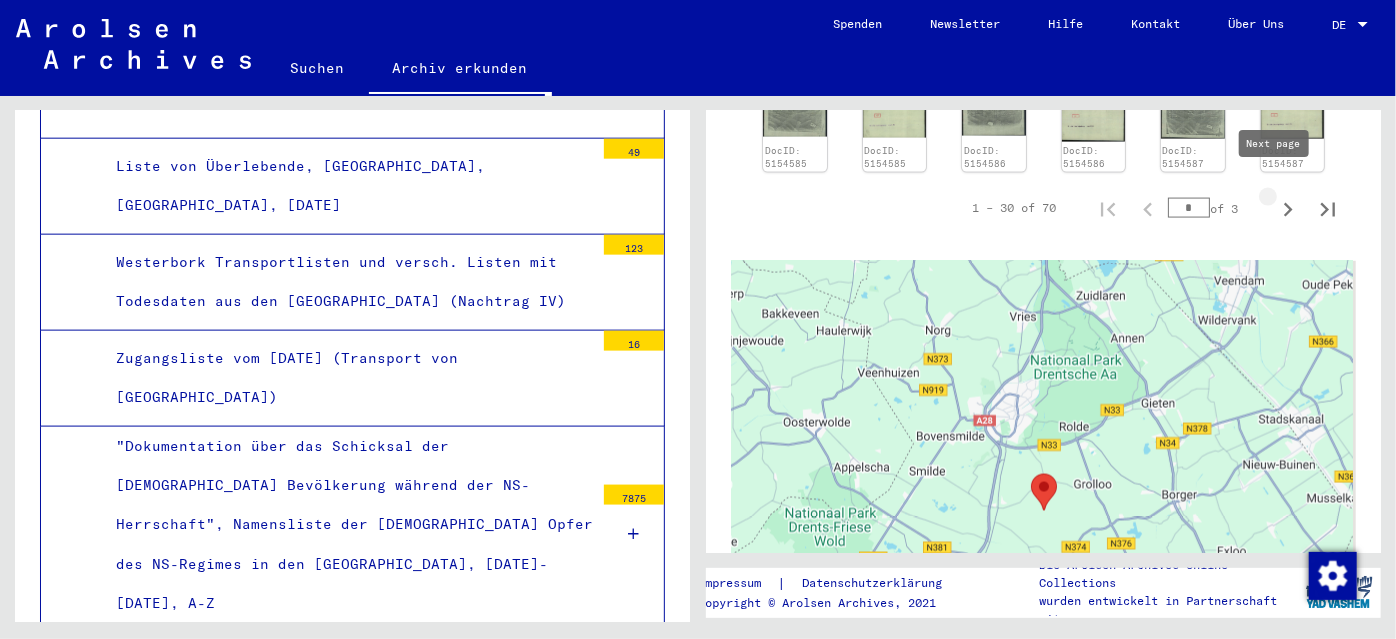 click 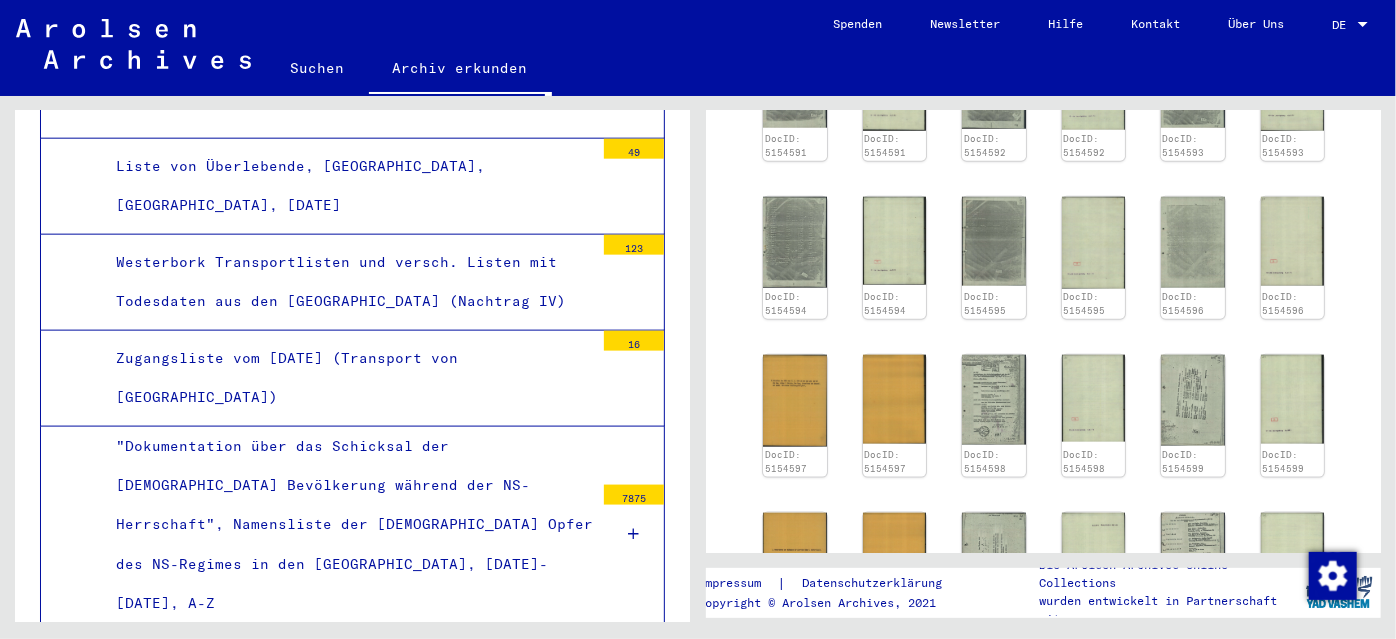 scroll, scrollTop: 1272, scrollLeft: 0, axis: vertical 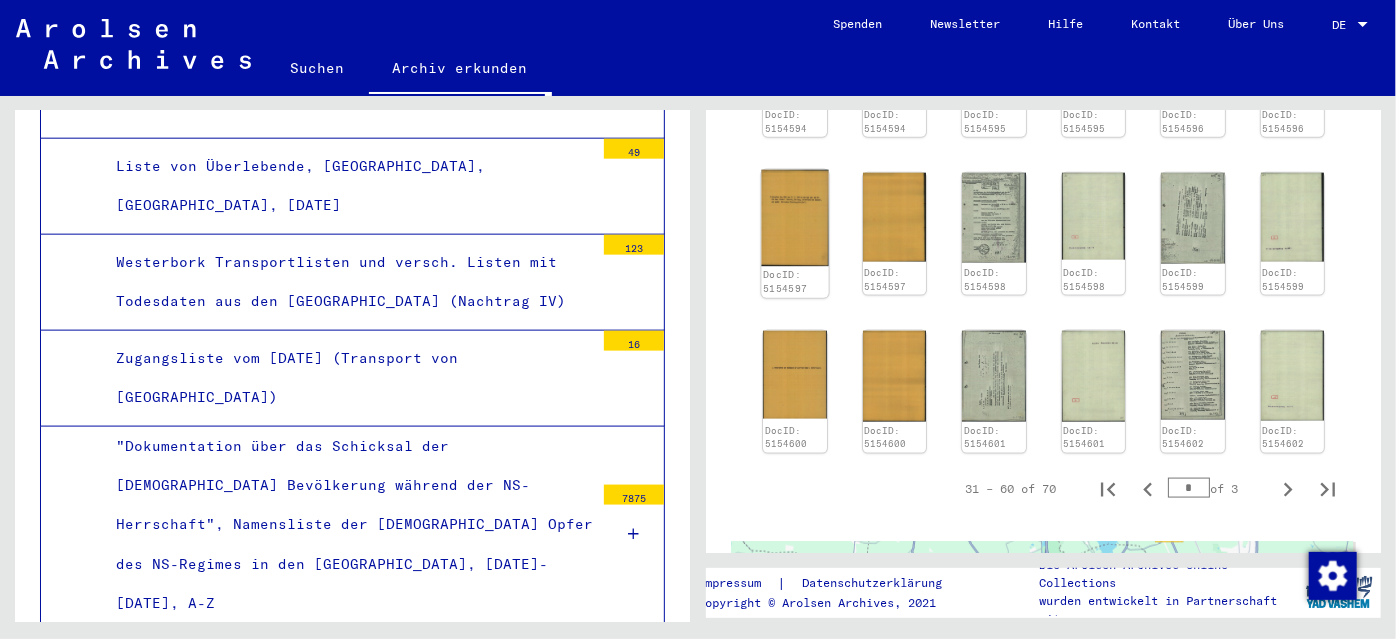 click 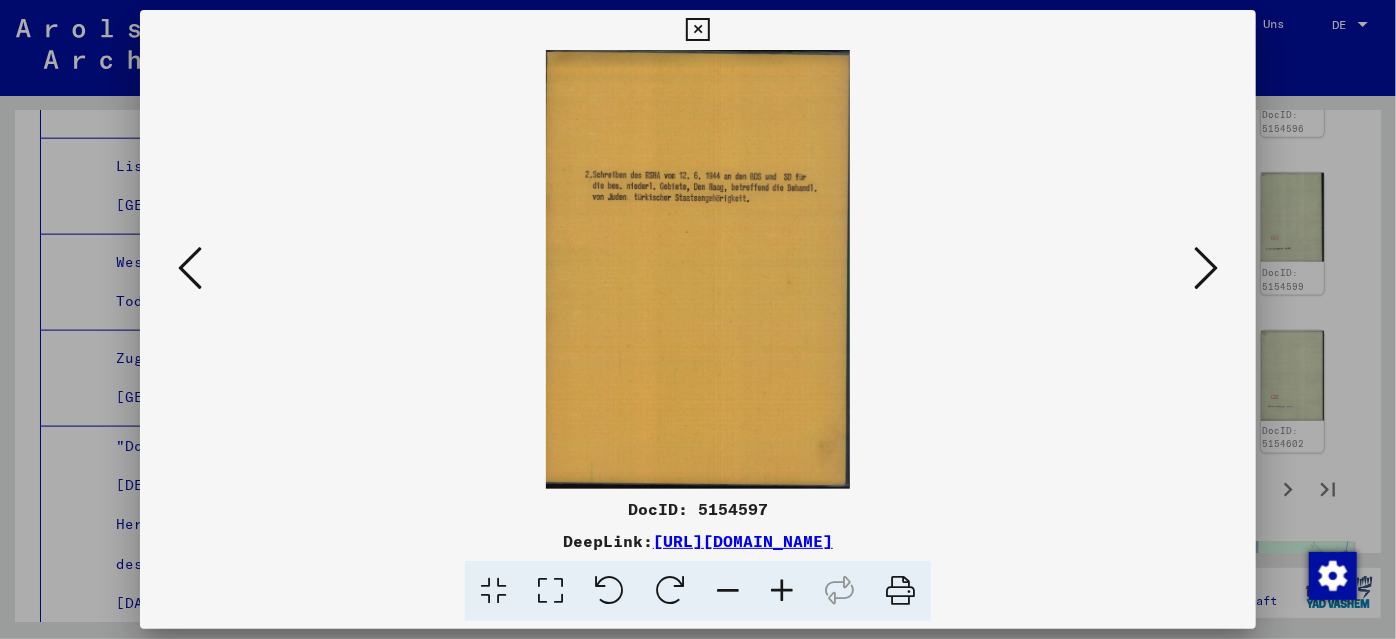 click at bounding box center (1206, 268) 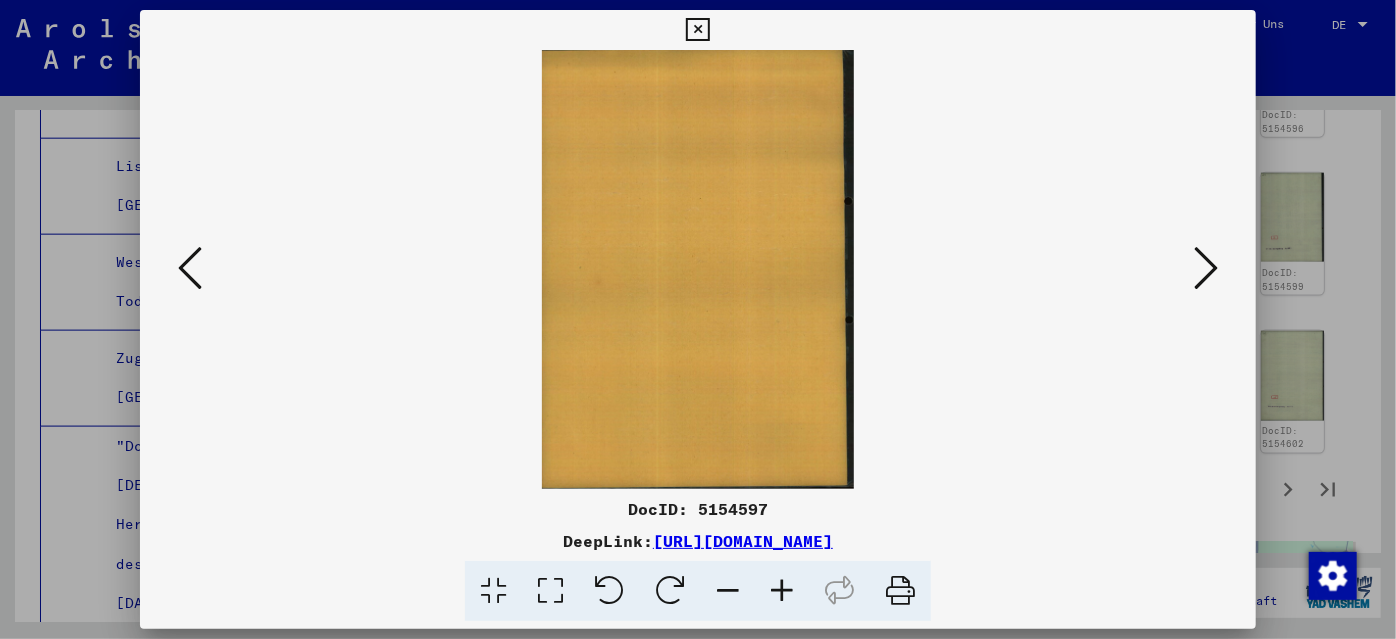 click at bounding box center (1206, 268) 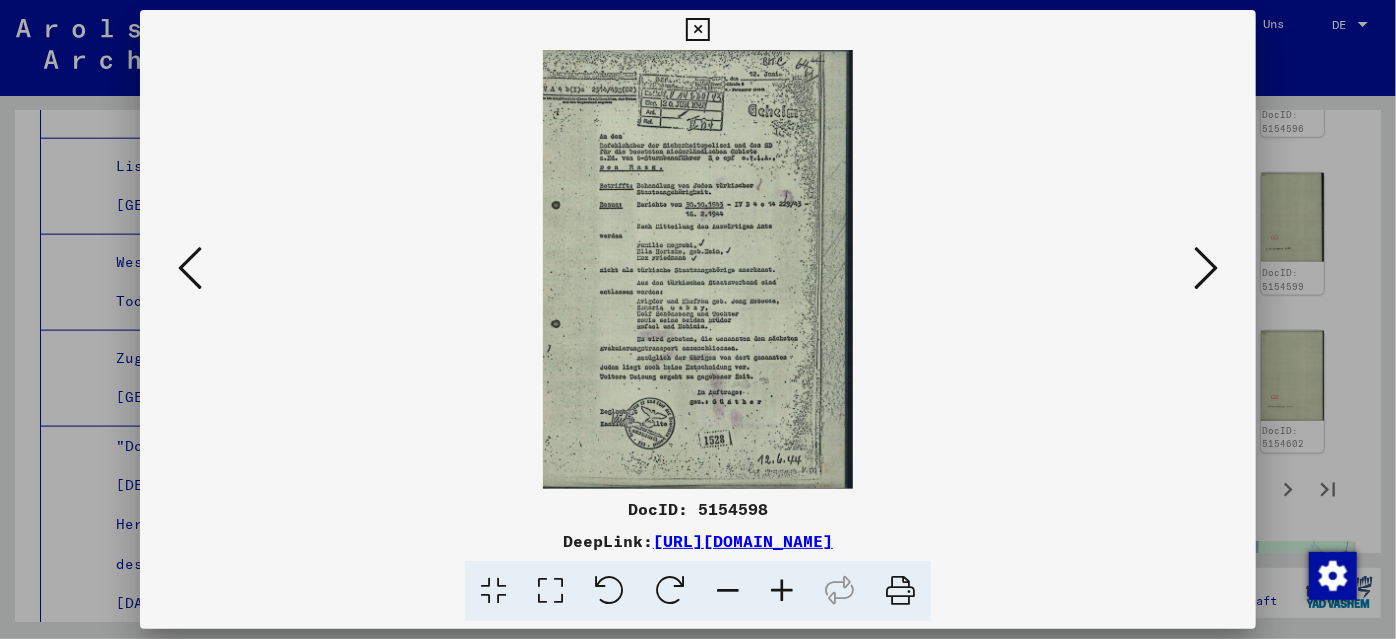 click at bounding box center (782, 591) 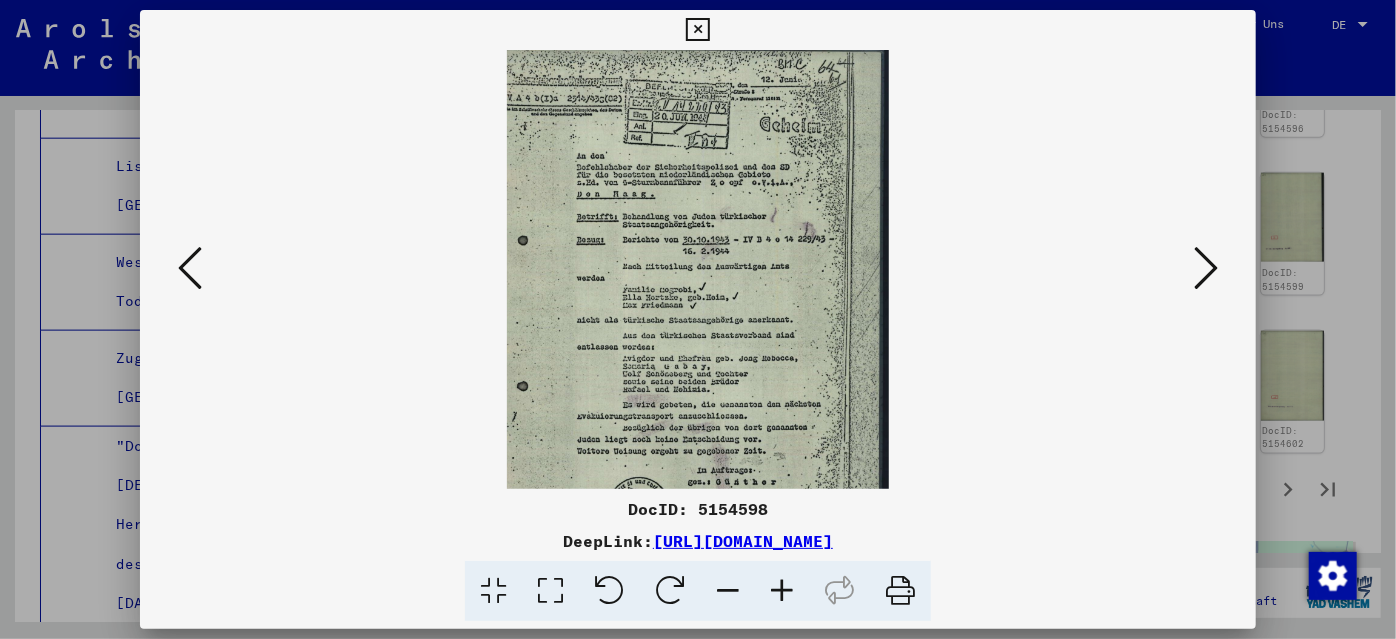 click at bounding box center [782, 591] 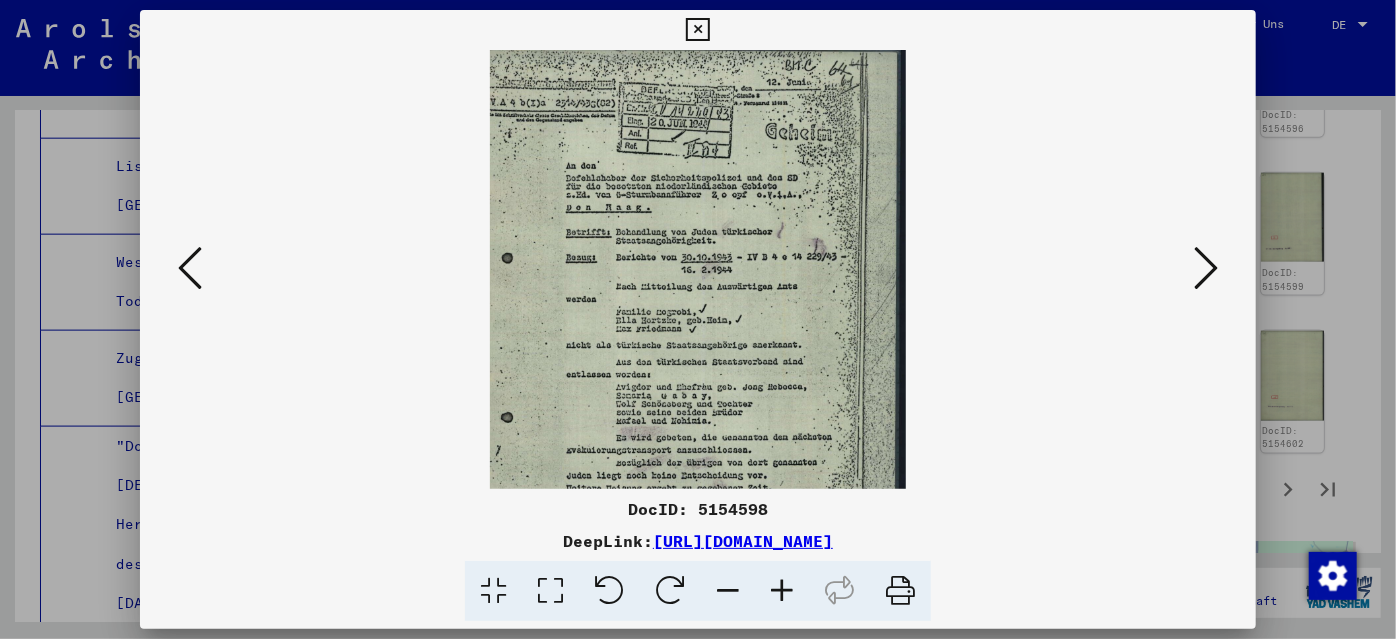 click at bounding box center [782, 591] 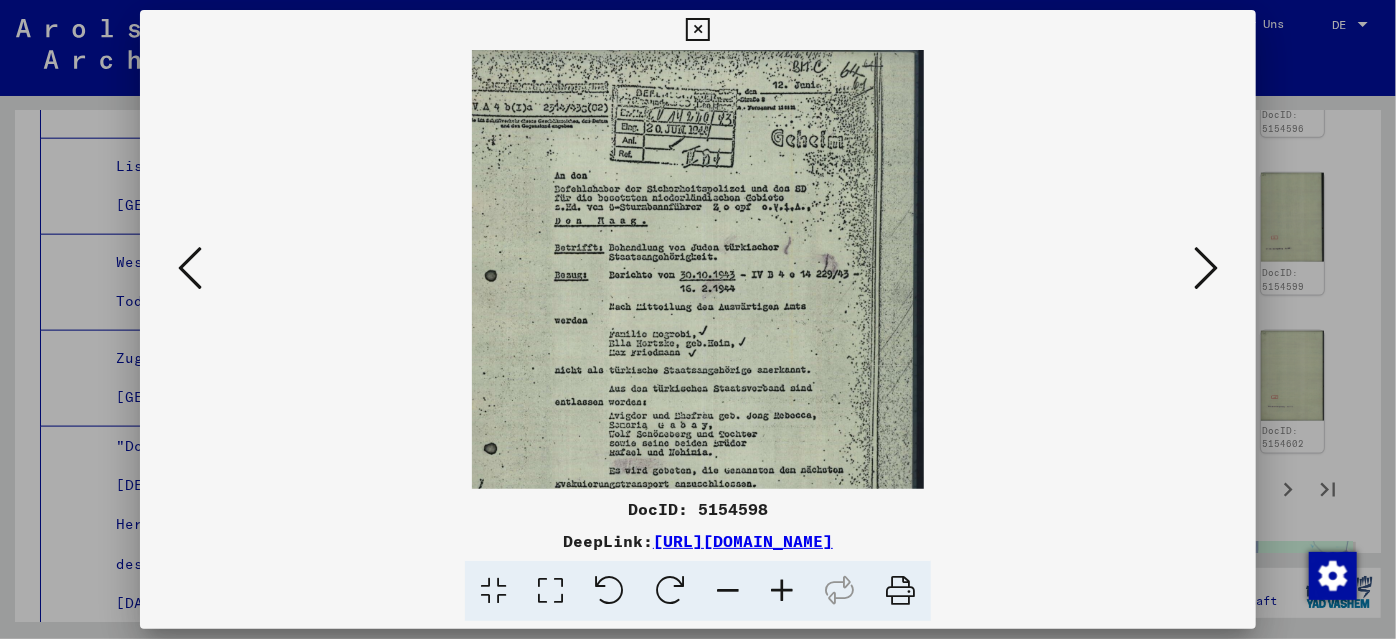 click at bounding box center [782, 591] 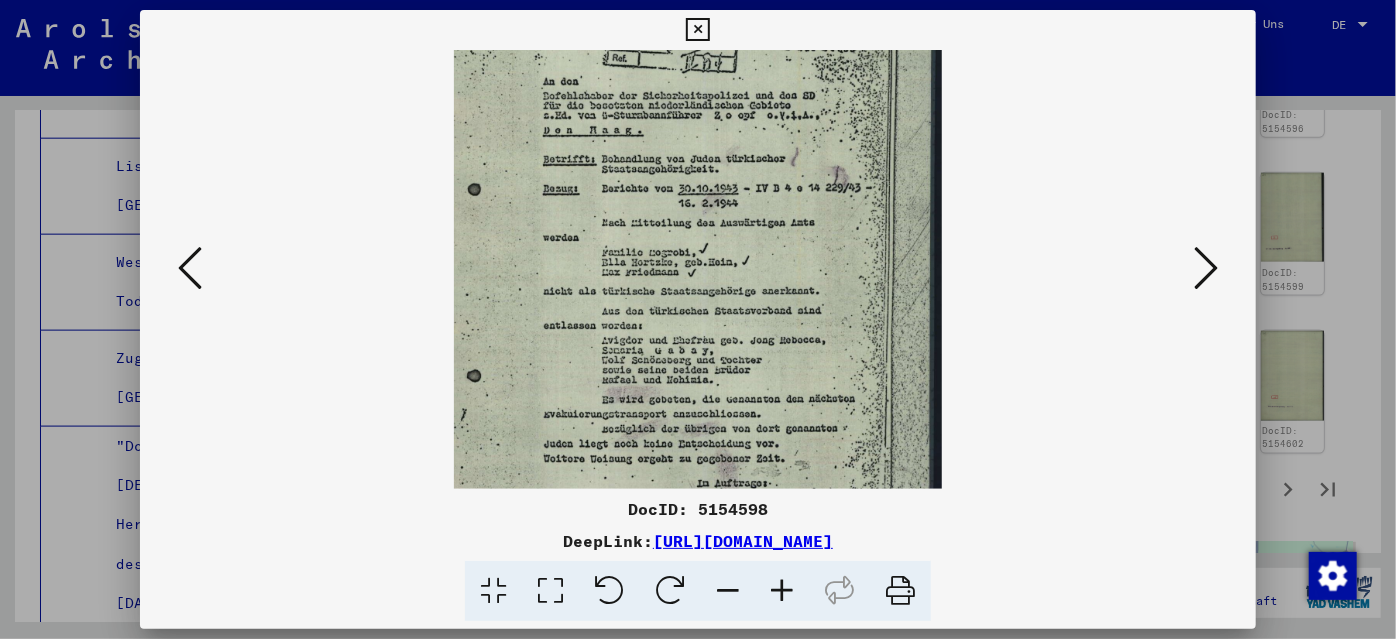 scroll, scrollTop: 146, scrollLeft: 0, axis: vertical 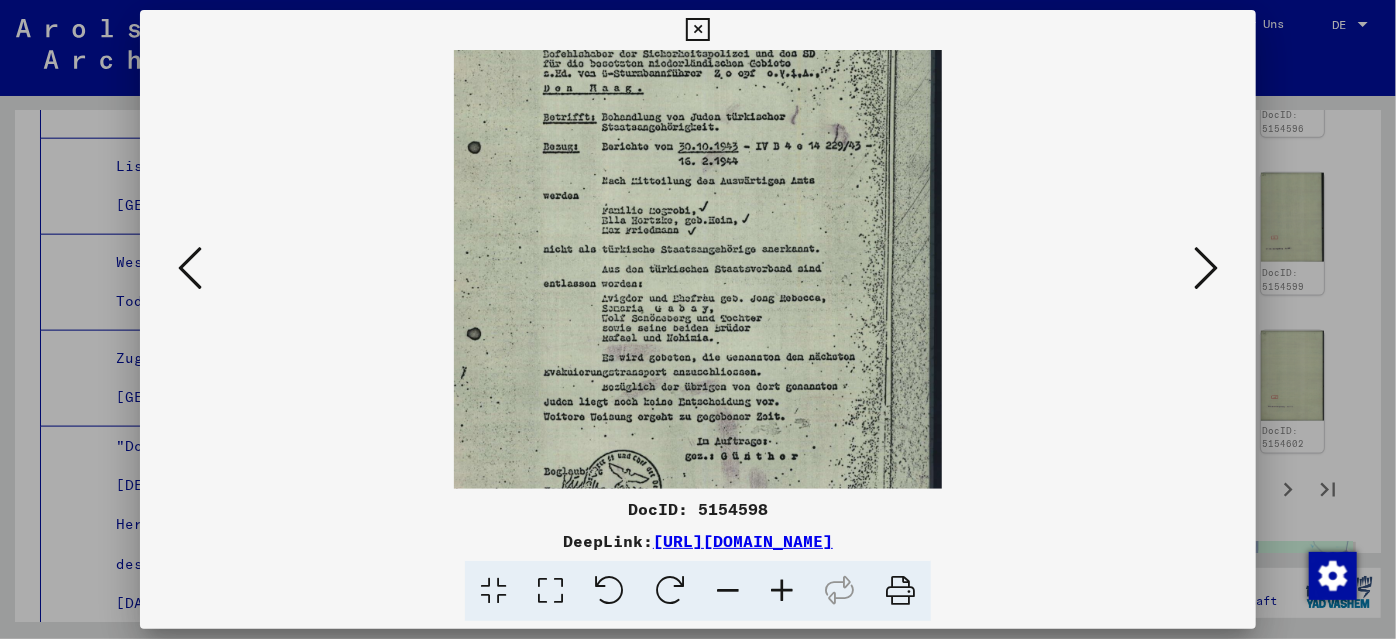drag, startPoint x: 715, startPoint y: 356, endPoint x: 732, endPoint y: 211, distance: 145.99315 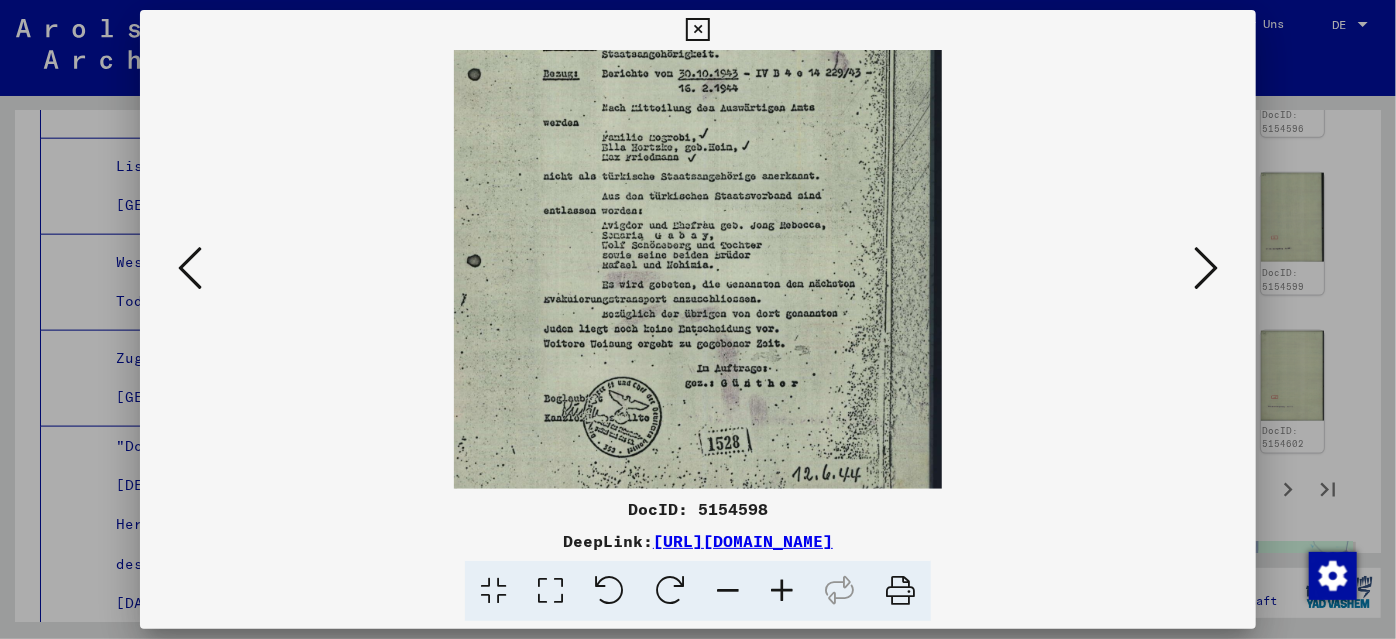 scroll, scrollTop: 249, scrollLeft: 0, axis: vertical 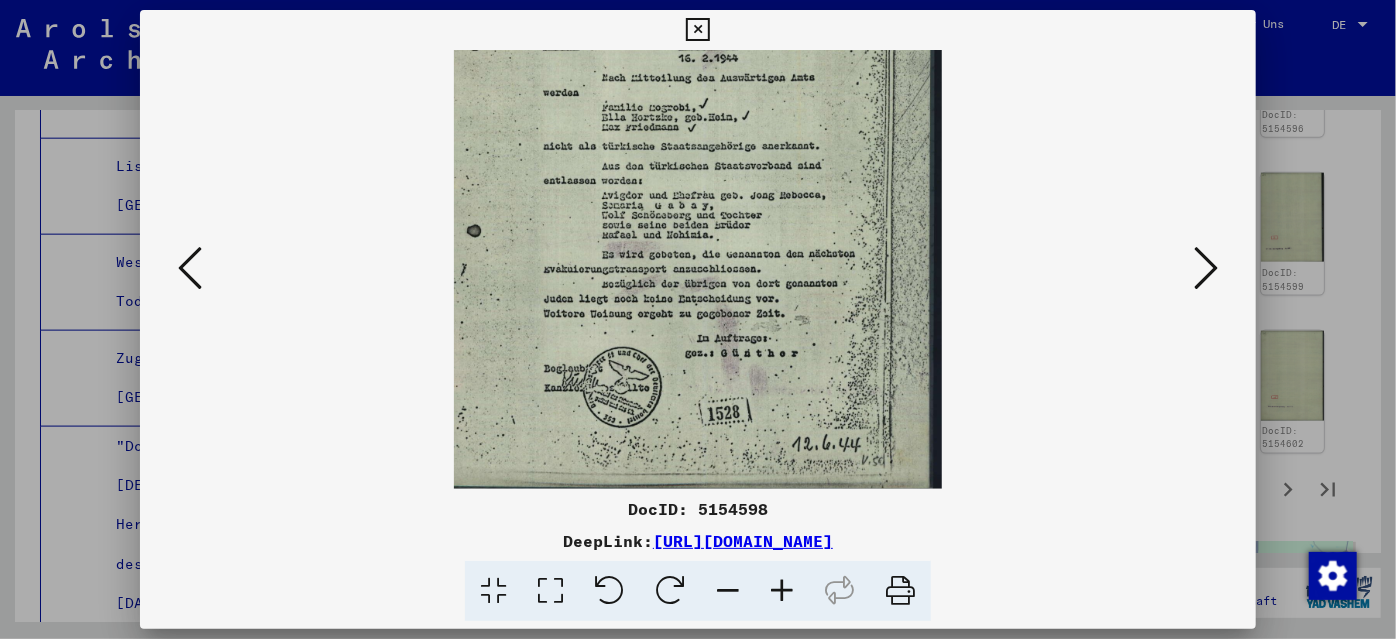 drag, startPoint x: 605, startPoint y: 282, endPoint x: 599, endPoint y: 114, distance: 168.1071 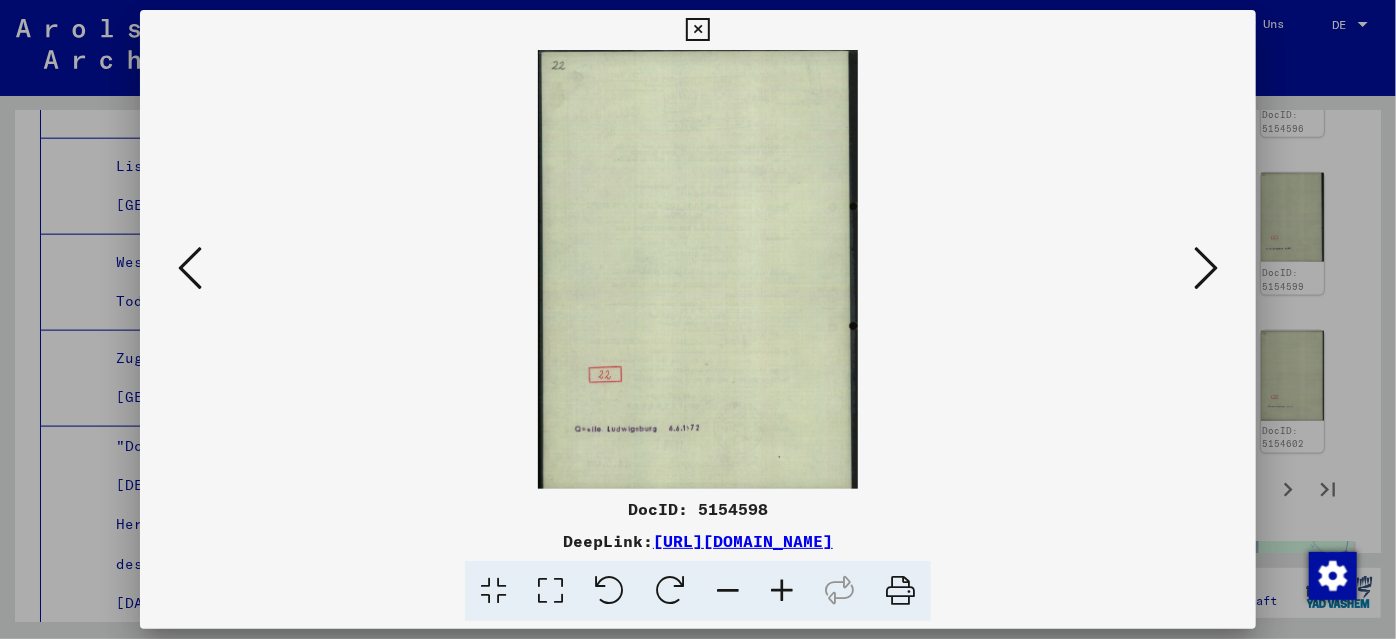 click at bounding box center [1206, 268] 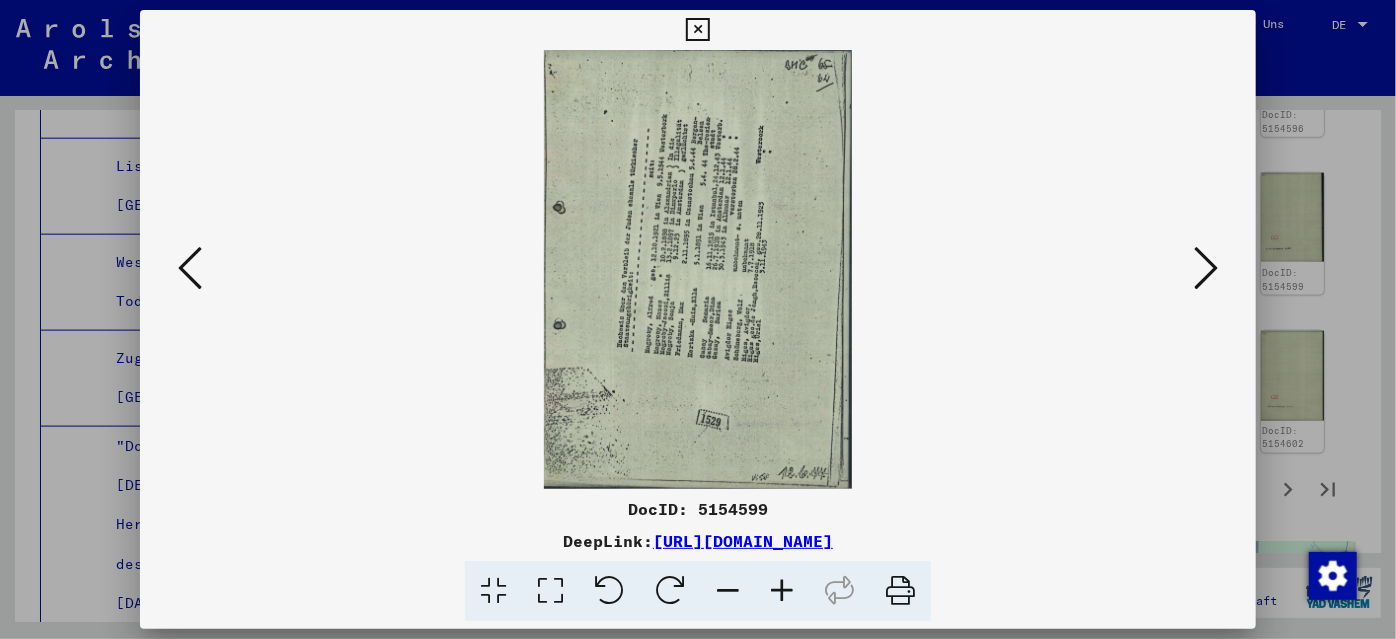 click at bounding box center [1206, 269] 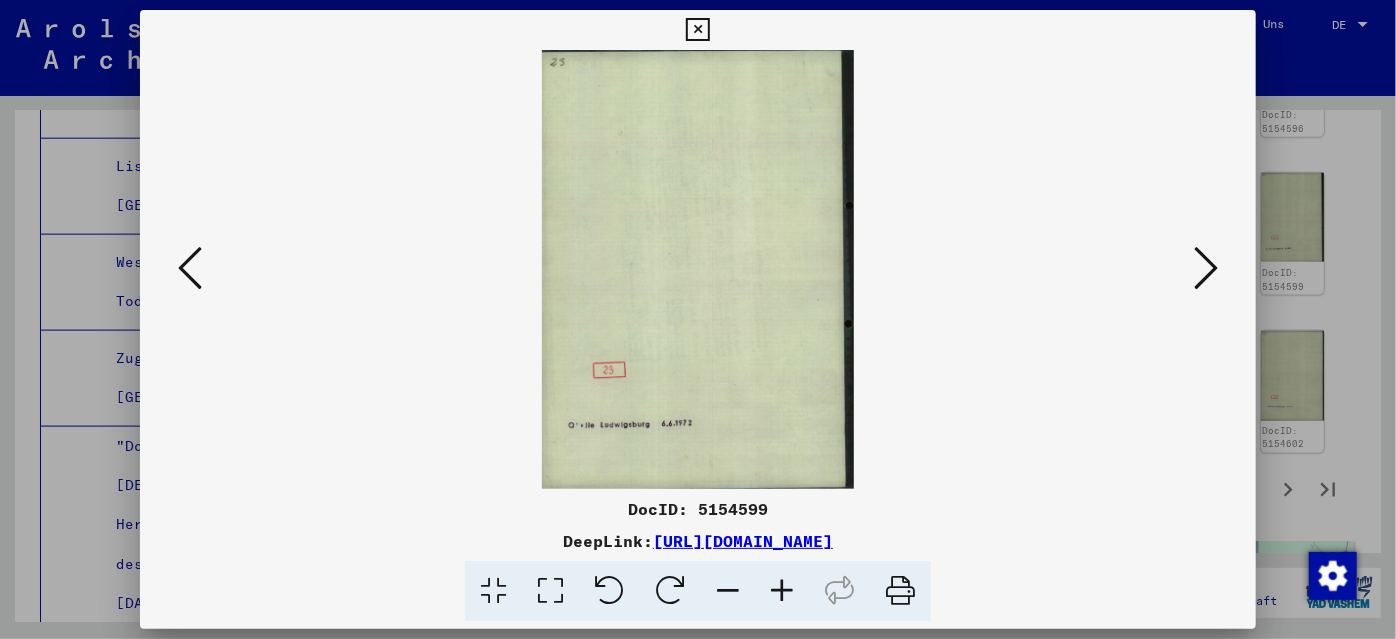 click at bounding box center (1206, 269) 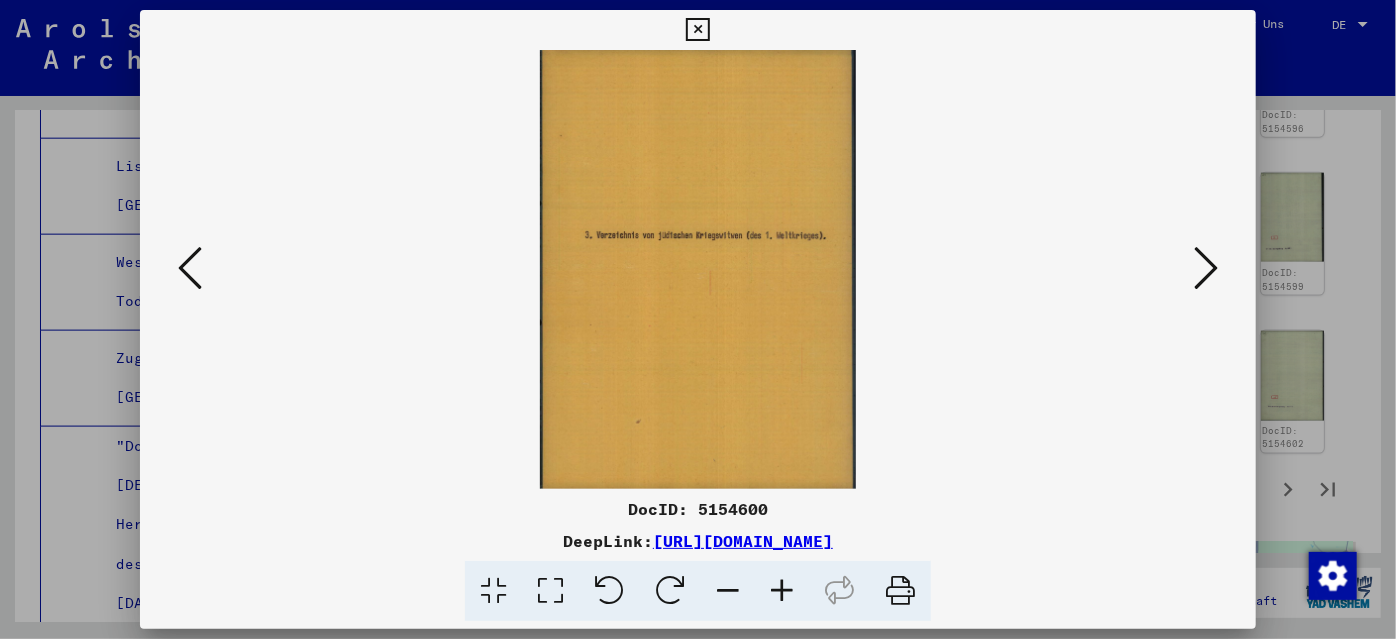 click at bounding box center [1206, 268] 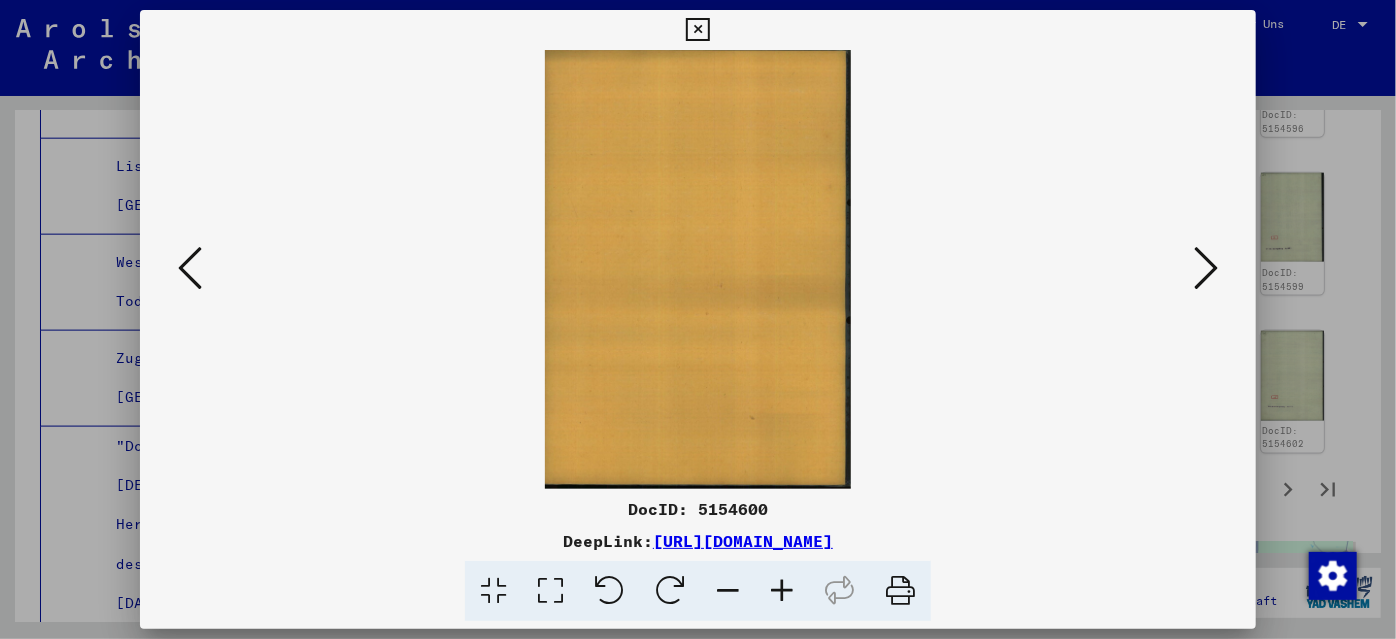 click at bounding box center [1206, 268] 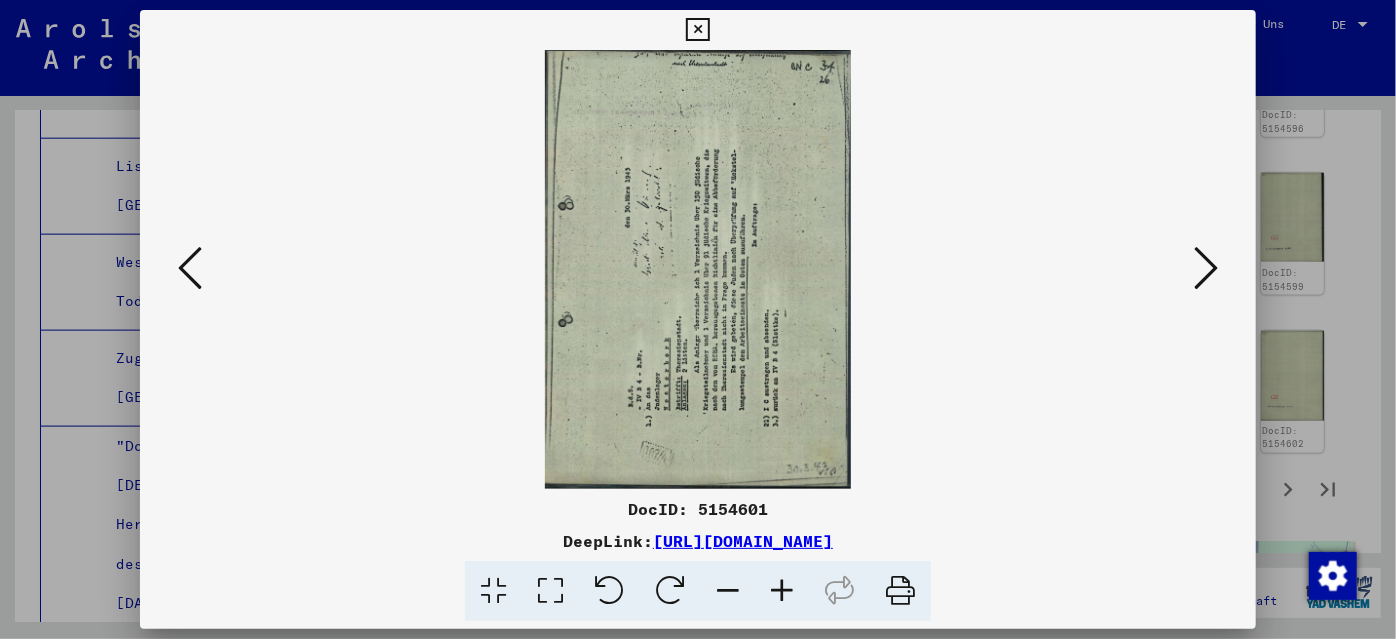 click at bounding box center (1206, 268) 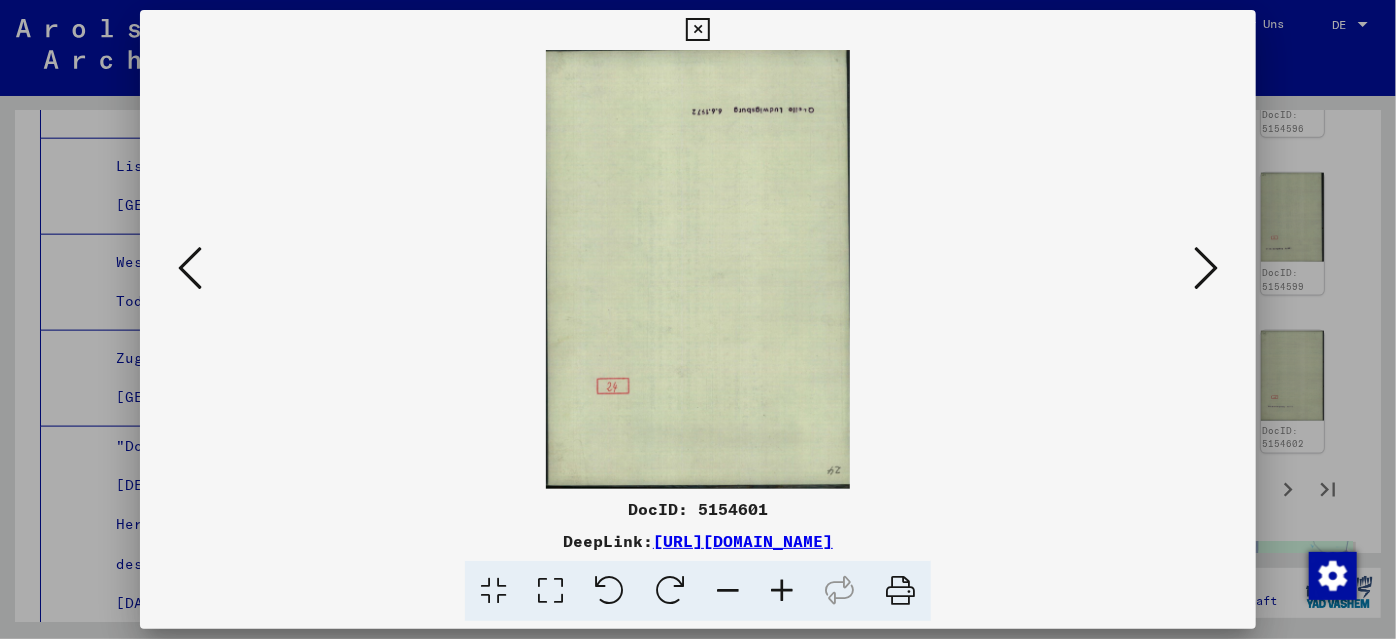 click at bounding box center [1206, 268] 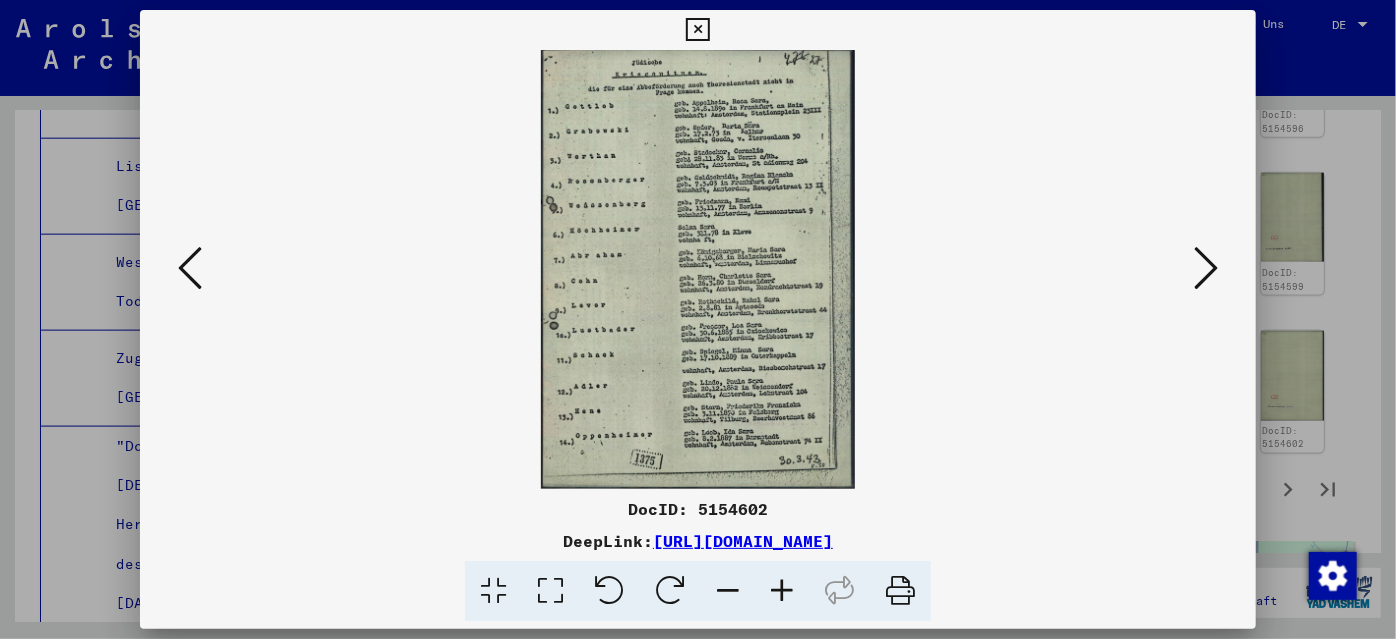click at bounding box center [1206, 268] 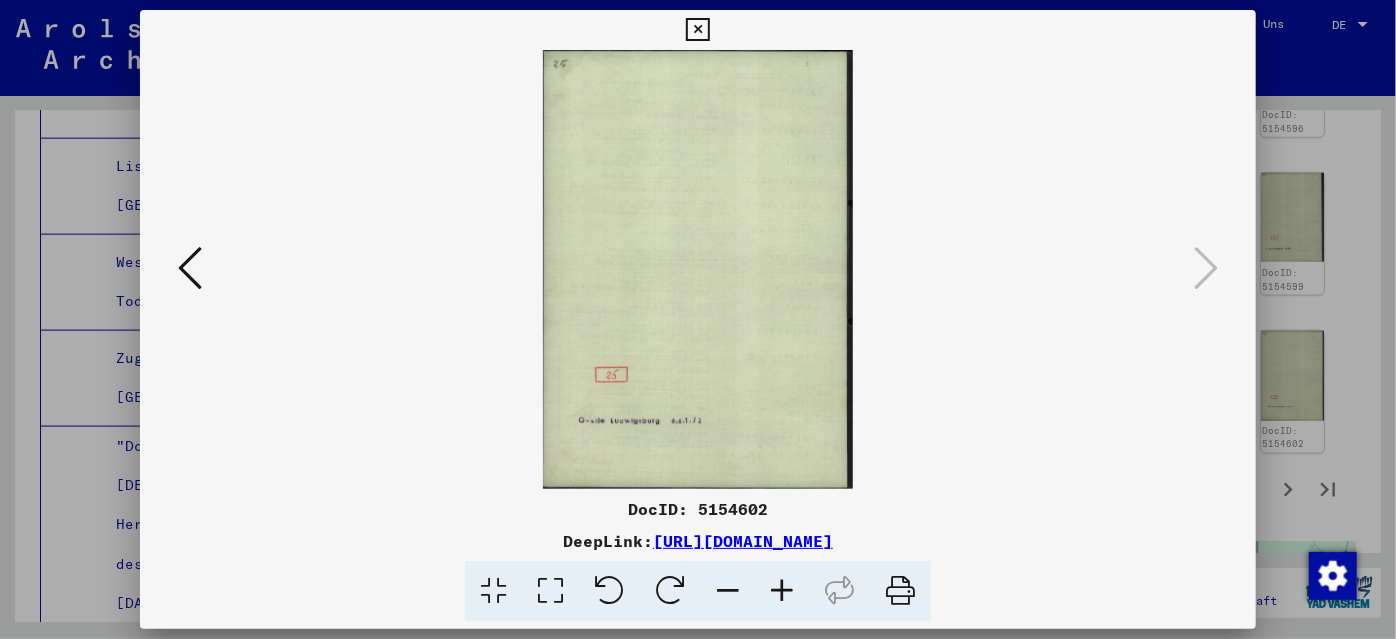 click at bounding box center [697, 30] 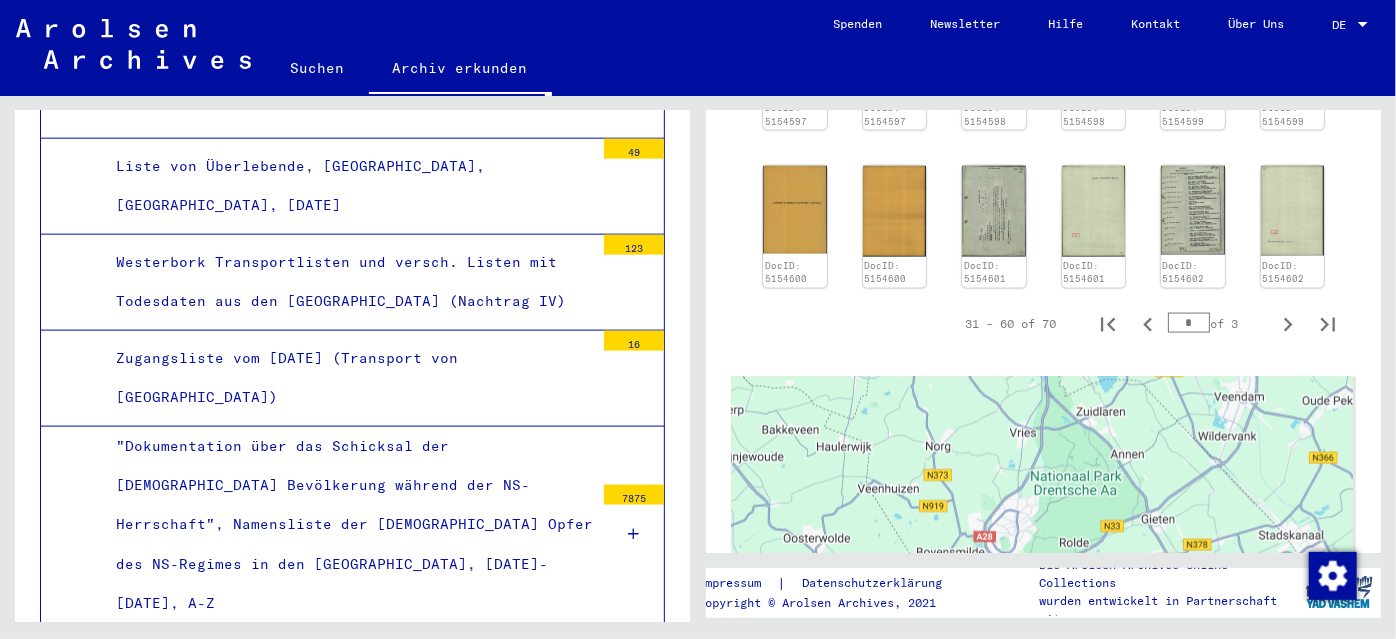 scroll, scrollTop: 1454, scrollLeft: 0, axis: vertical 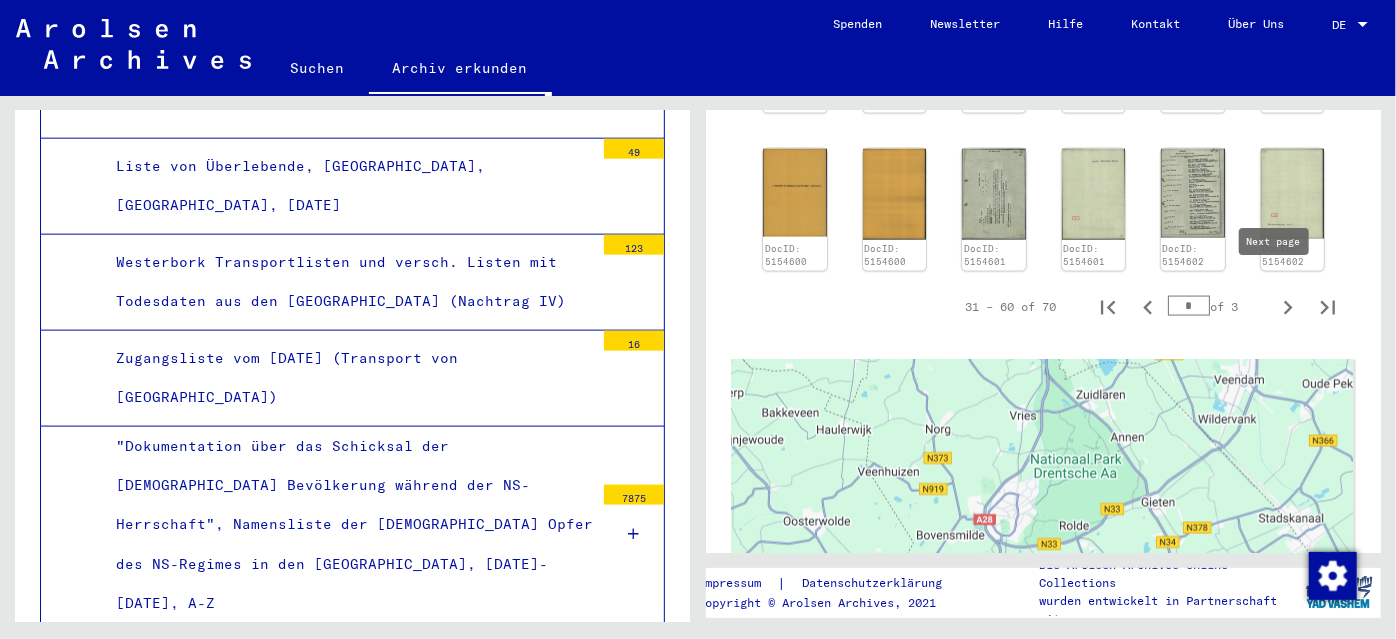 click 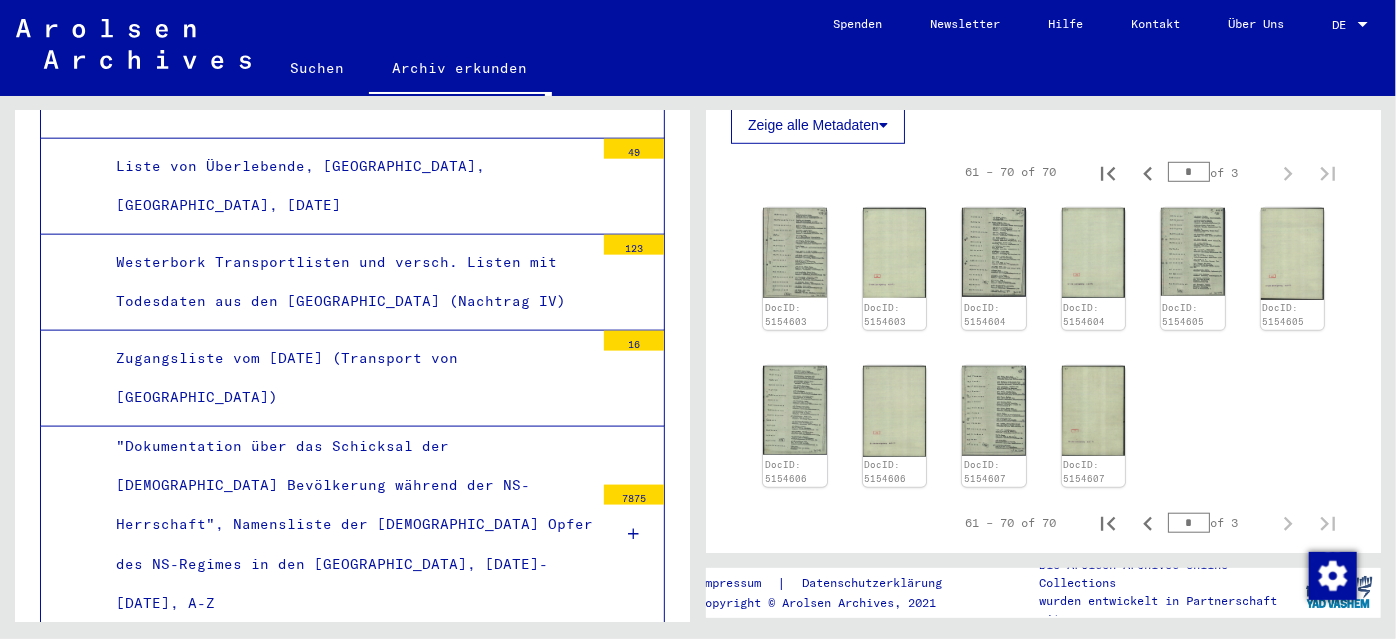 scroll, scrollTop: 818, scrollLeft: 0, axis: vertical 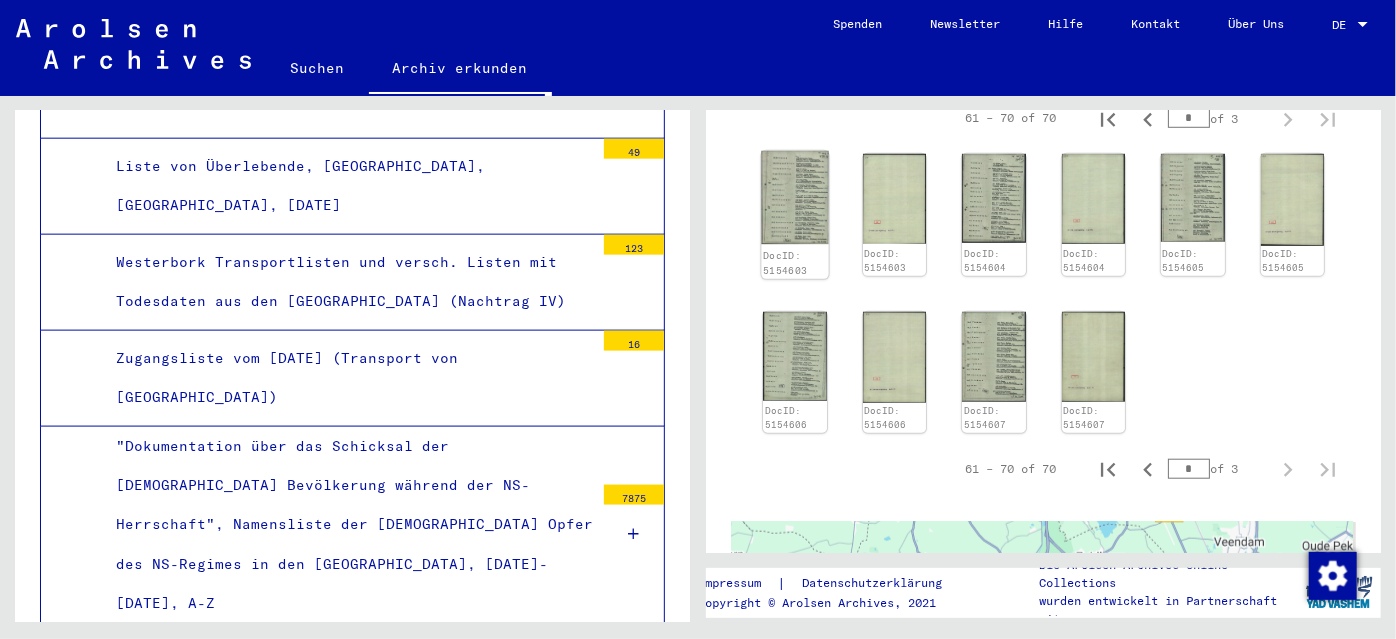 click 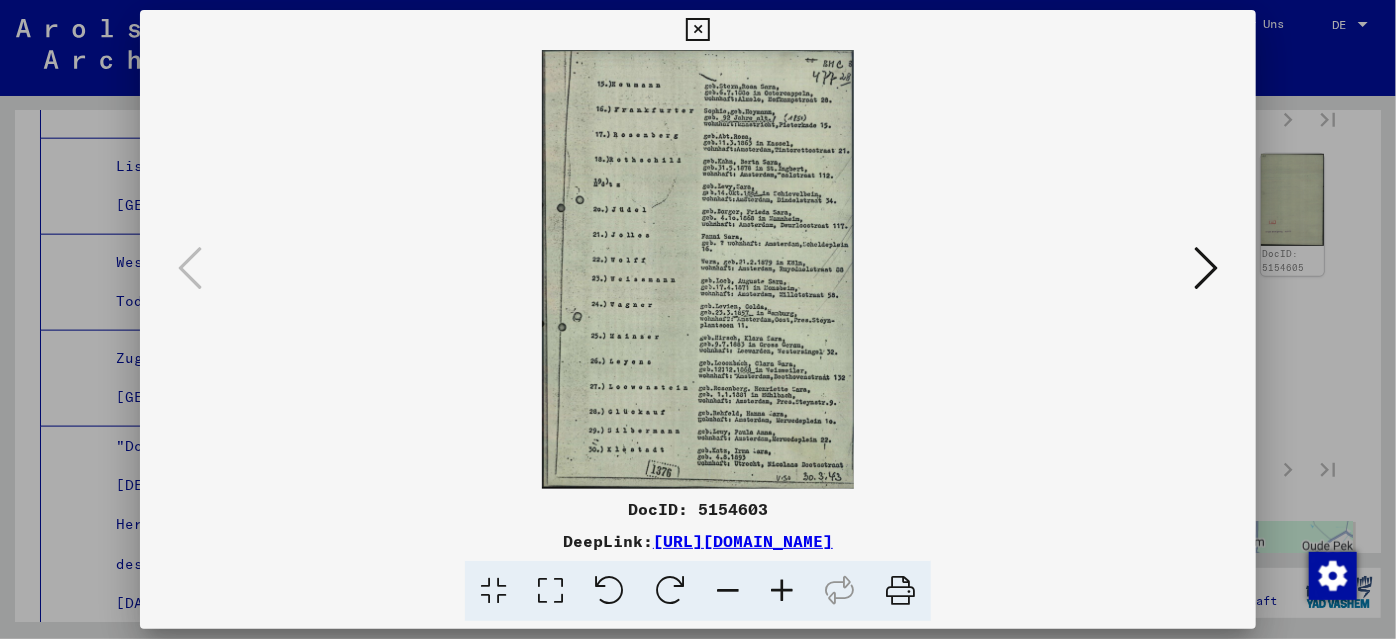 click at bounding box center [782, 591] 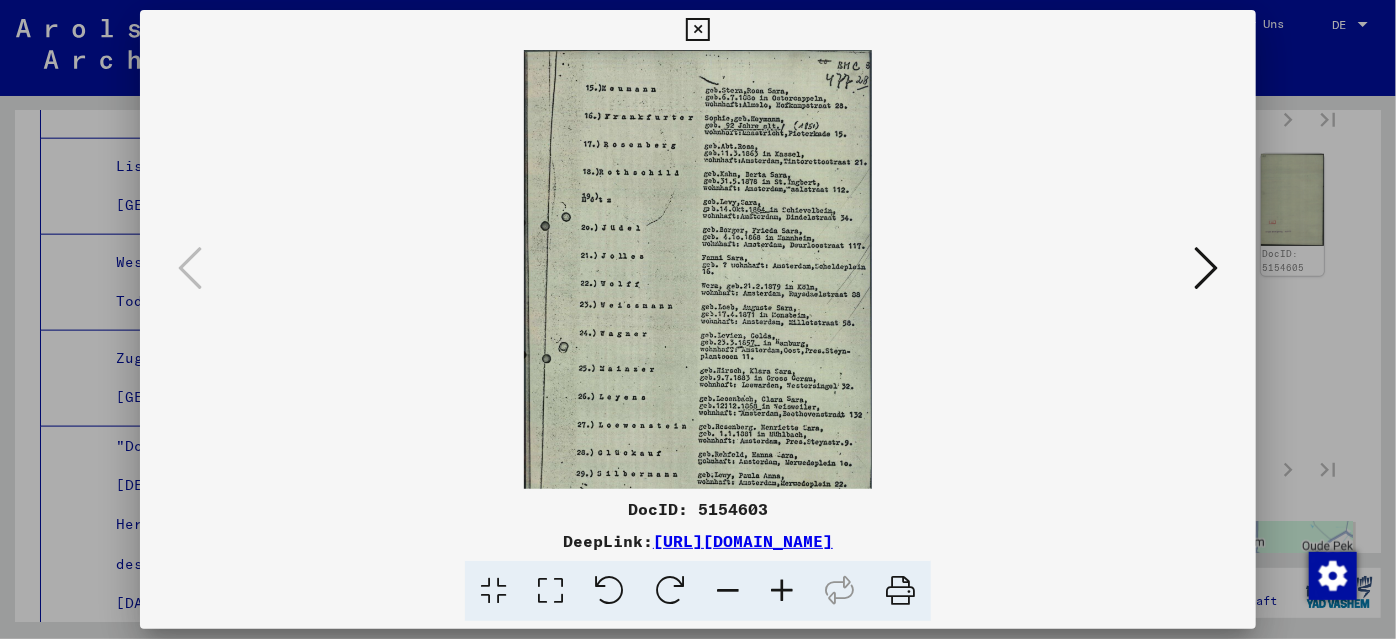 click at bounding box center (782, 591) 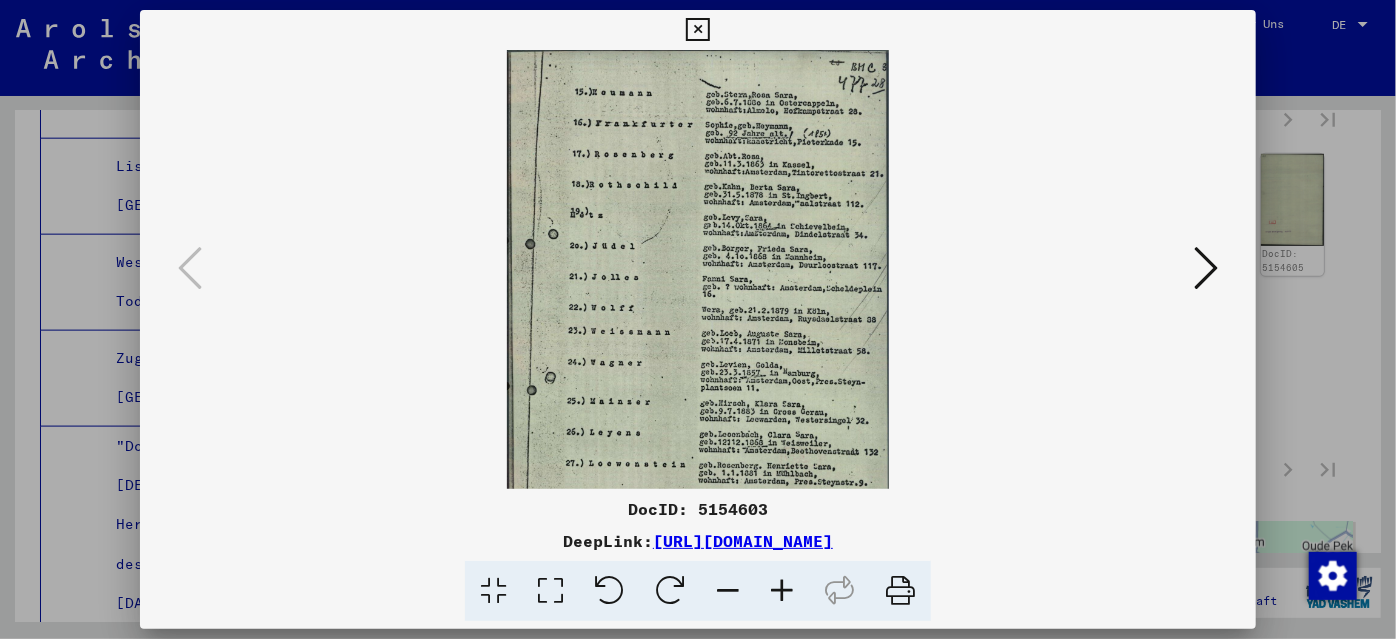 click at bounding box center (782, 591) 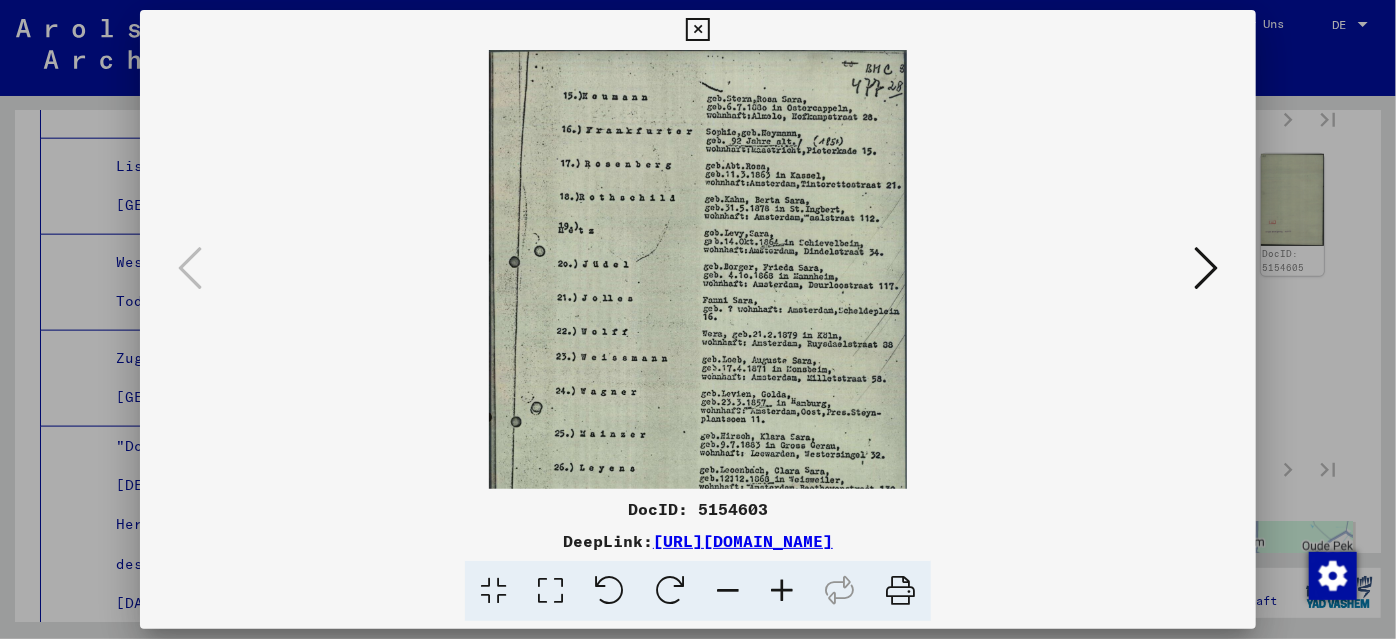 click at bounding box center (782, 591) 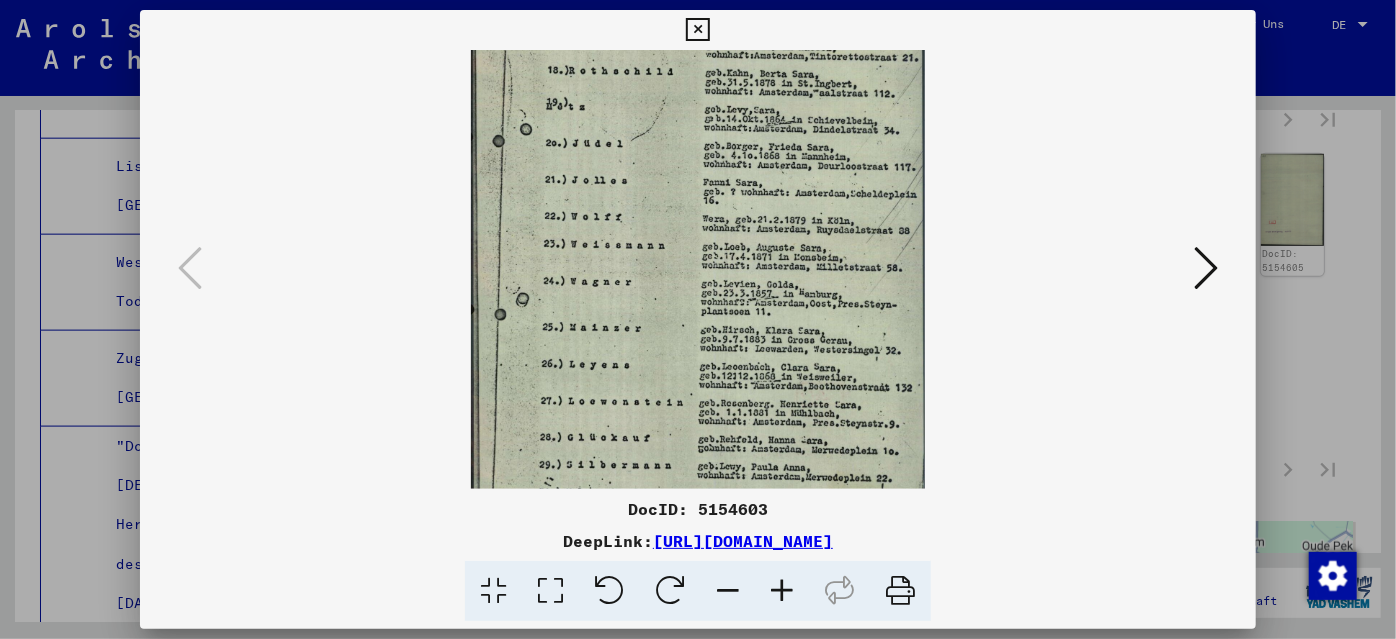 scroll, scrollTop: 176, scrollLeft: 0, axis: vertical 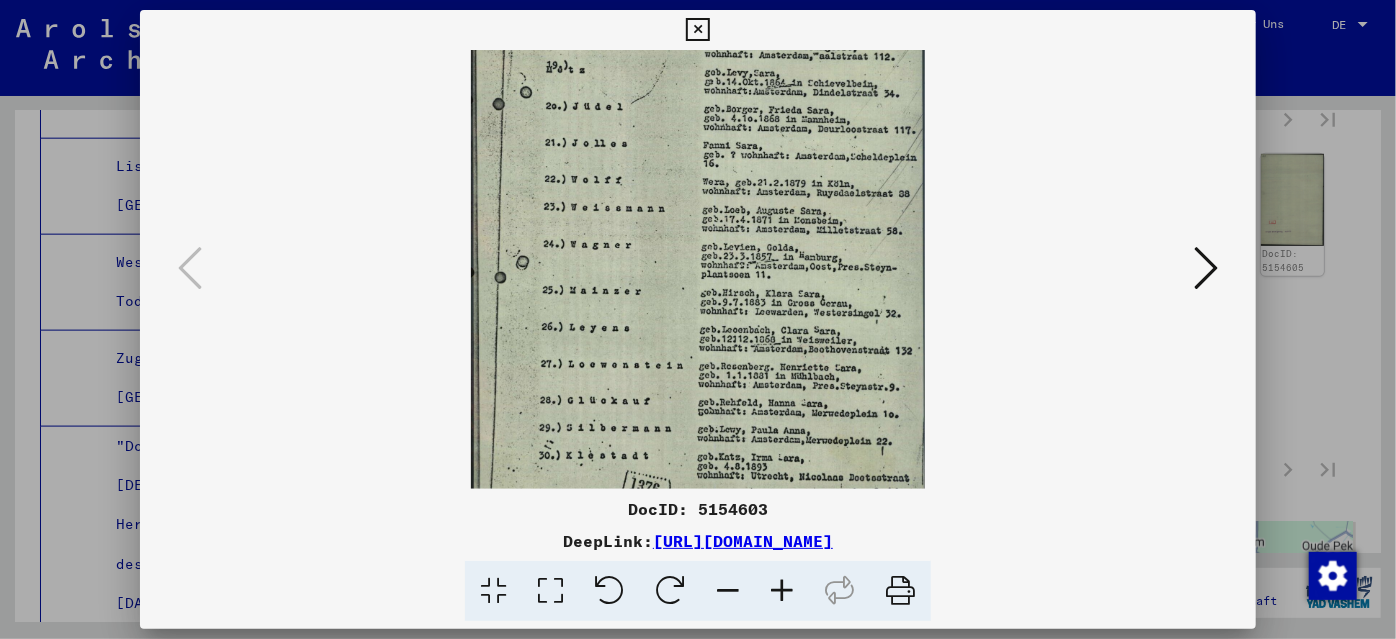 drag, startPoint x: 829, startPoint y: 304, endPoint x: 800, endPoint y: 128, distance: 178.3732 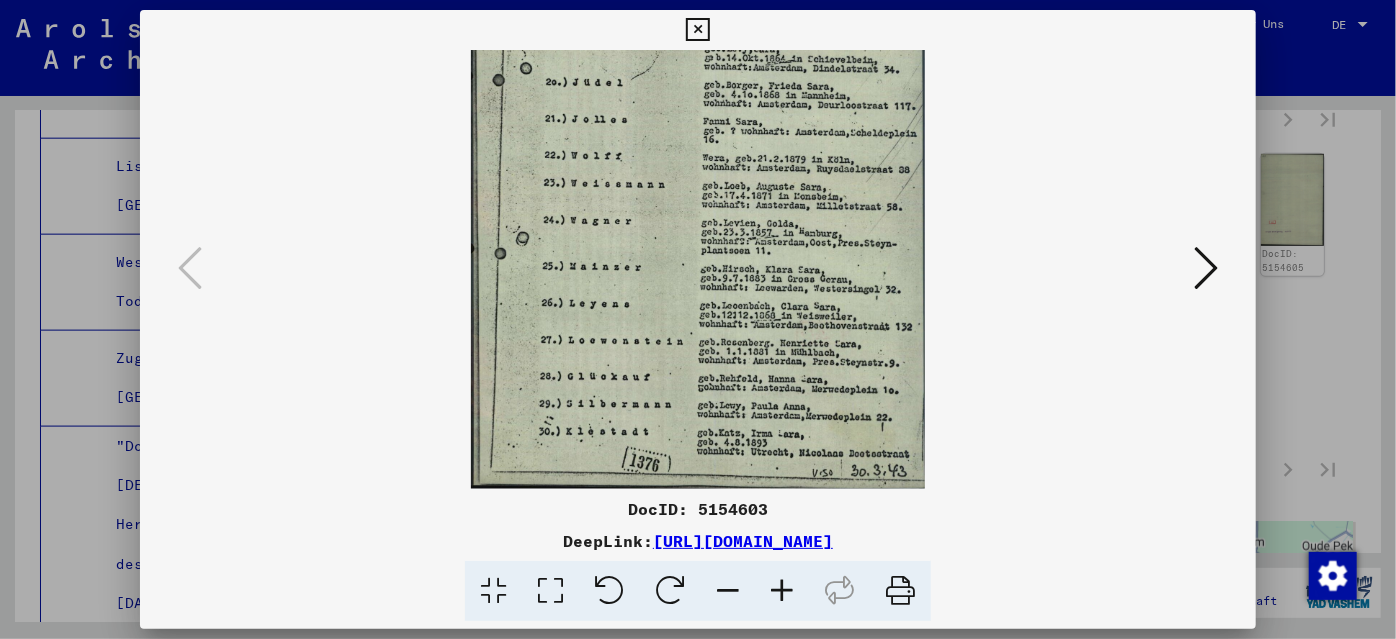 drag, startPoint x: 782, startPoint y: 321, endPoint x: 781, endPoint y: 186, distance: 135.00371 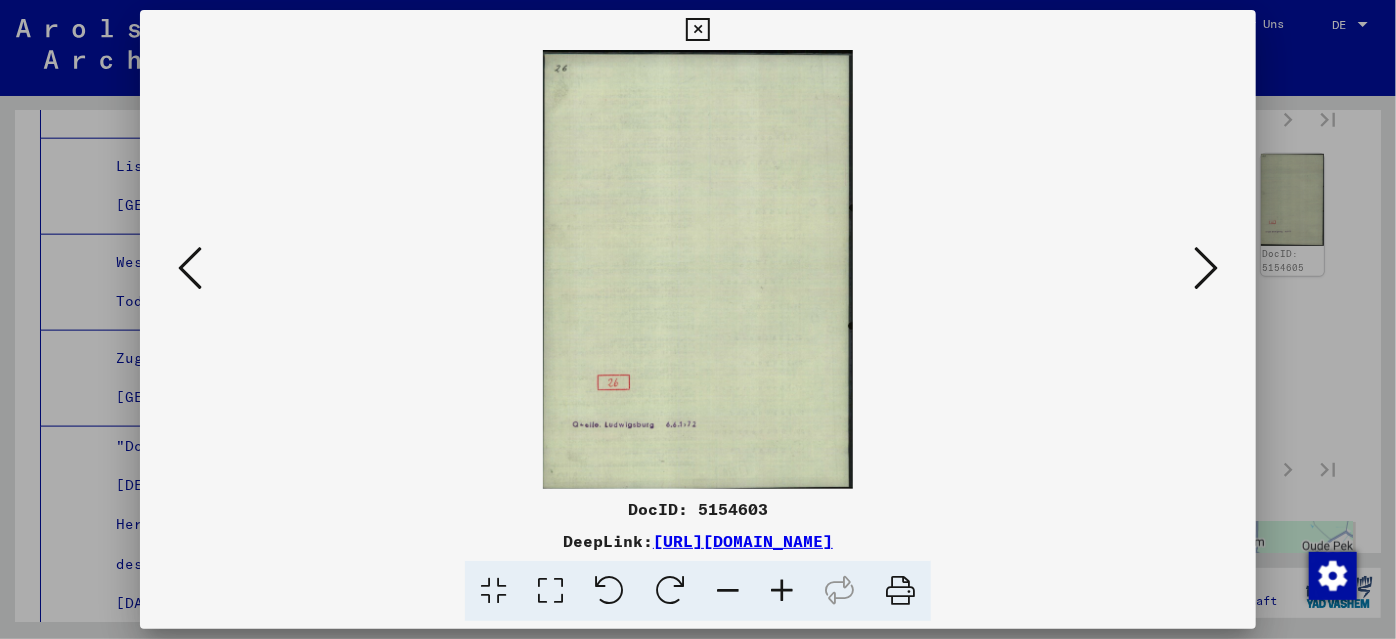 scroll, scrollTop: 0, scrollLeft: 0, axis: both 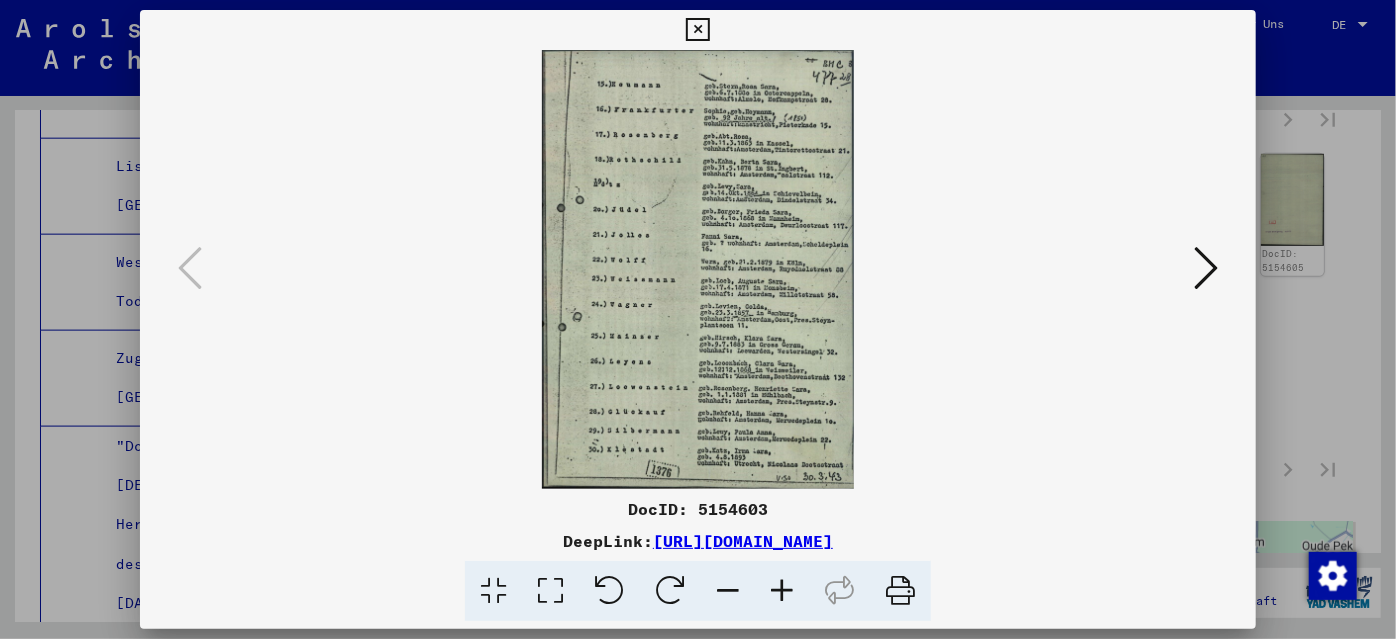 click at bounding box center [782, 591] 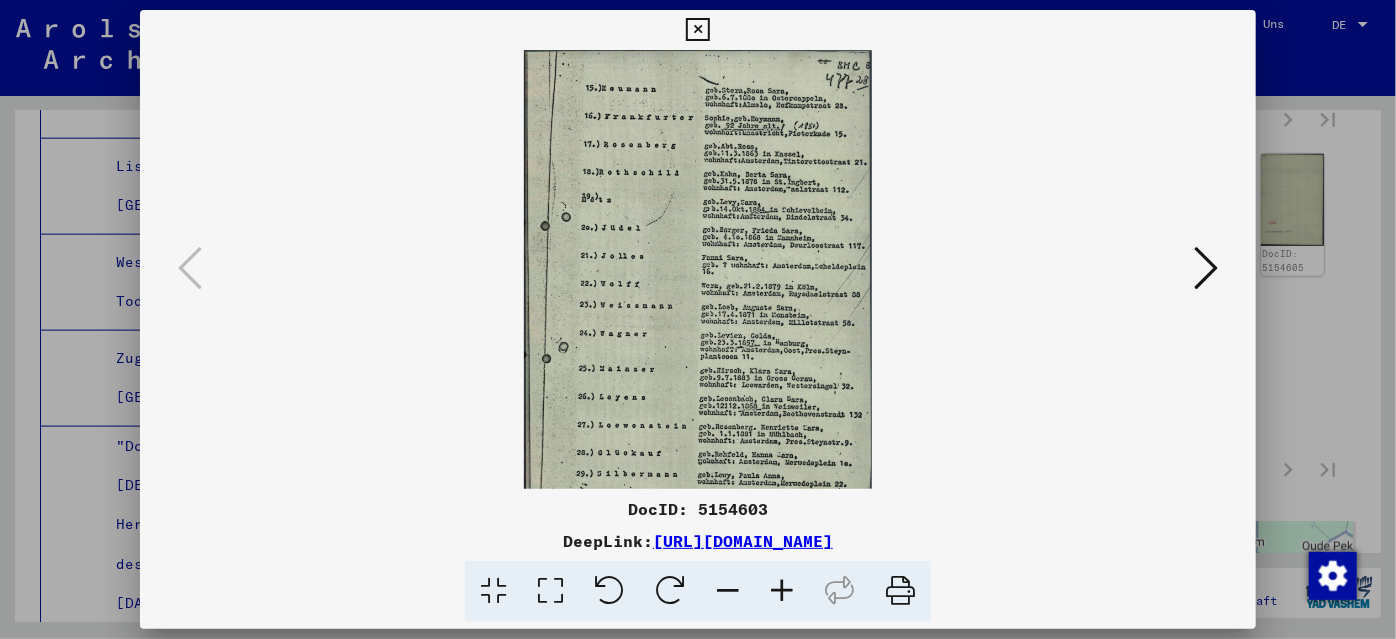 click at bounding box center (782, 591) 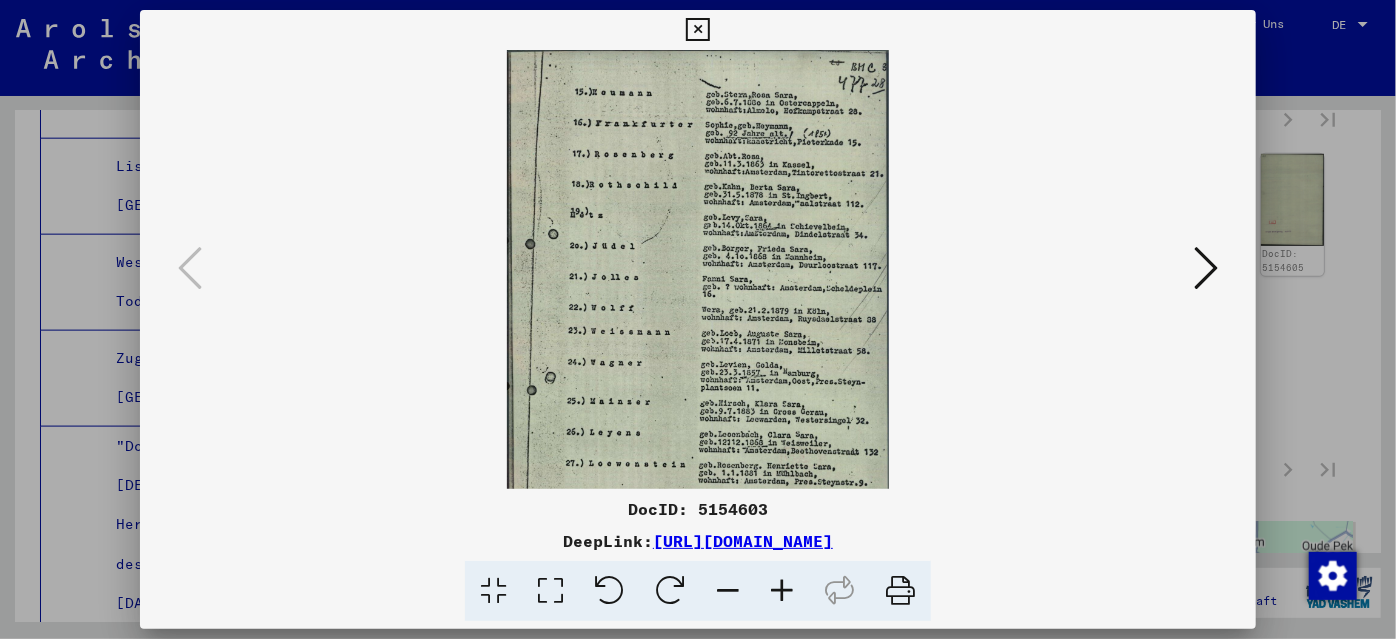 click at bounding box center [782, 591] 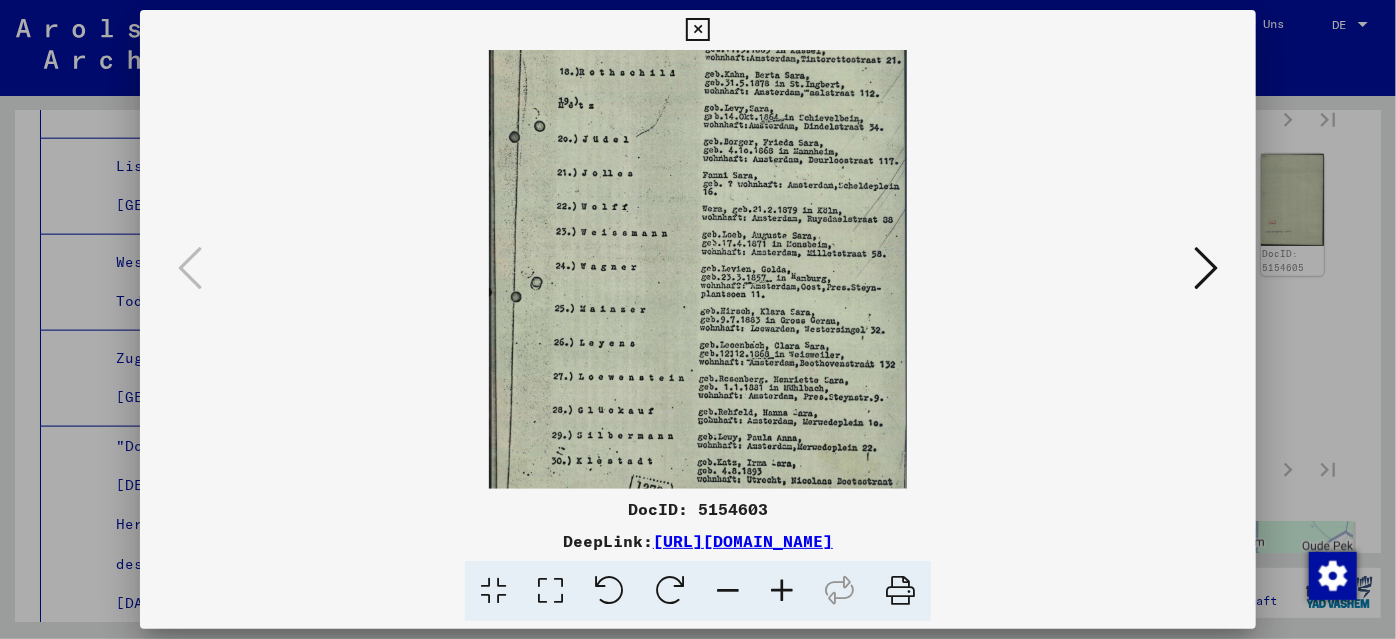 scroll, scrollTop: 149, scrollLeft: 0, axis: vertical 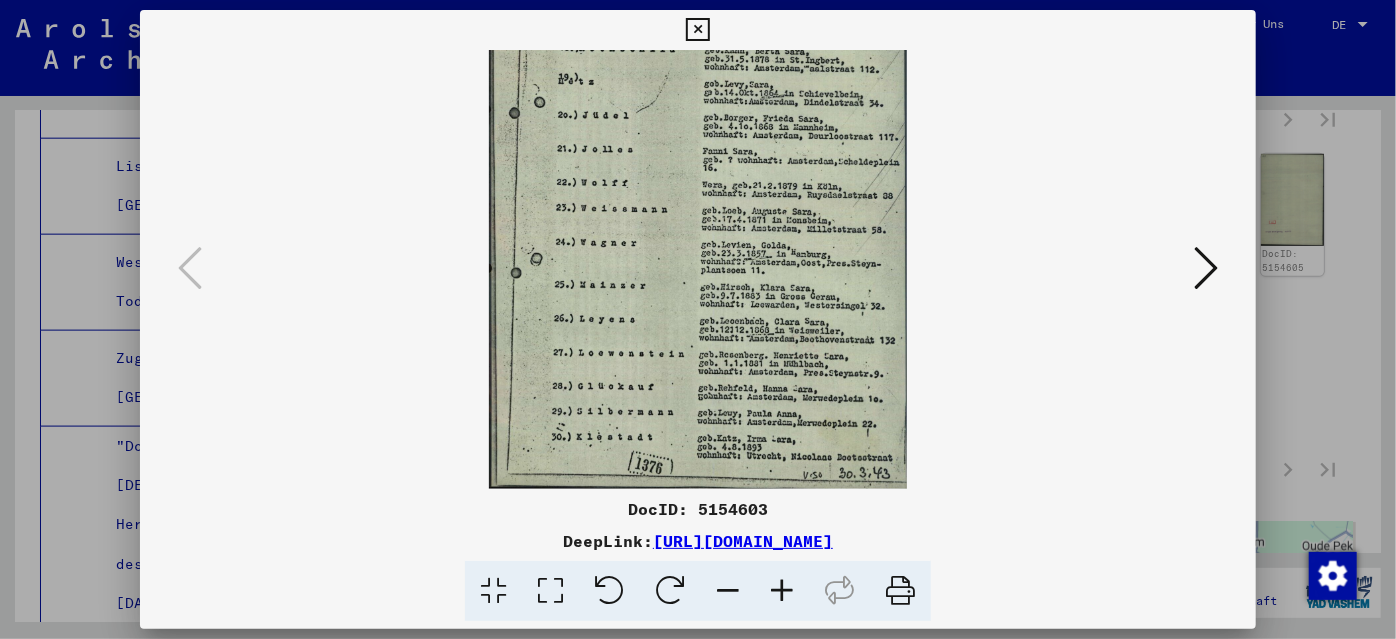 drag, startPoint x: 665, startPoint y: 356, endPoint x: 673, endPoint y: 146, distance: 210.15233 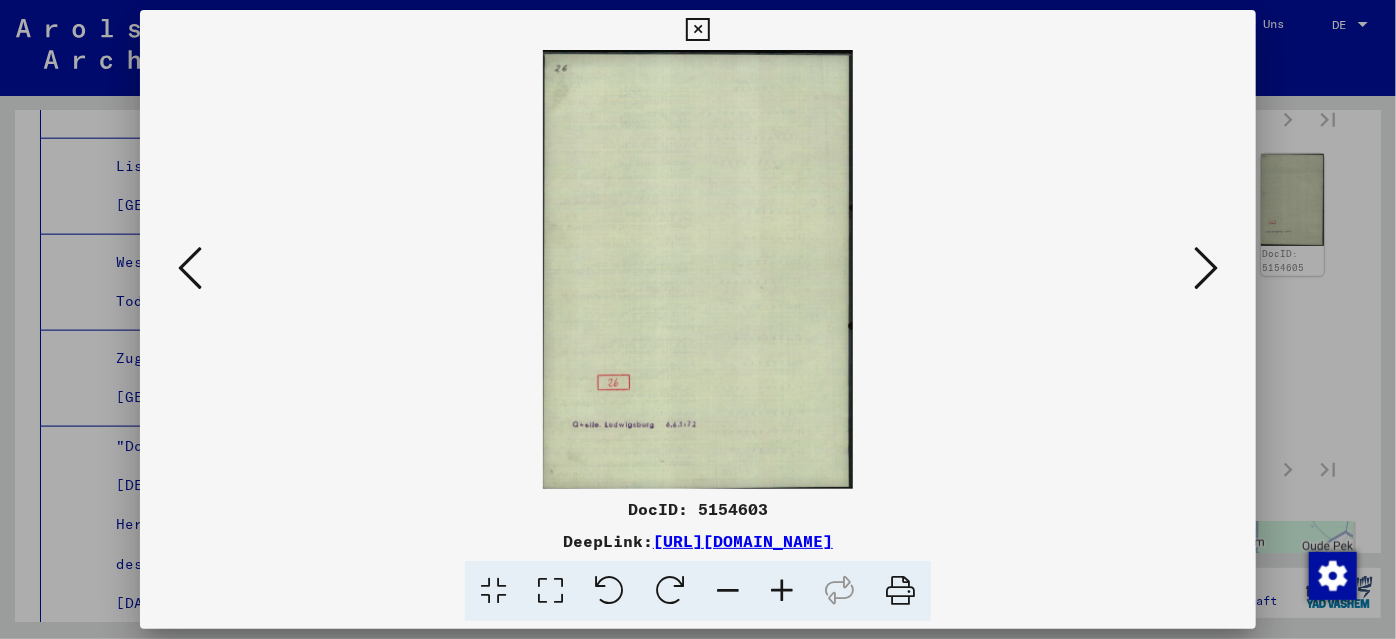 scroll, scrollTop: 0, scrollLeft: 0, axis: both 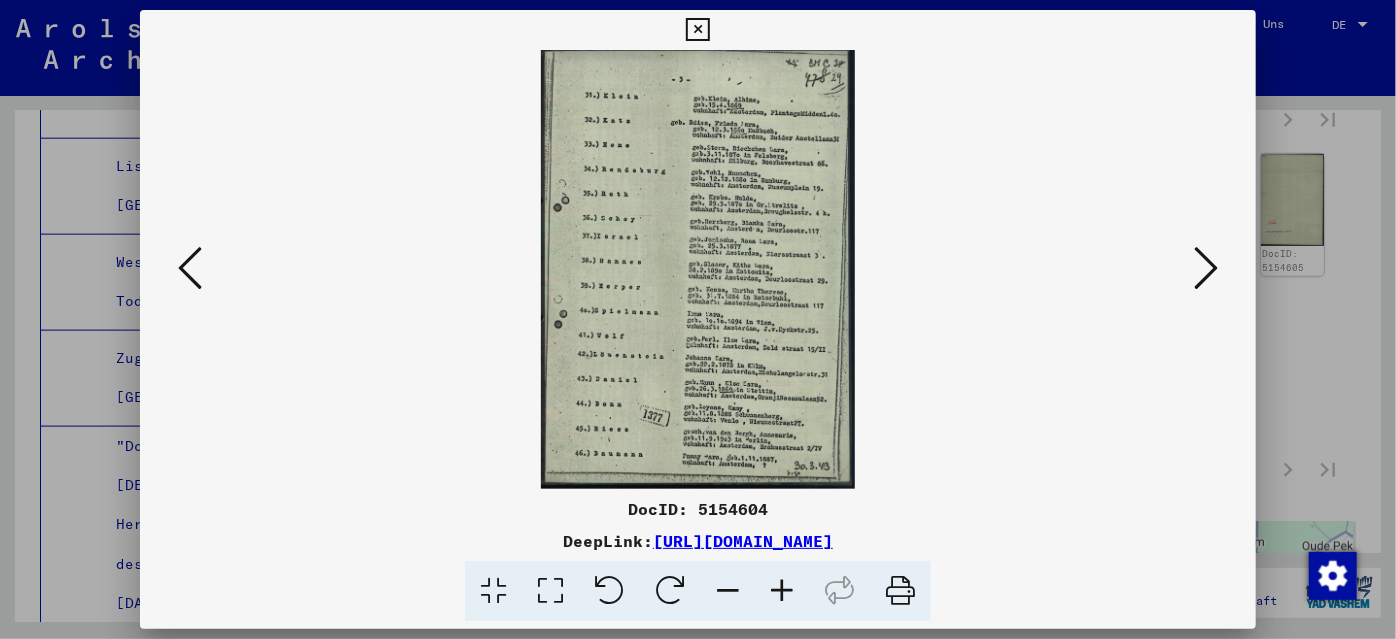 click at bounding box center (782, 591) 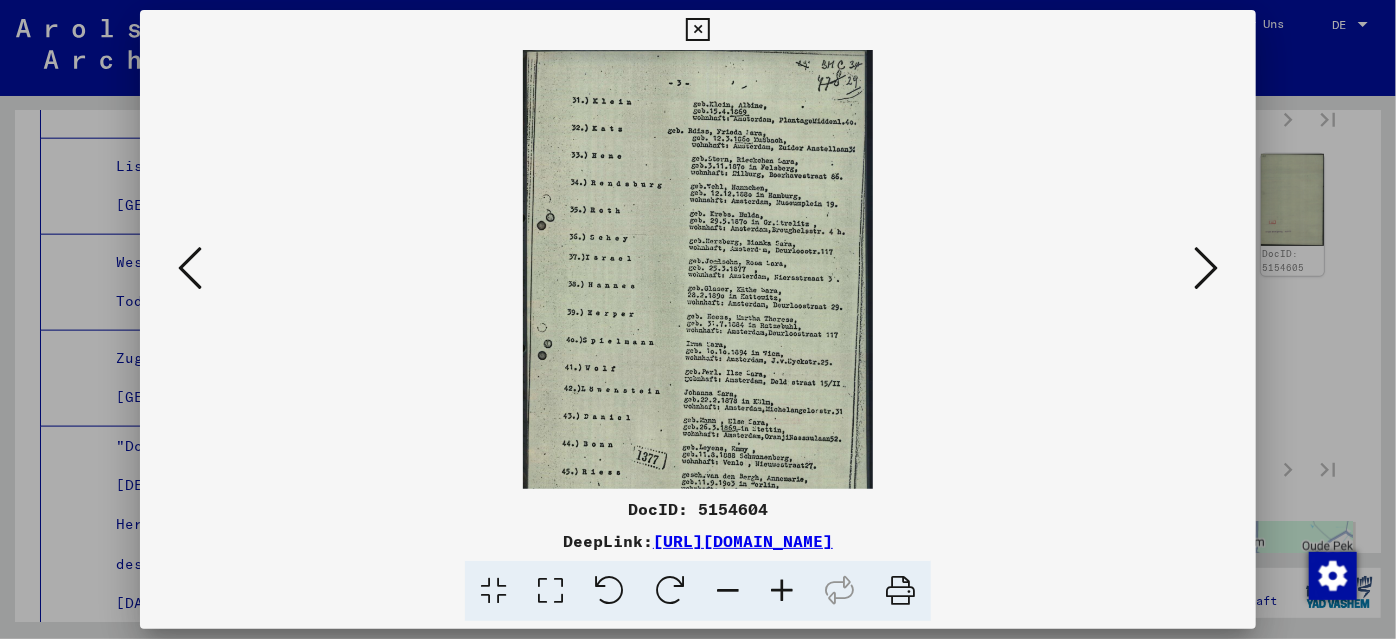 click at bounding box center (782, 591) 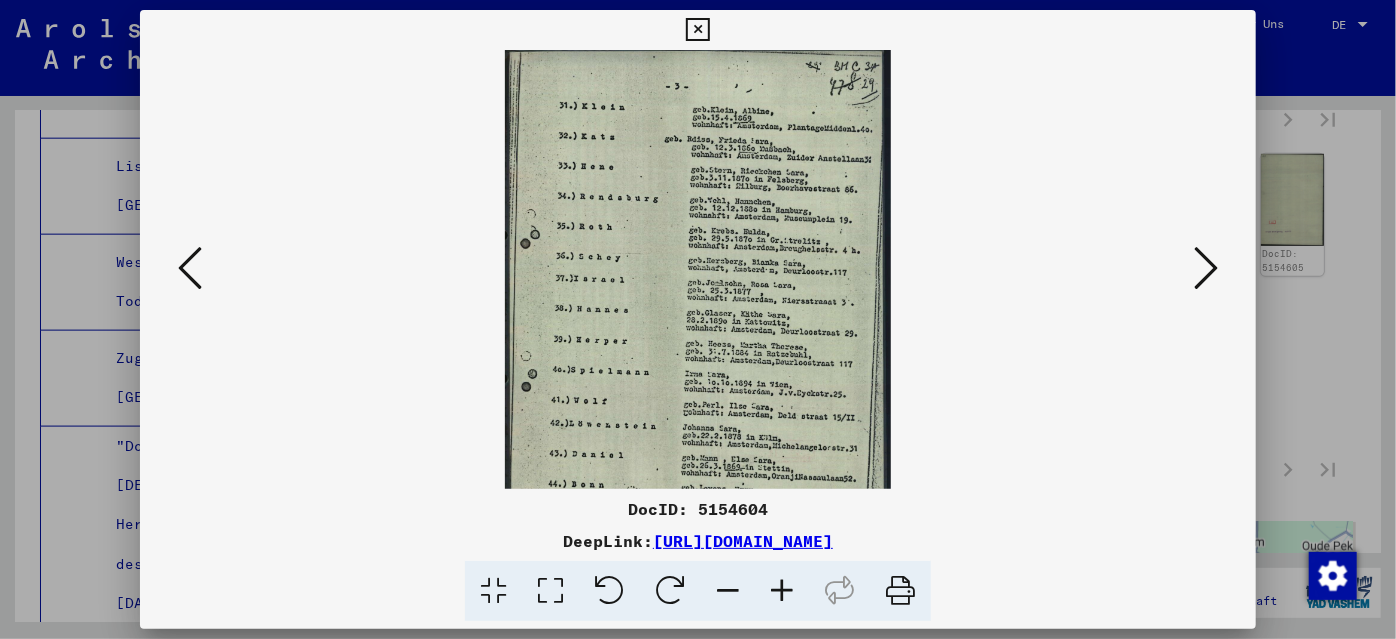 click at bounding box center [782, 591] 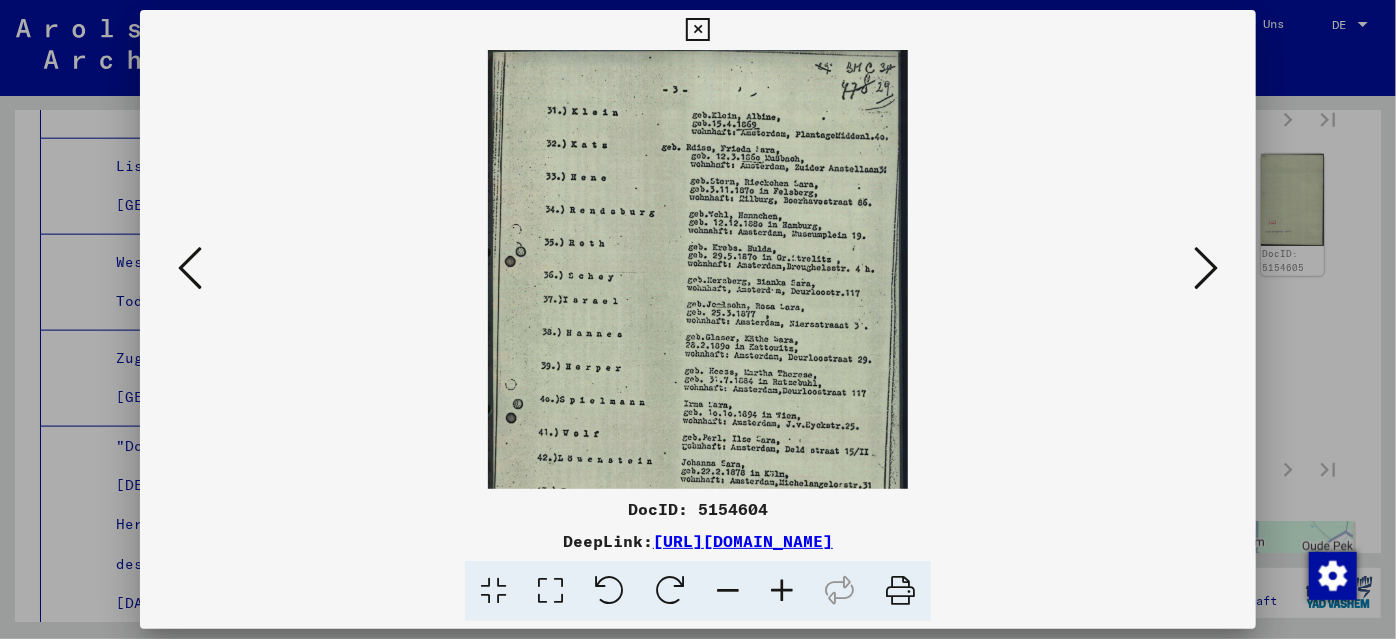 click at bounding box center [782, 591] 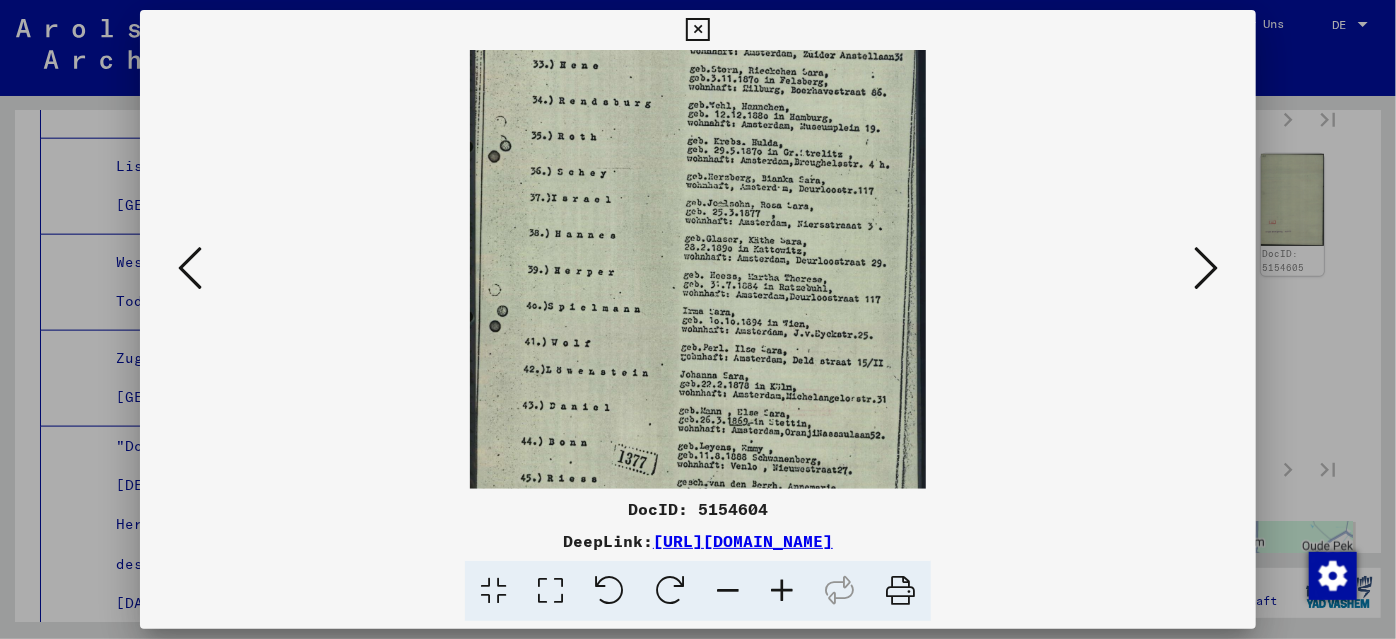scroll, scrollTop: 141, scrollLeft: 0, axis: vertical 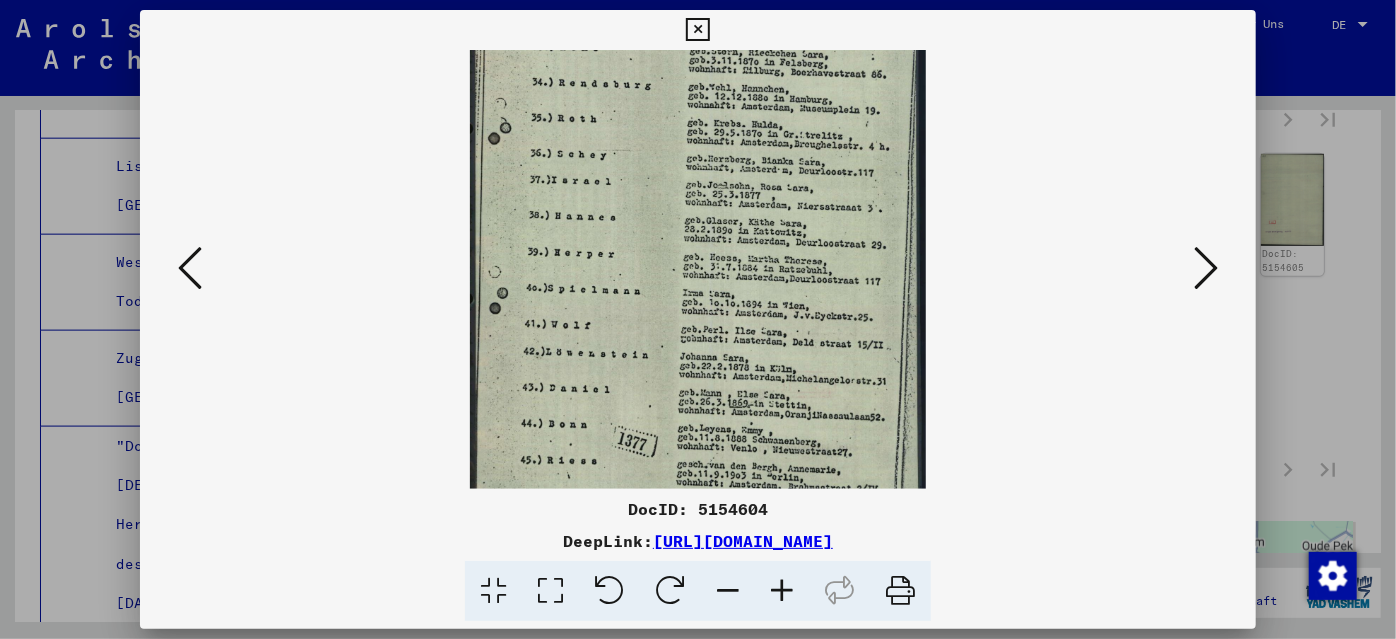 drag, startPoint x: 773, startPoint y: 381, endPoint x: 773, endPoint y: 239, distance: 142 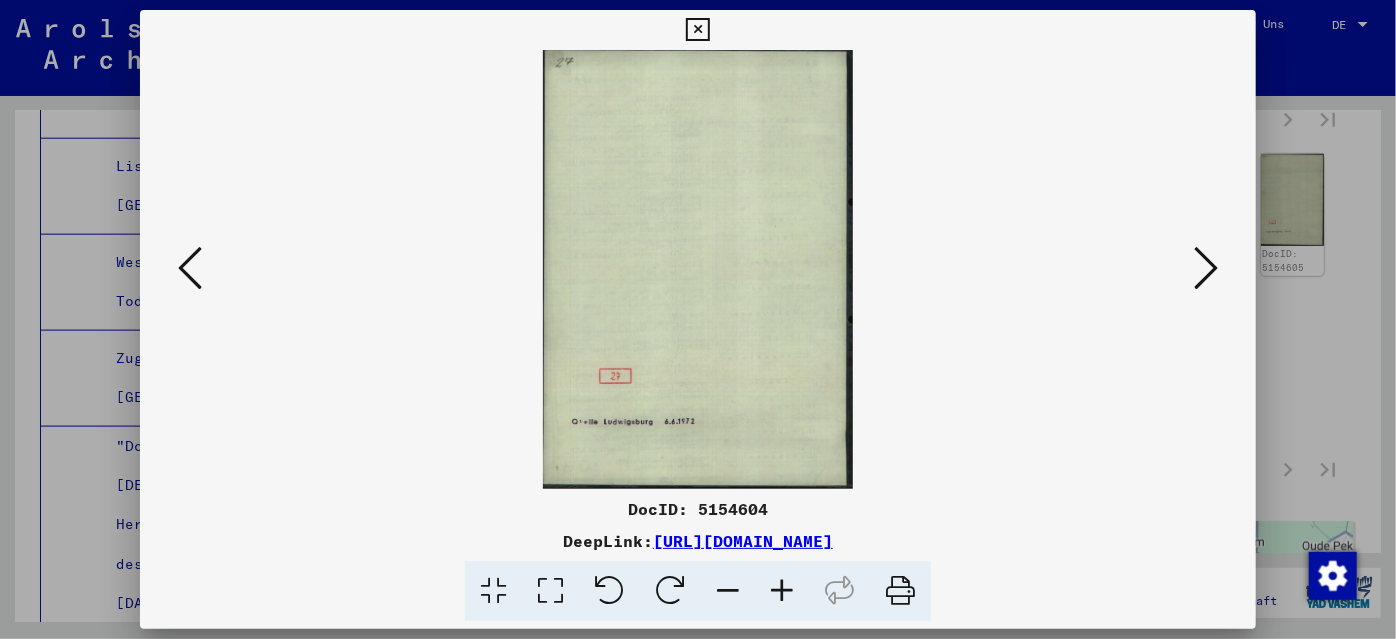 click at bounding box center (1206, 268) 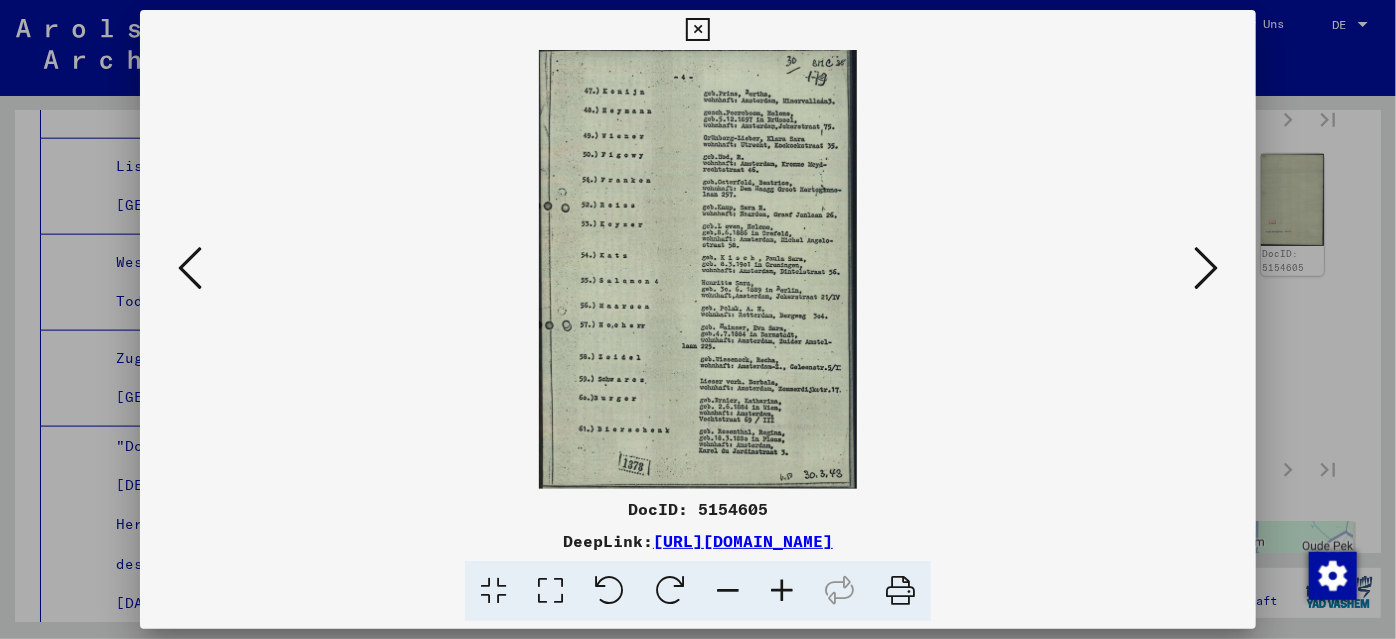 click at bounding box center (1206, 268) 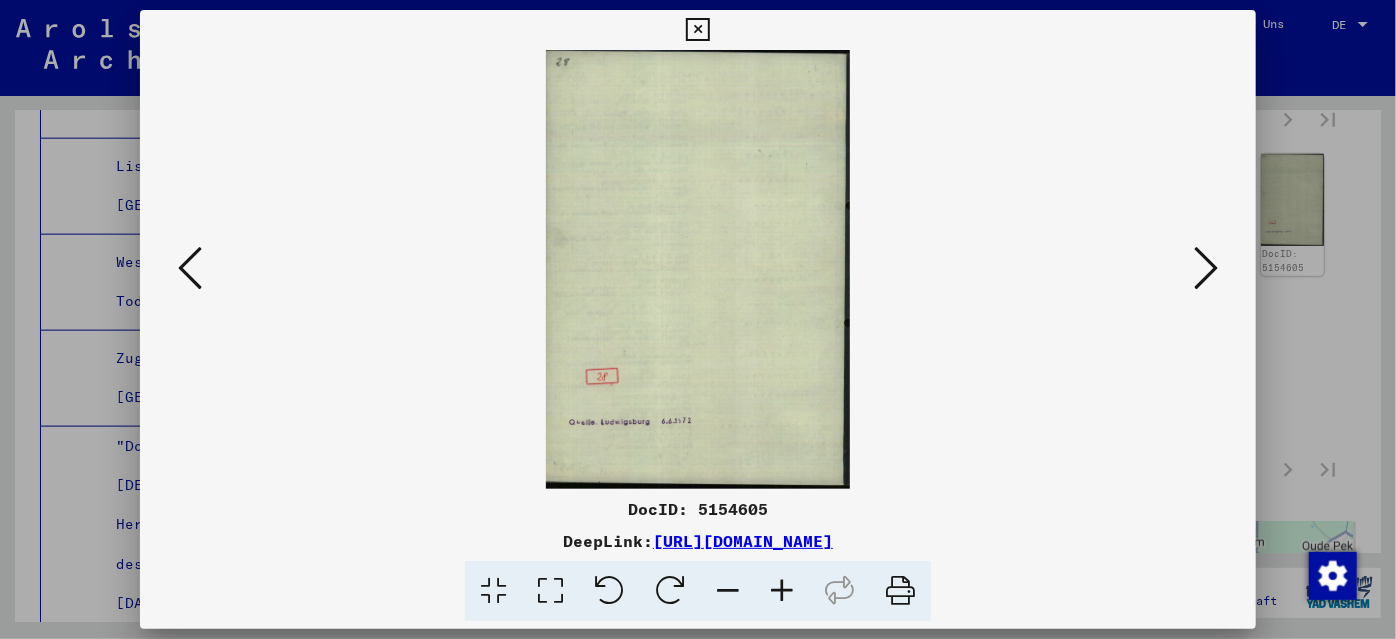 click at bounding box center (697, 30) 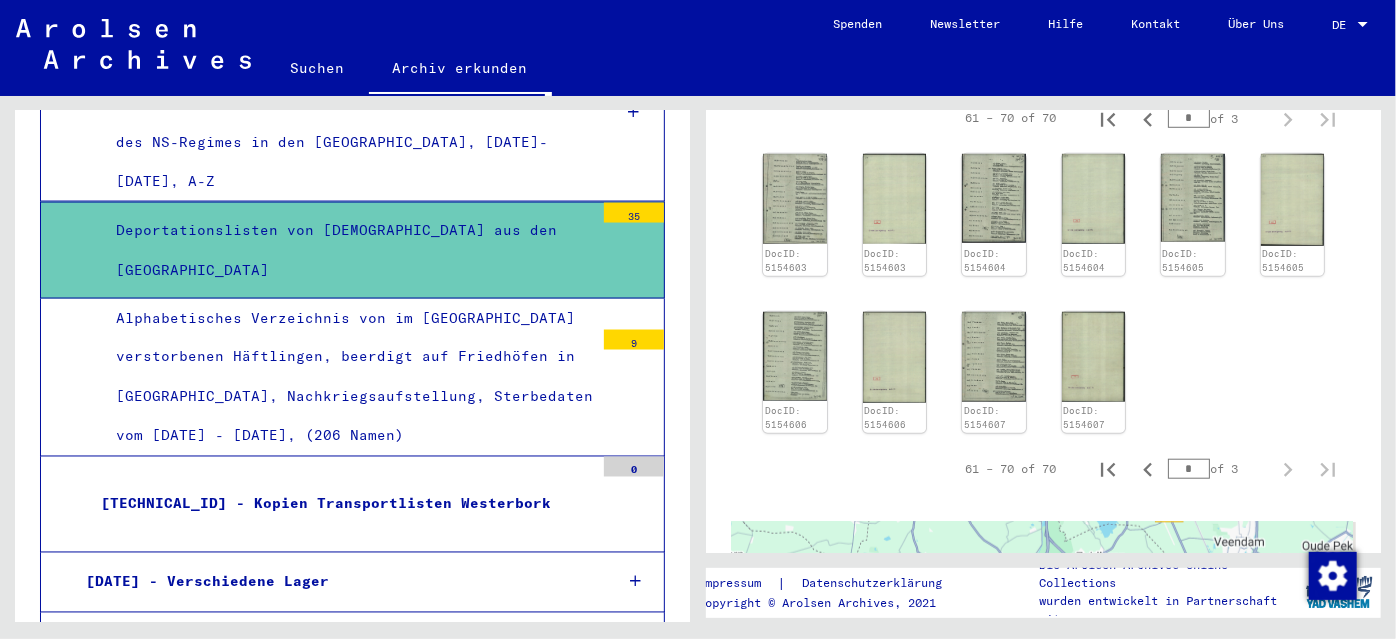 scroll, scrollTop: 5518, scrollLeft: 0, axis: vertical 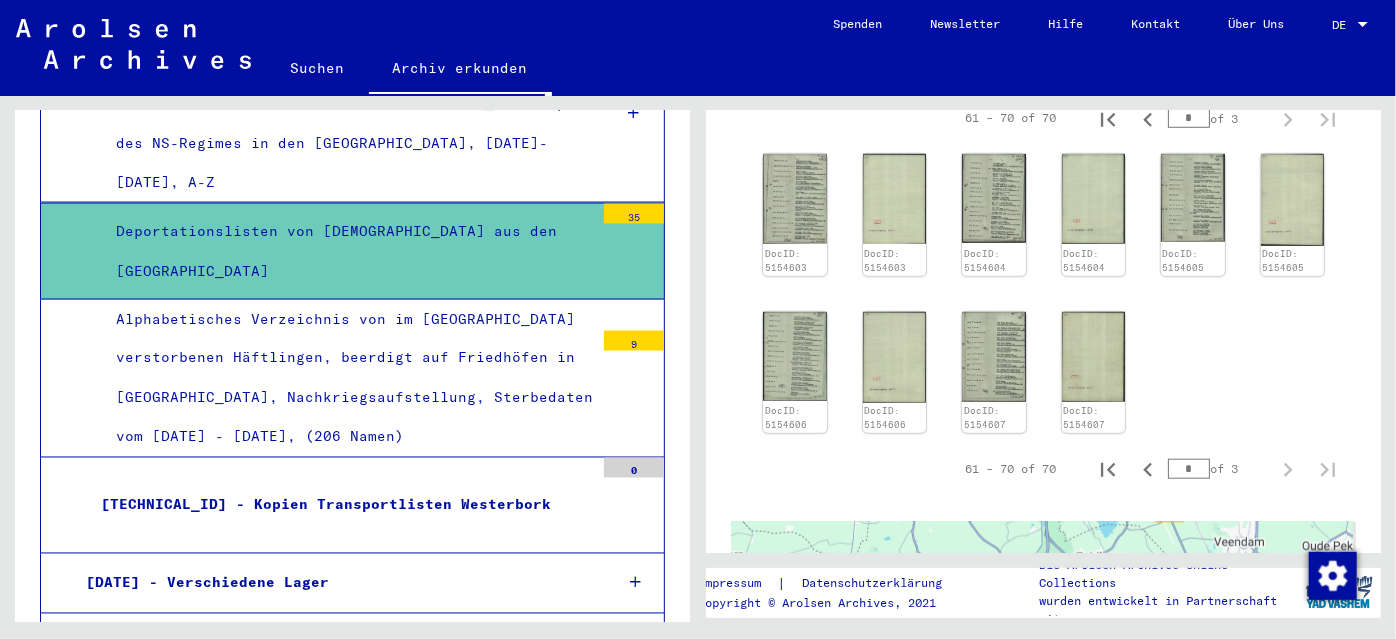 click on "[TECHNICAL_ID] - Kopien Transportlisten Westerbork" at bounding box center [340, 505] 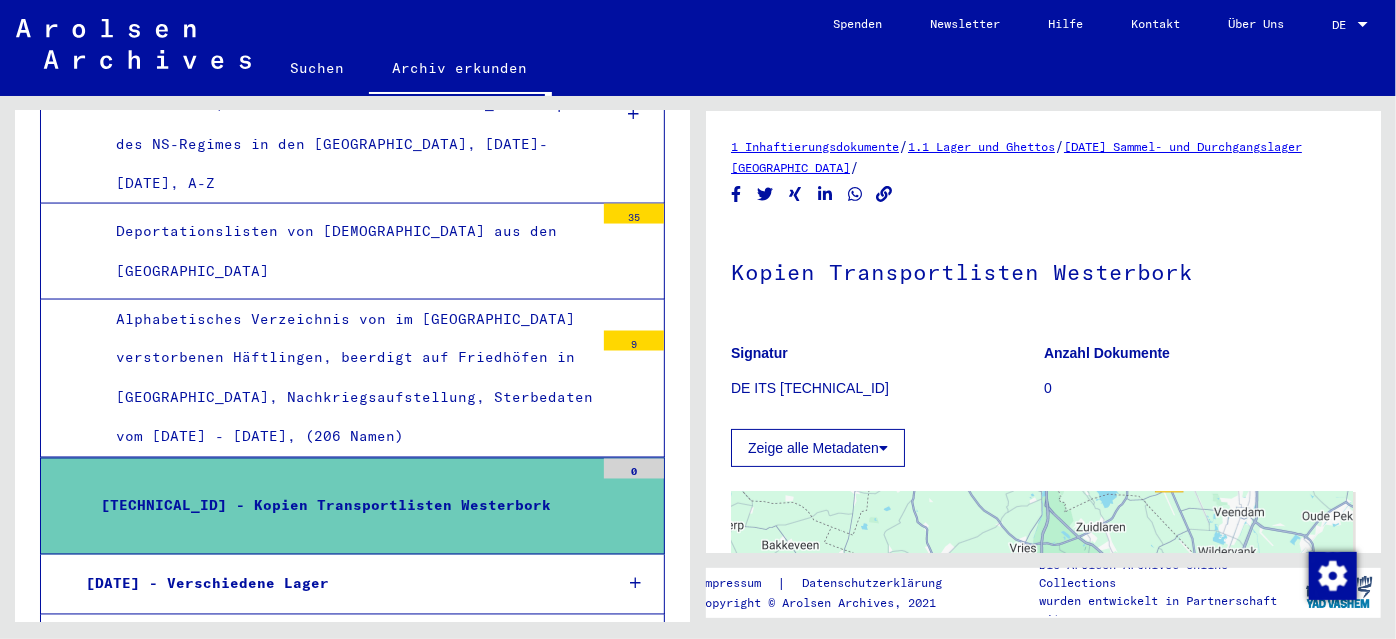 click on "Signatur DE ITS [TECHNICAL_ID]" 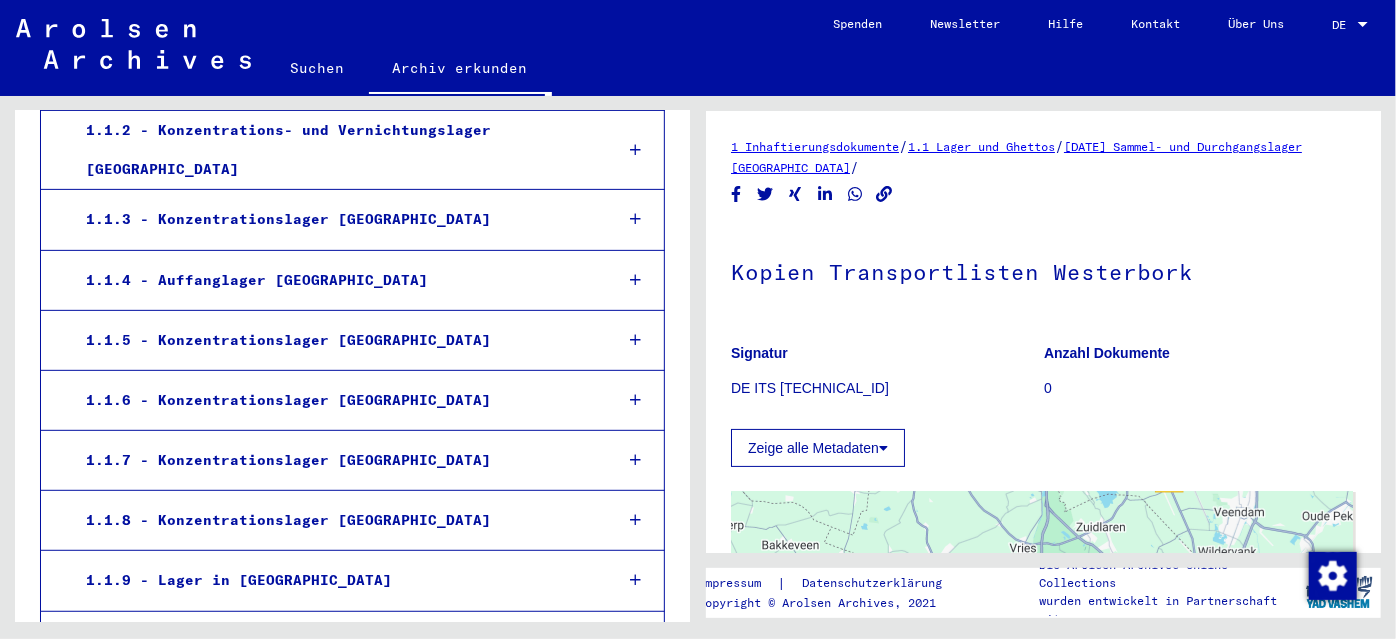 scroll, scrollTop: 348, scrollLeft: 0, axis: vertical 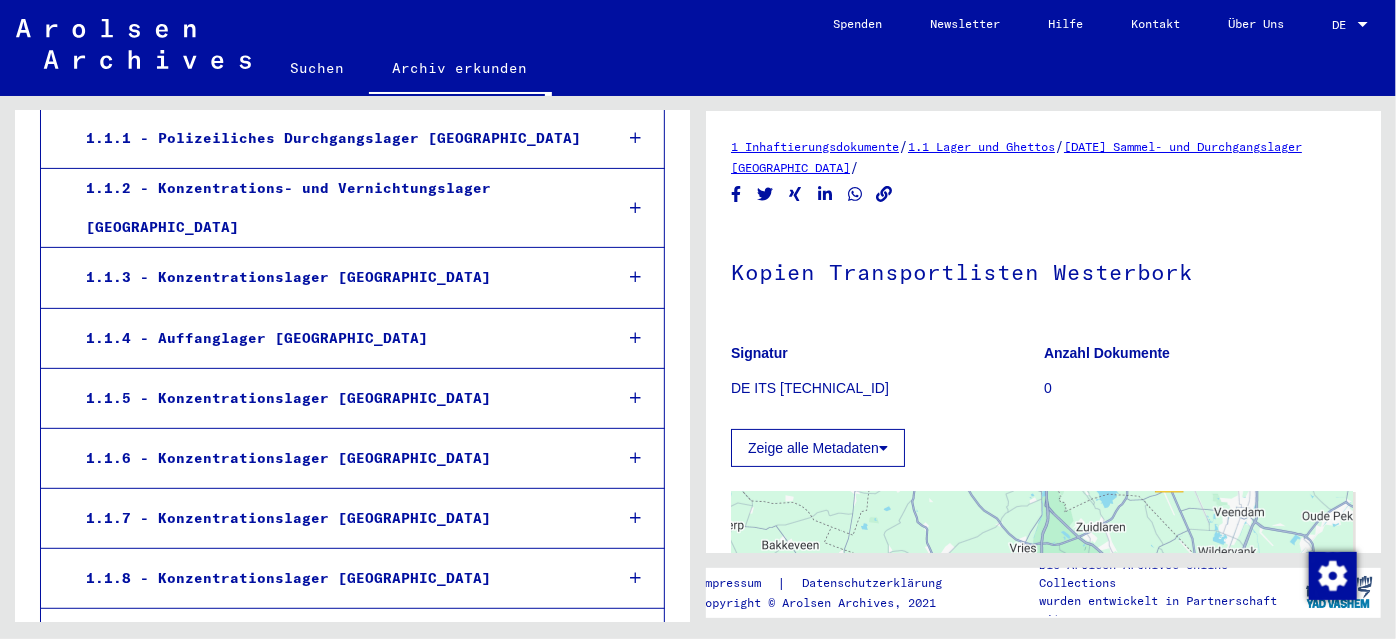click on "1.1.5 - Konzentrationslager [GEOGRAPHIC_DATA]" at bounding box center (334, 398) 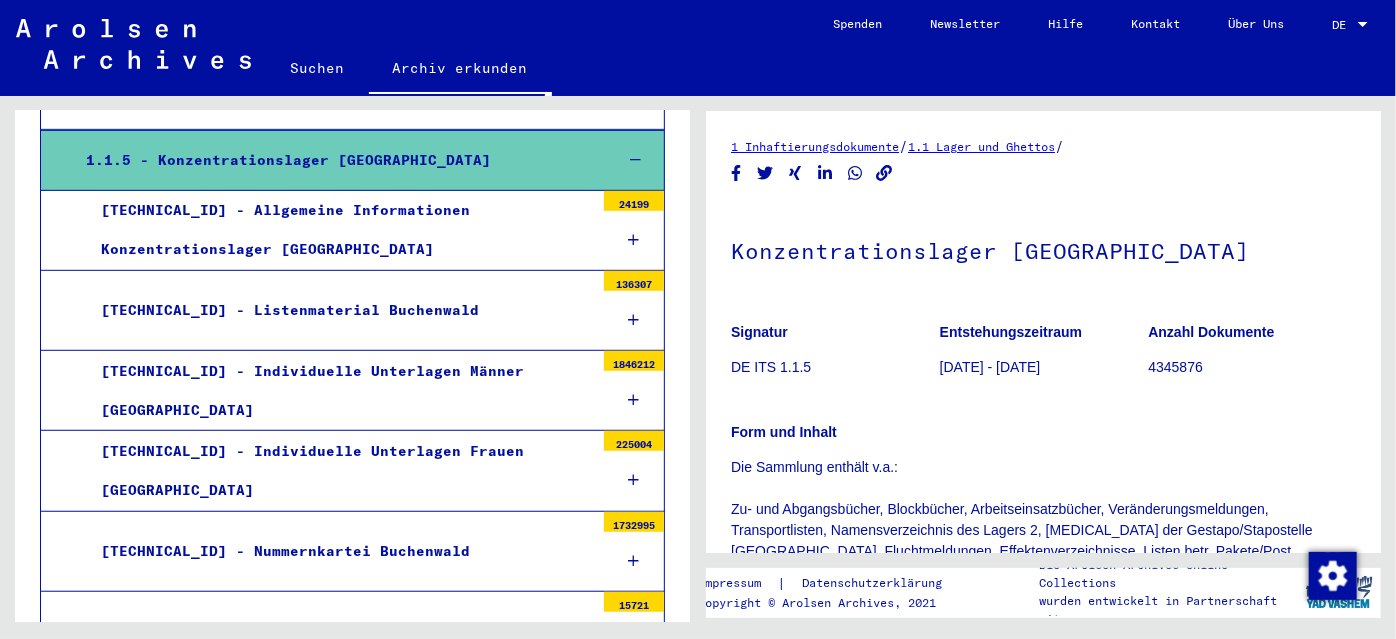 scroll, scrollTop: 597, scrollLeft: 0, axis: vertical 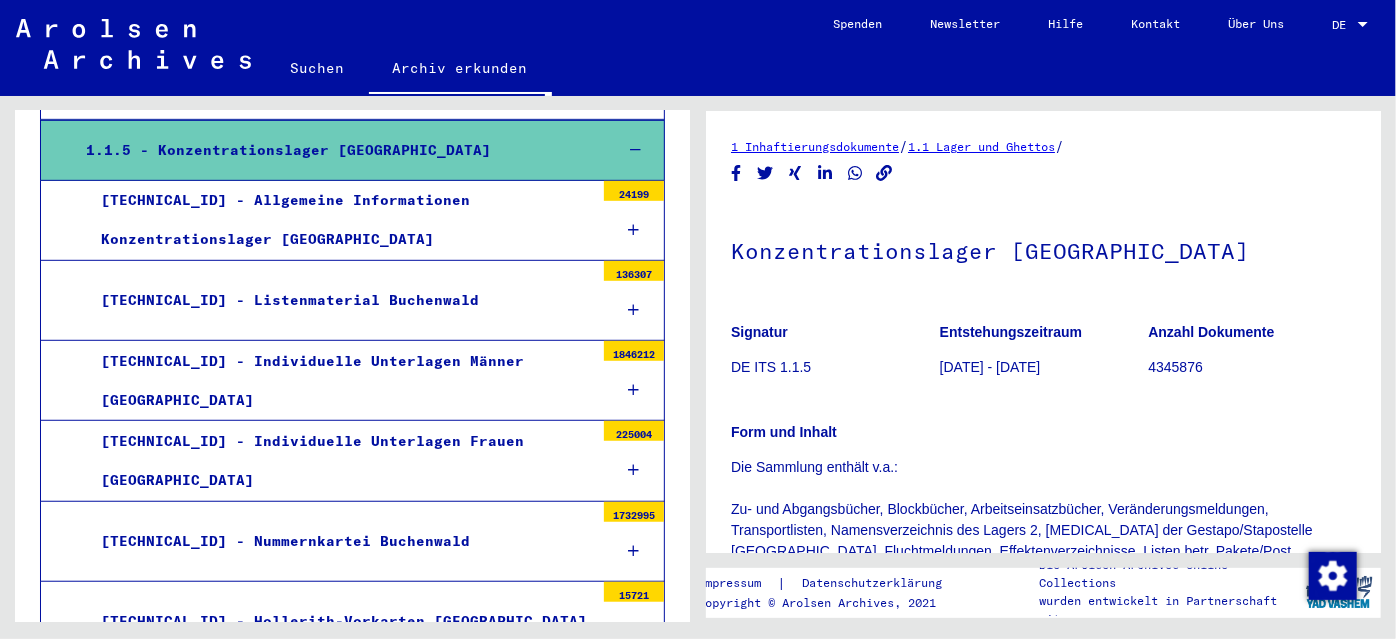 click on "[TECHNICAL_ID] - Listenmaterial Buchenwald" at bounding box center (340, 300) 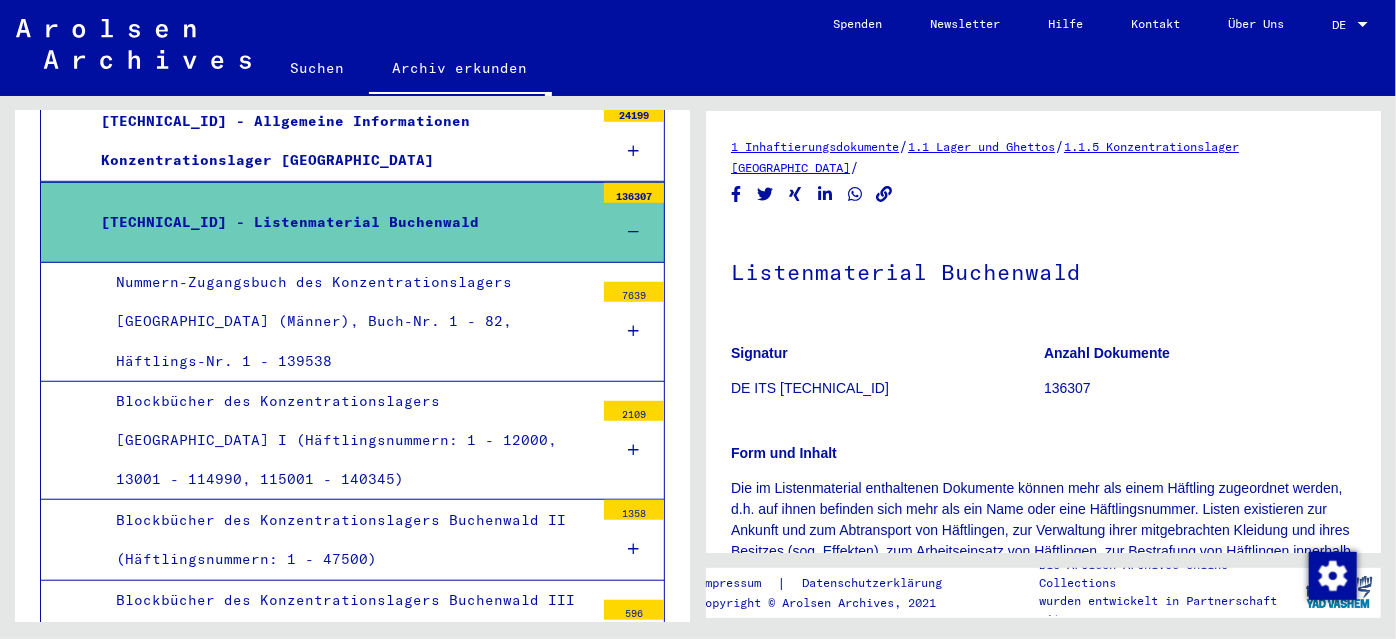 scroll, scrollTop: 690, scrollLeft: 0, axis: vertical 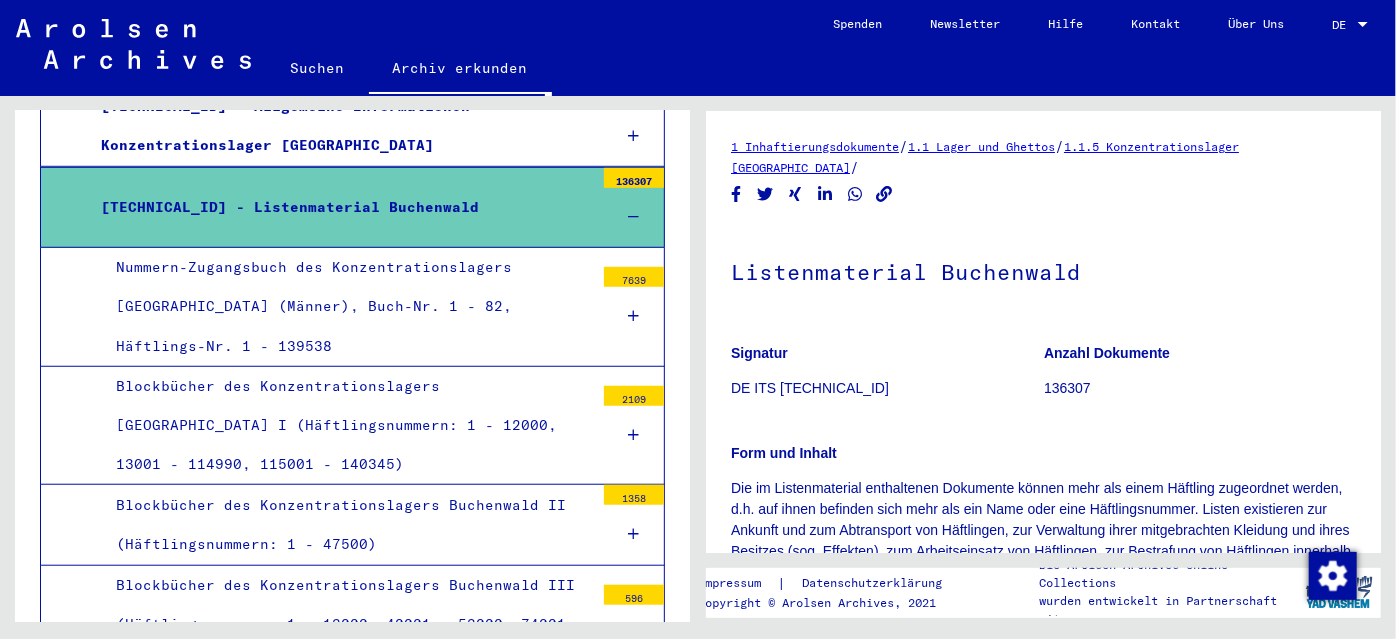 click on "Nummern-Zugangsbuch des Konzentrationslagers [GEOGRAPHIC_DATA] (Männer), Buch-Nr.      1 - 82, Häftlings-Nr. 1 - 139538" at bounding box center [347, 307] 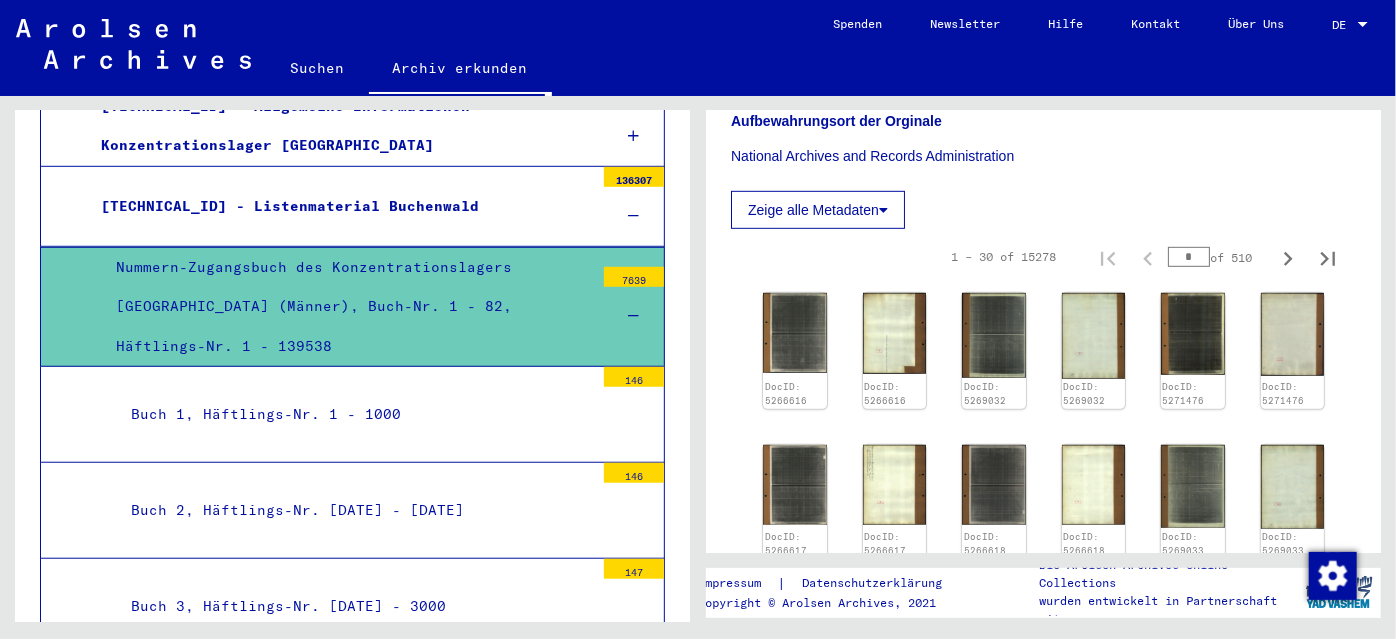 scroll, scrollTop: 600, scrollLeft: 0, axis: vertical 